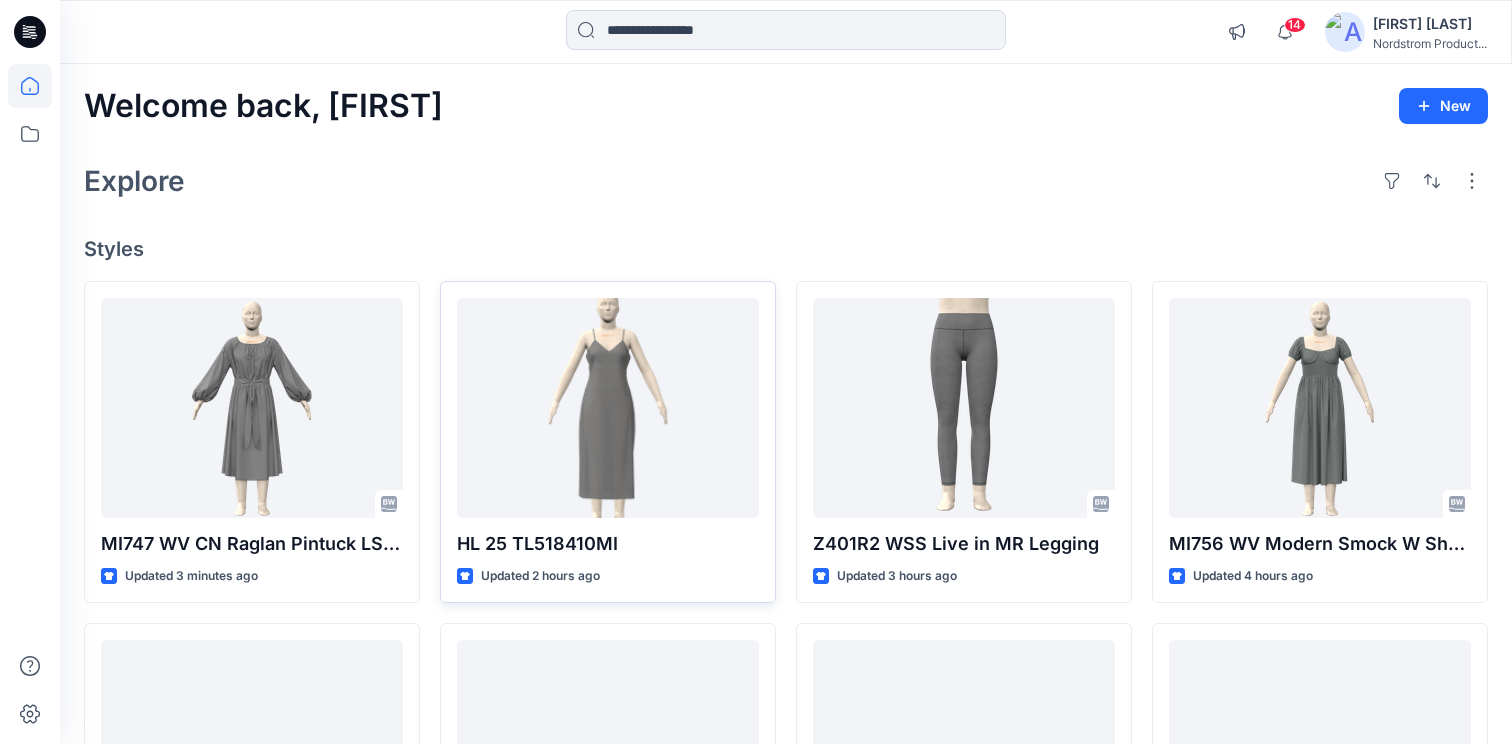 scroll, scrollTop: 1, scrollLeft: 0, axis: vertical 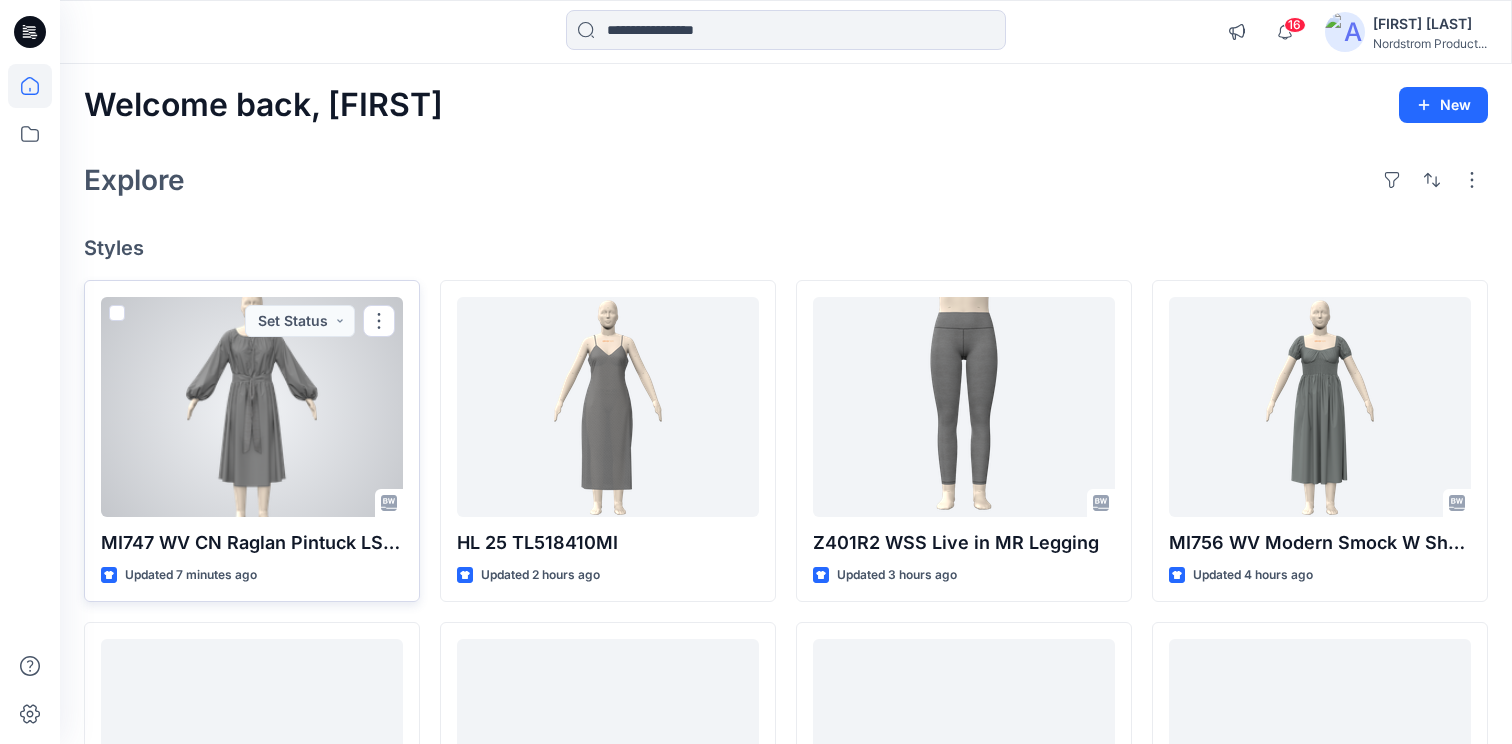 click at bounding box center (252, 407) 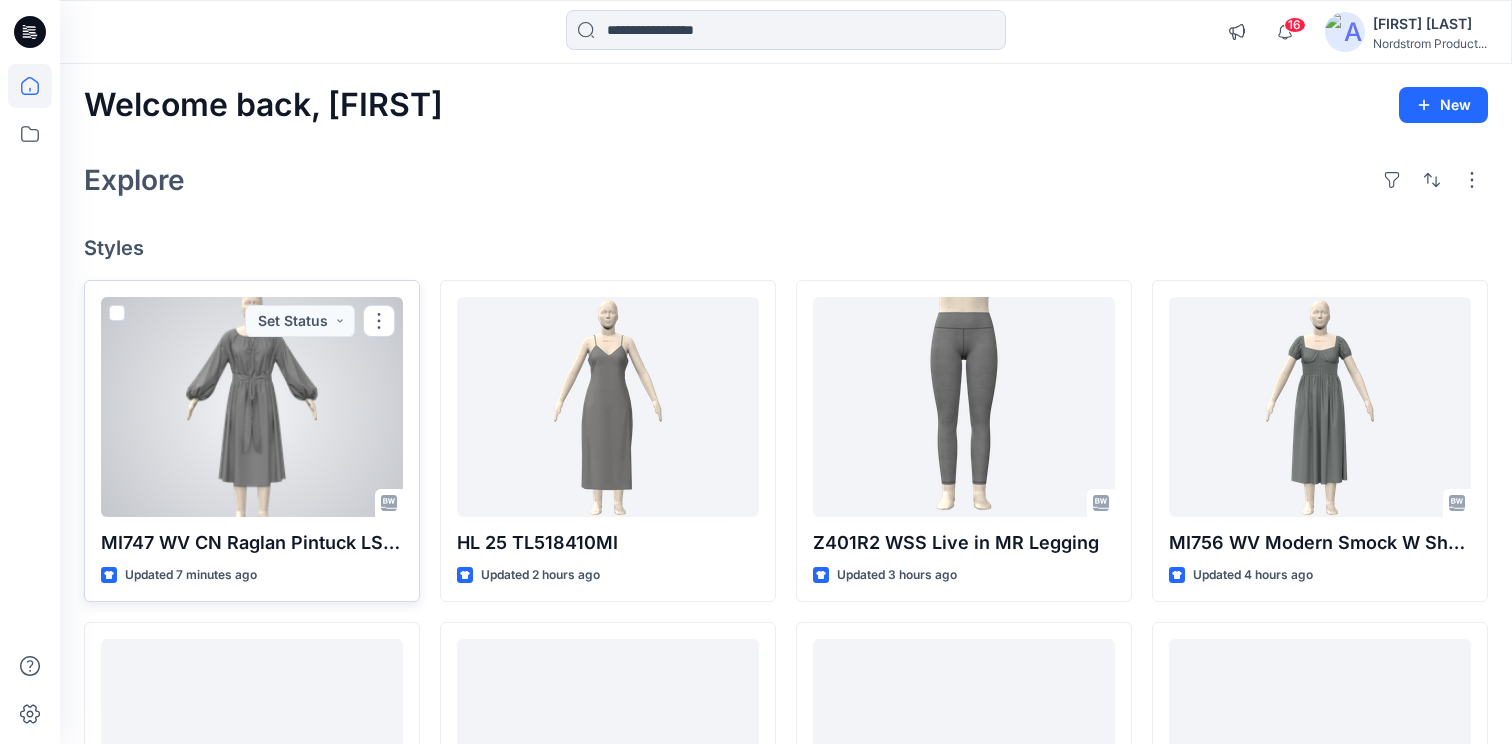 scroll, scrollTop: 0, scrollLeft: 0, axis: both 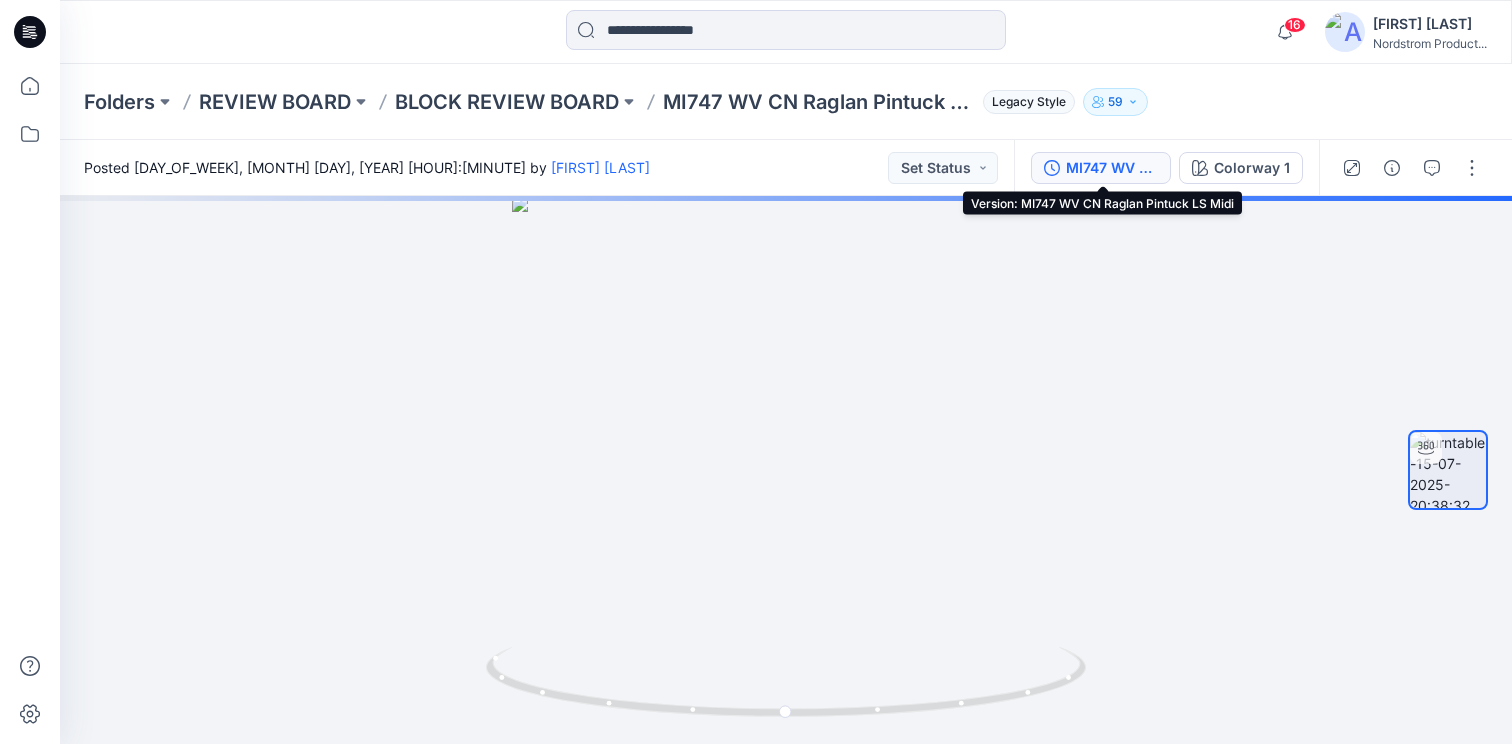 click on "MI747 WV CN Raglan Pintuck LS Midi" at bounding box center (1112, 168) 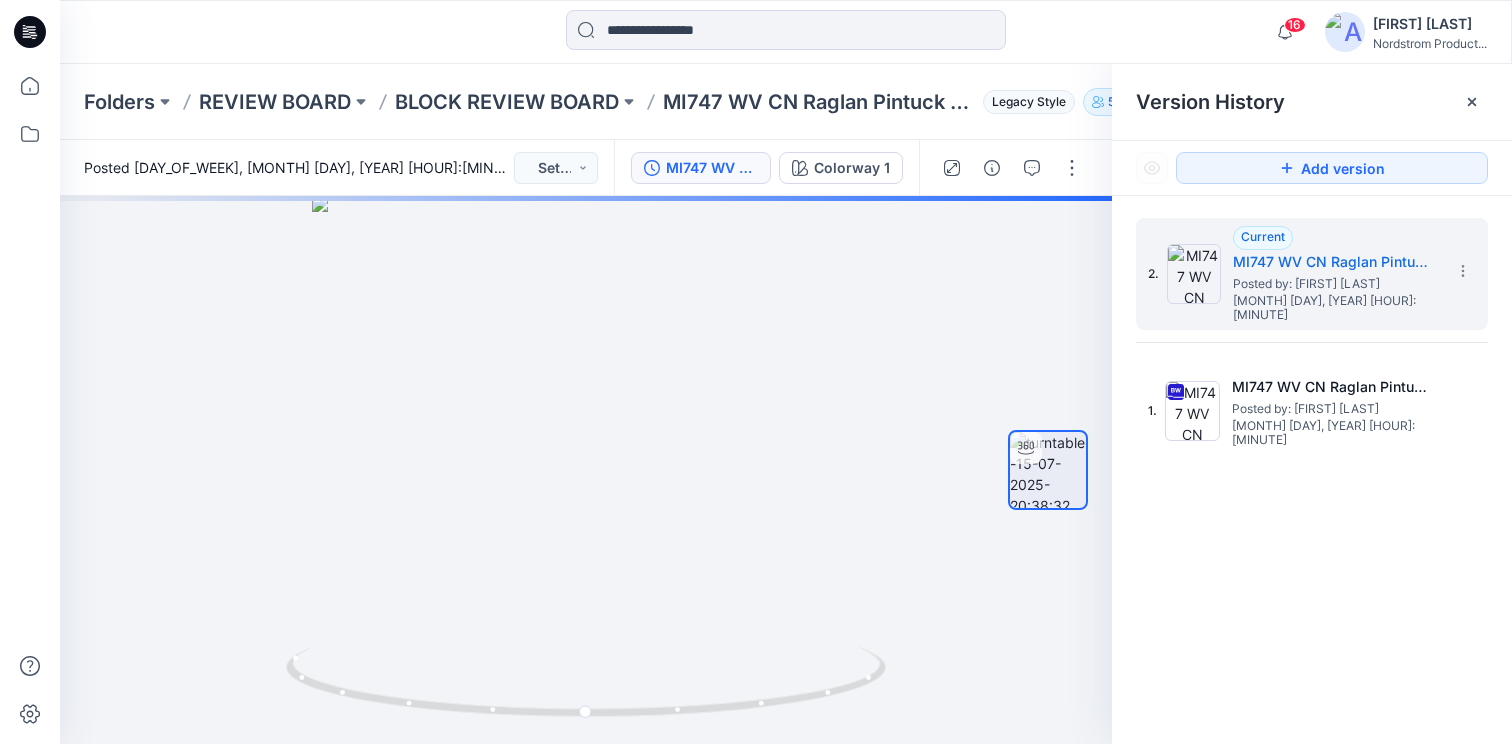 click at bounding box center [786, 32] 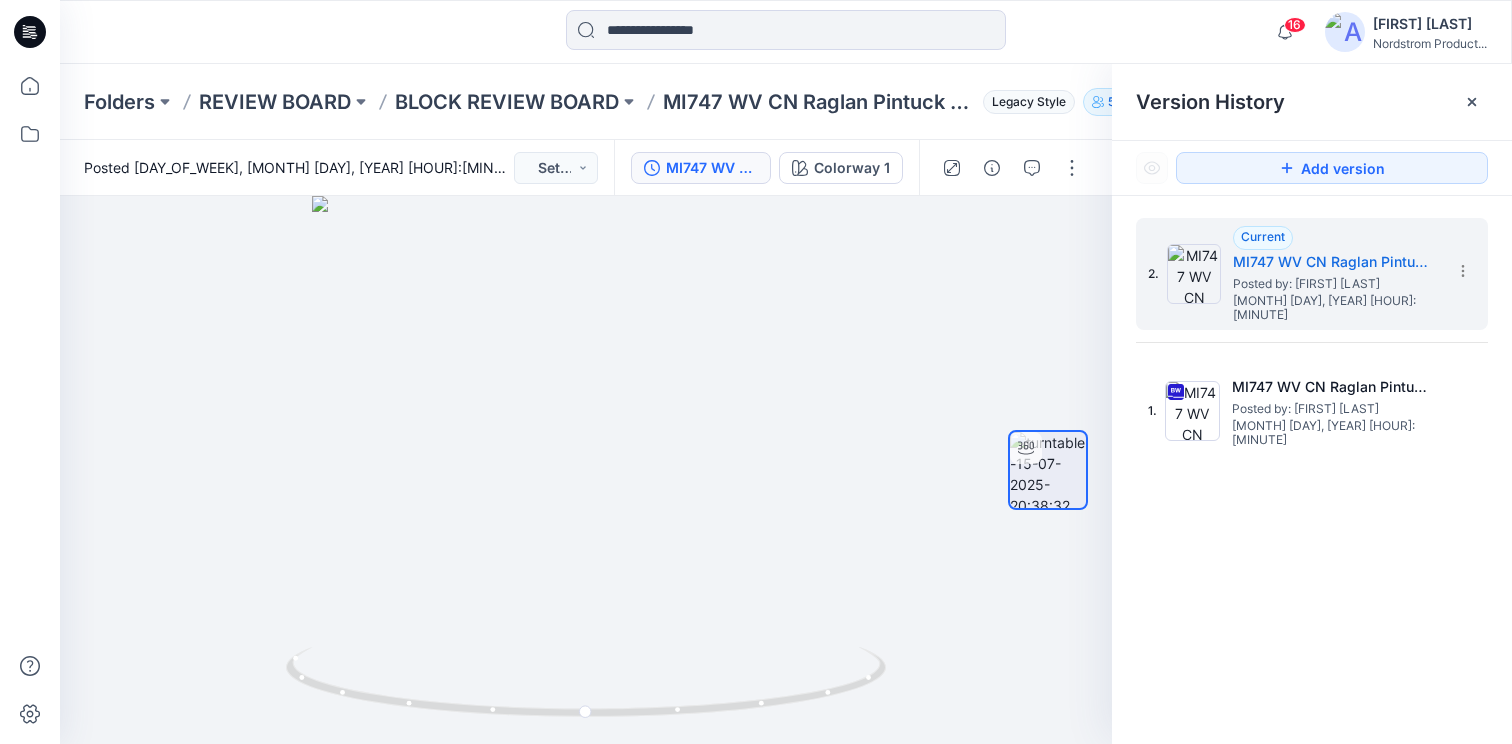 click 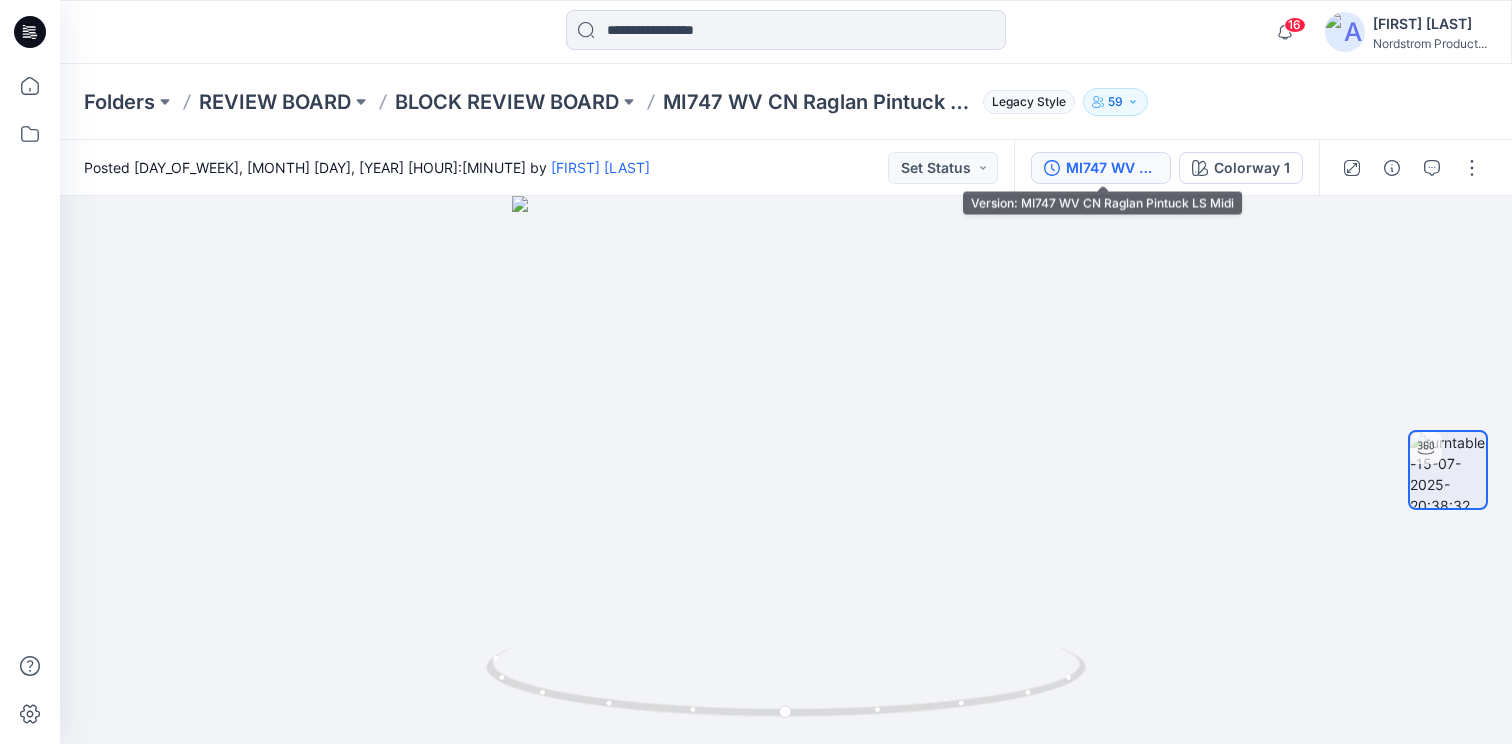 click on "MI747 WV CN Raglan Pintuck LS Midi" at bounding box center (1112, 168) 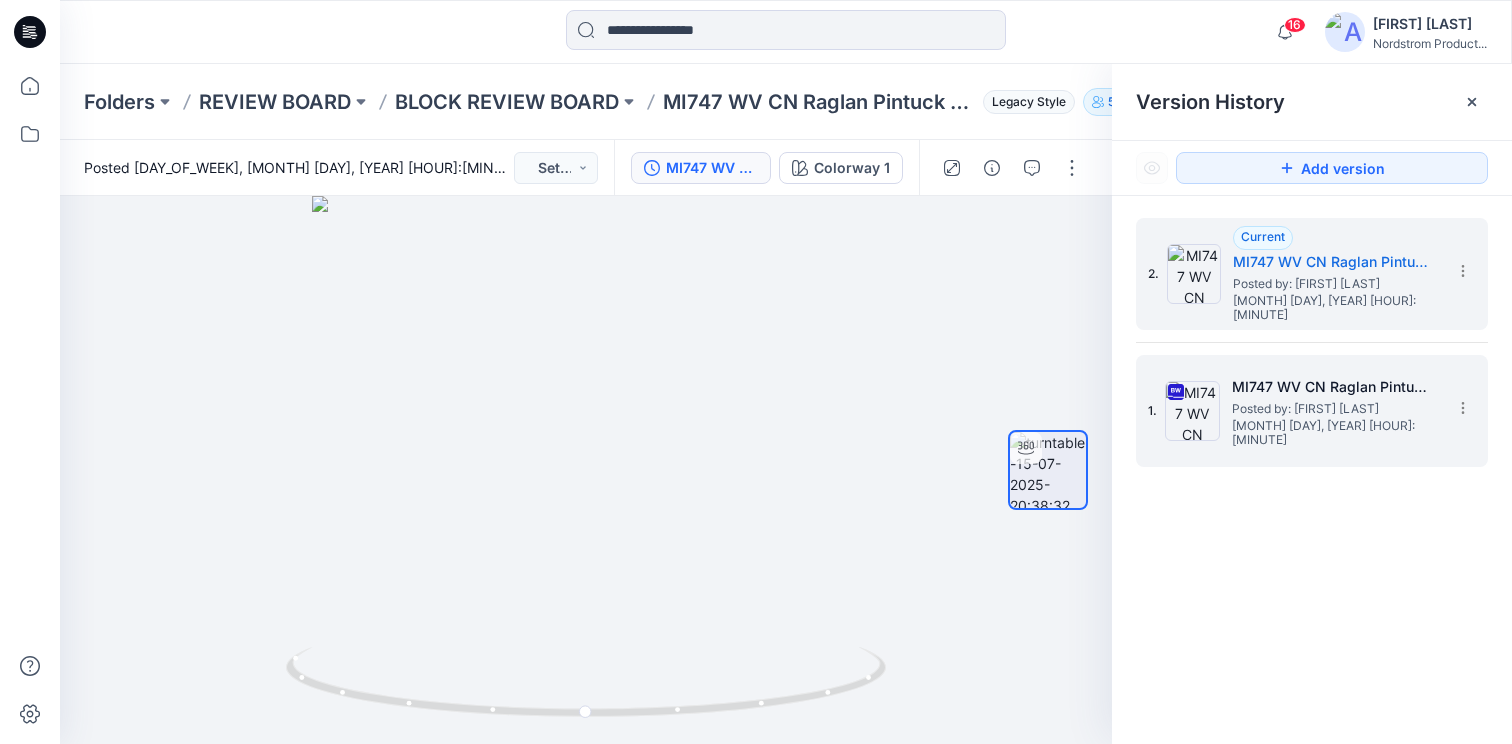 click on "1.   MI747 WV CN Raglan Pintuck LS Midi Posted by: Lizzie Jones July 15, 2025 13:34" at bounding box center (1298, 411) 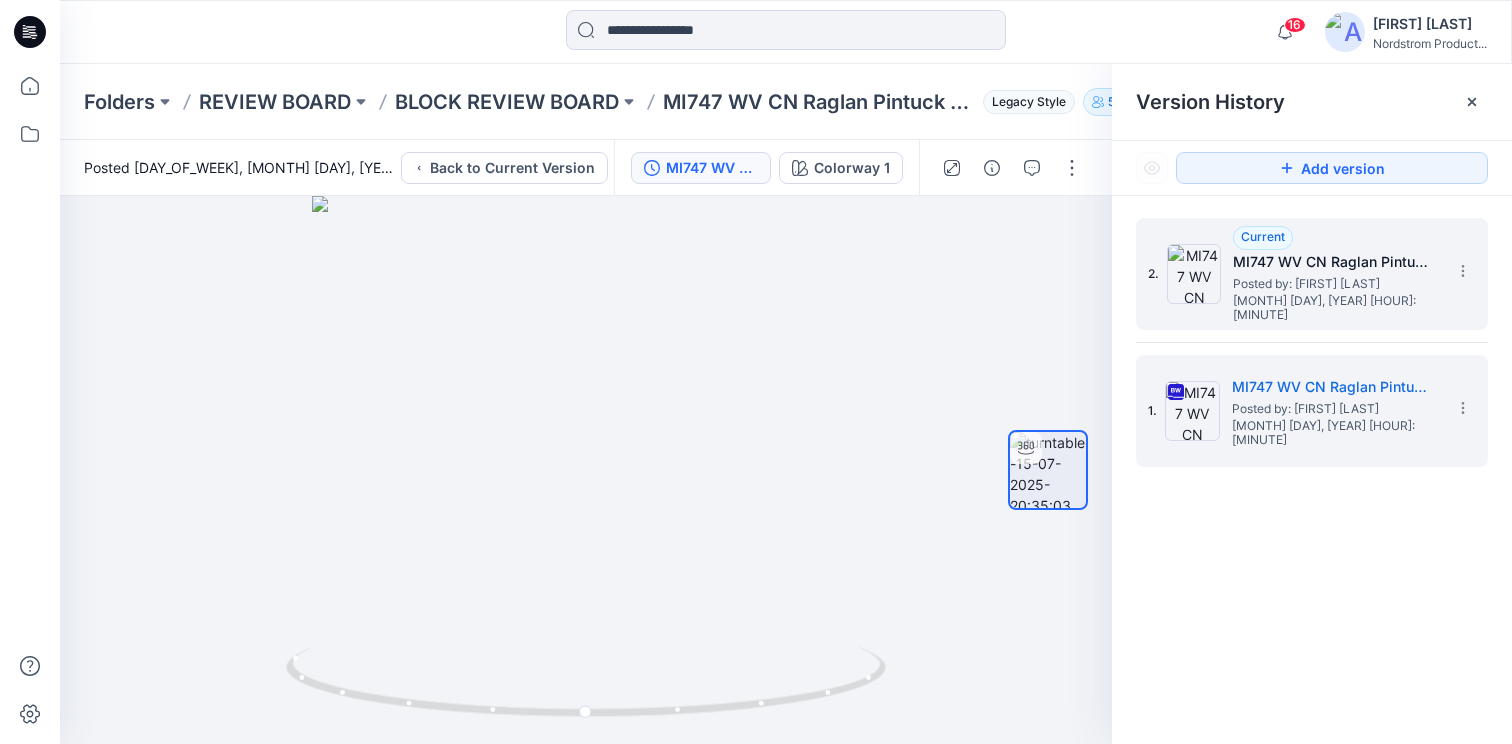 click on "Posted by: [FIRST] [LAST]" at bounding box center [1333, 284] 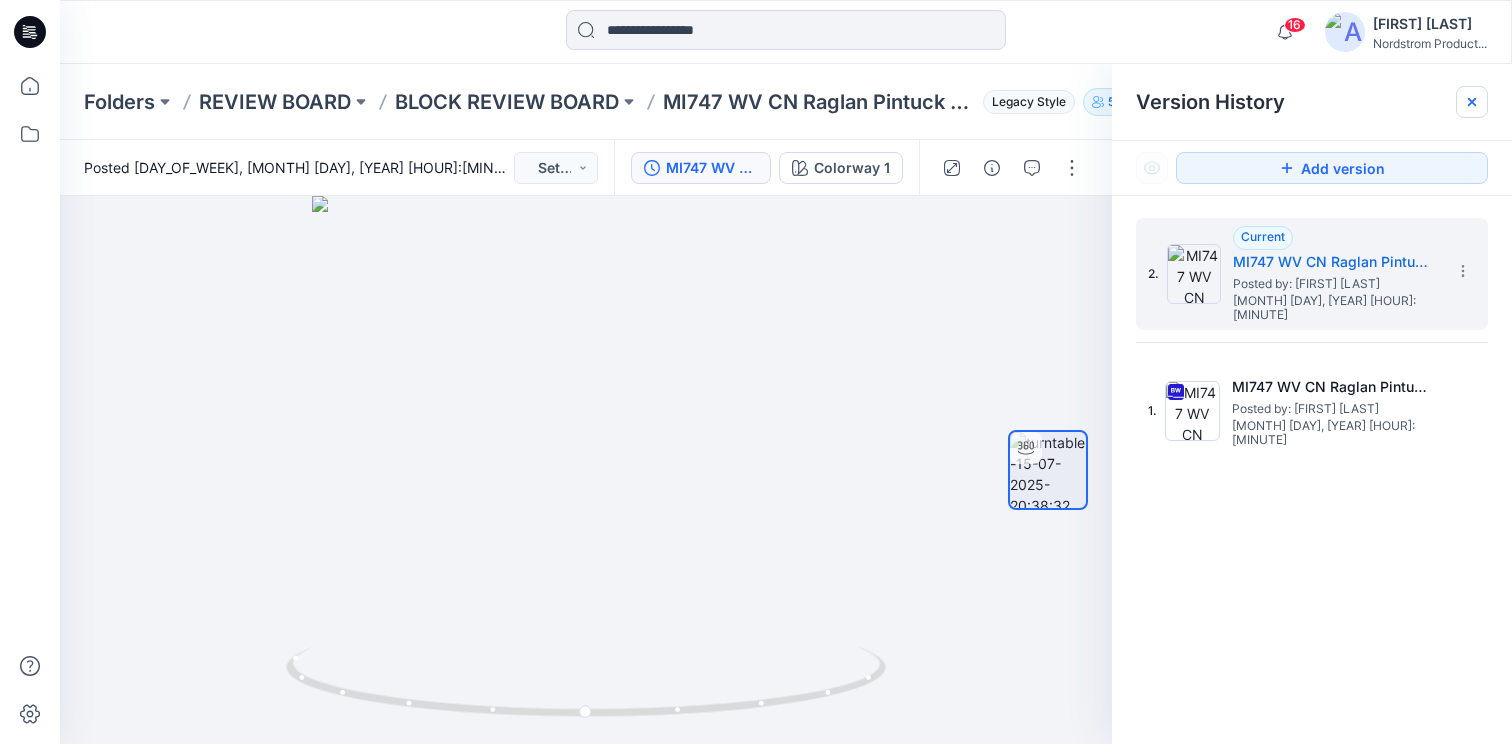 click 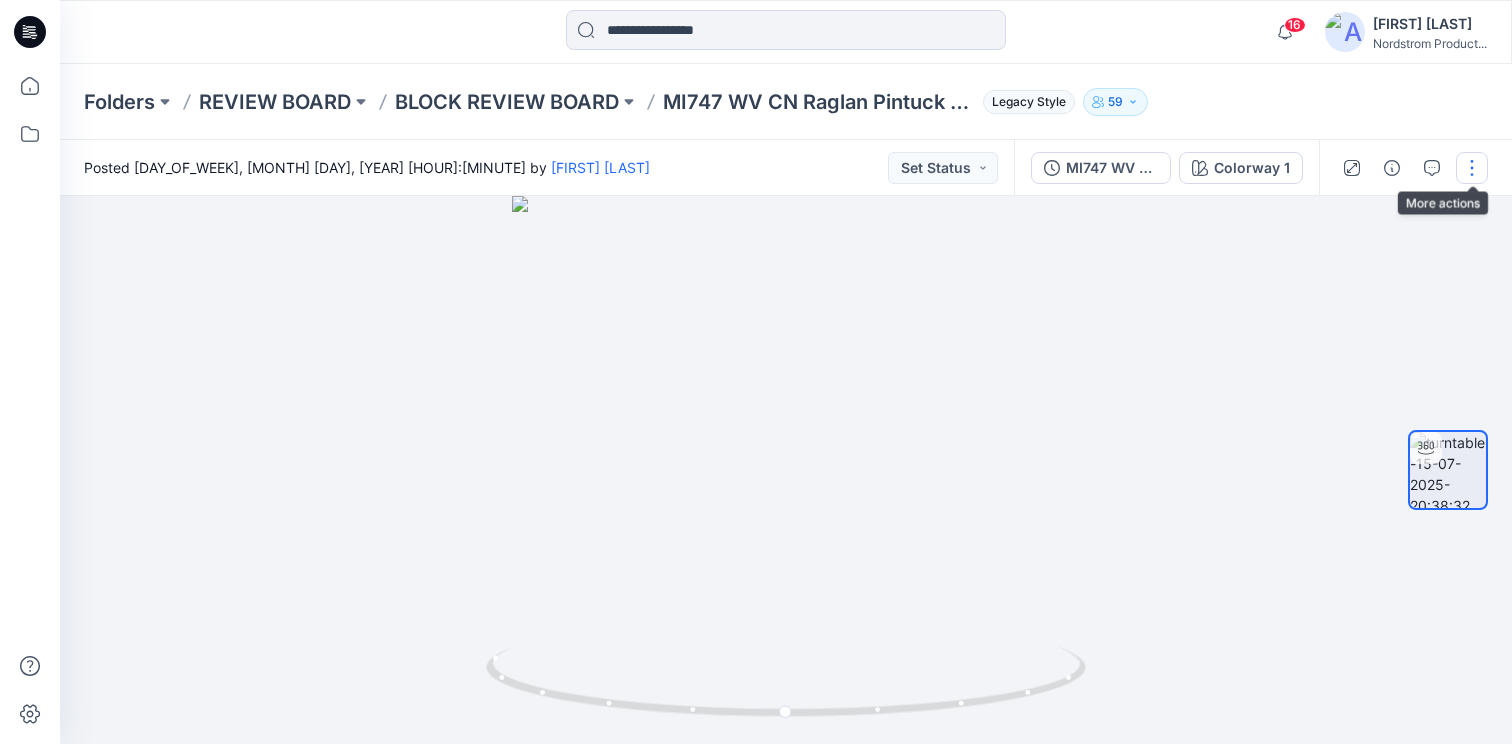 click at bounding box center (1472, 168) 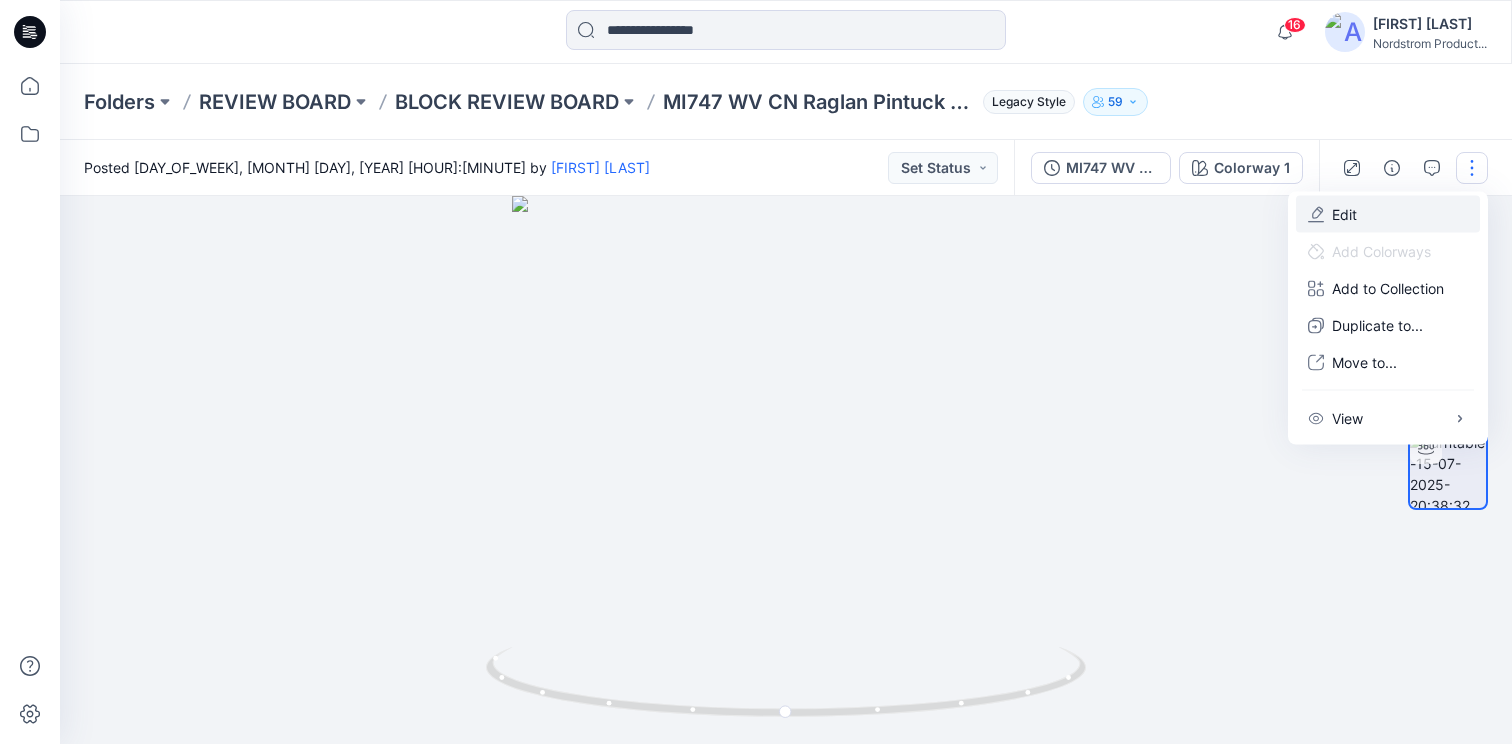 click on "Edit" at bounding box center [1388, 214] 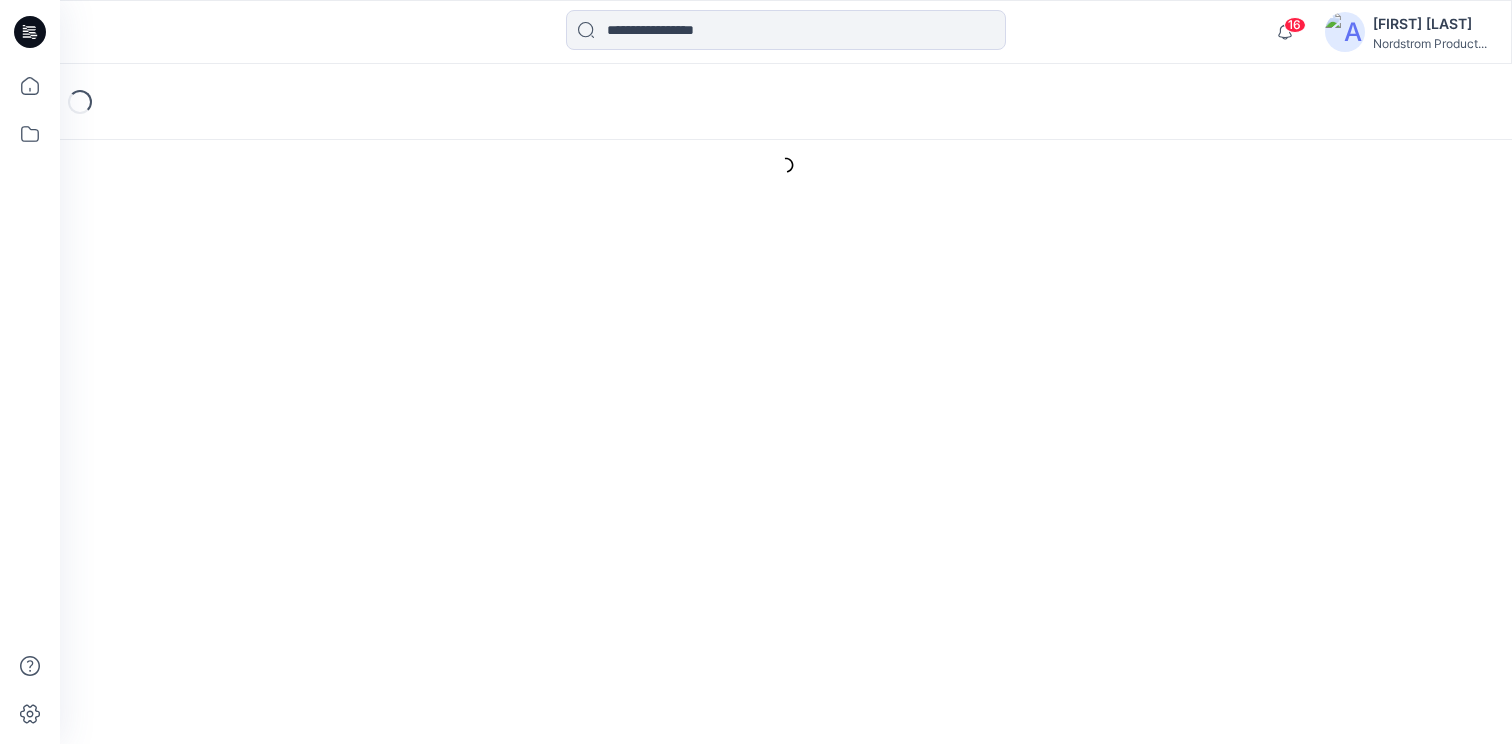 scroll, scrollTop: 0, scrollLeft: 0, axis: both 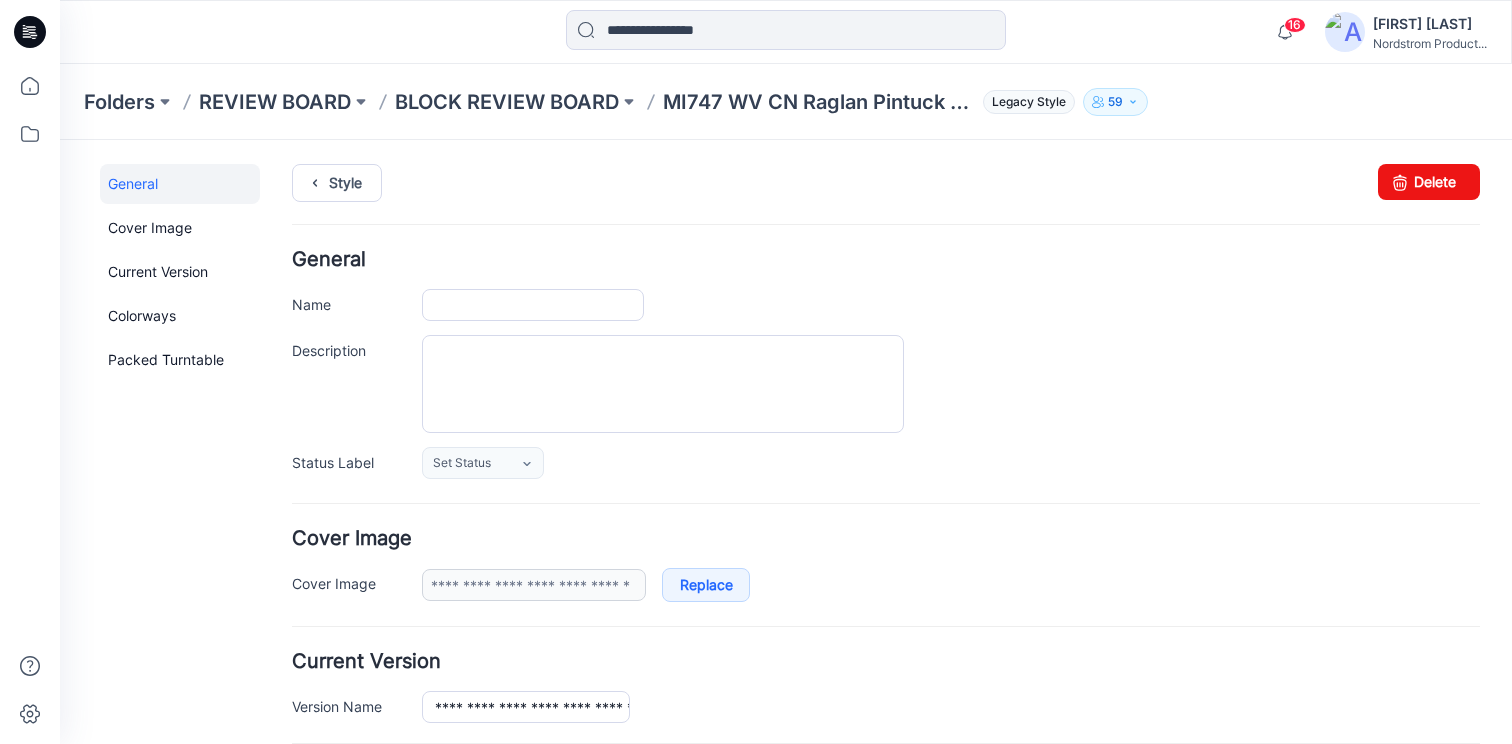 type on "**********" 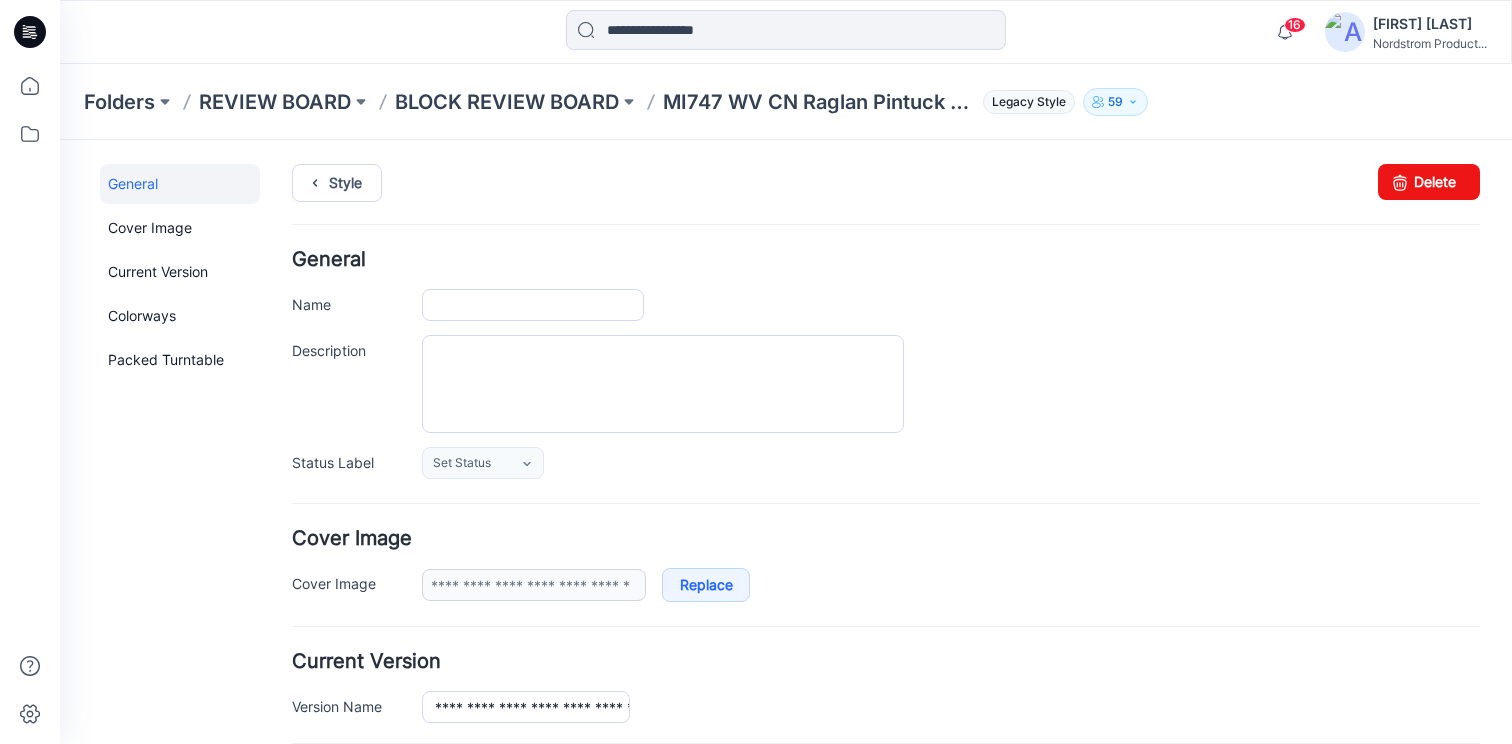 type on "**********" 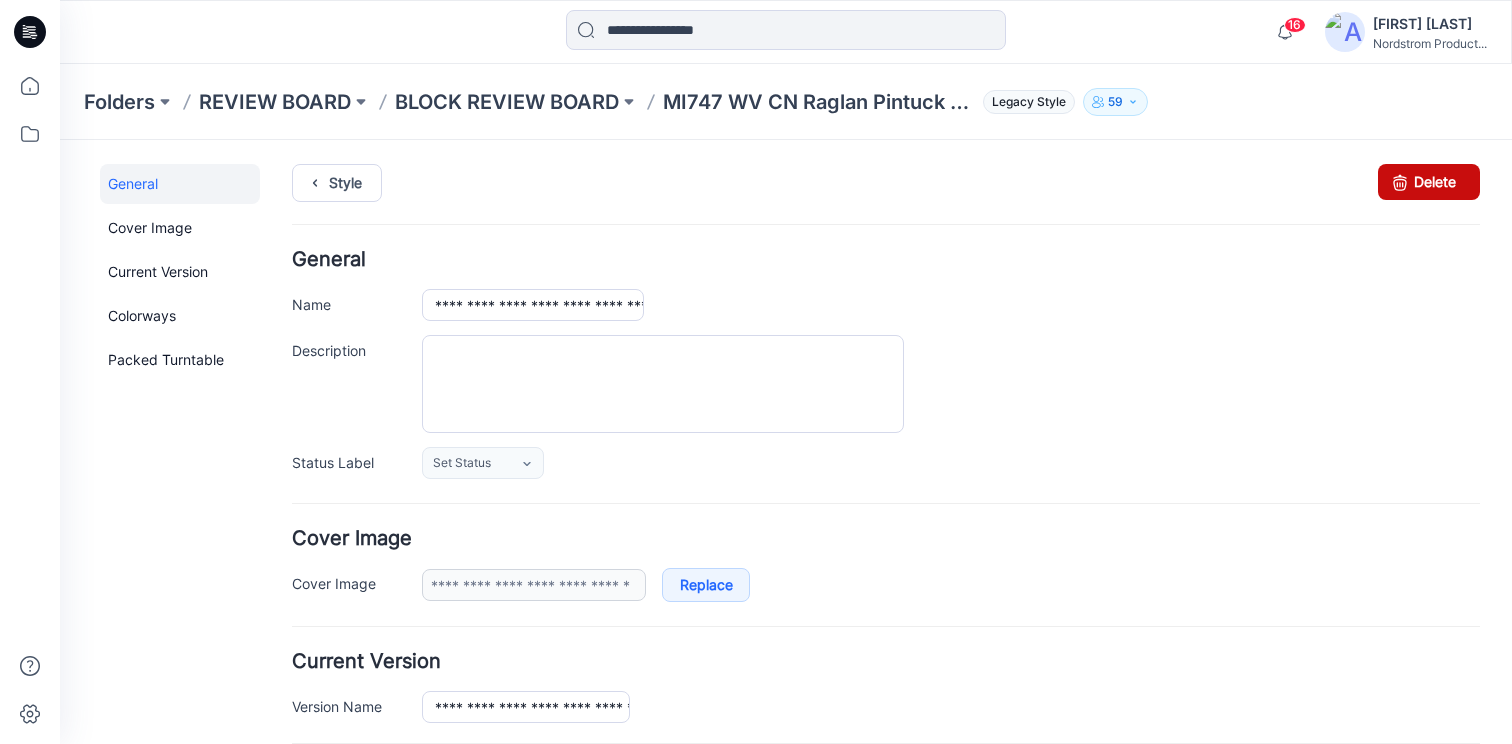 click on "Delete" at bounding box center (1429, 182) 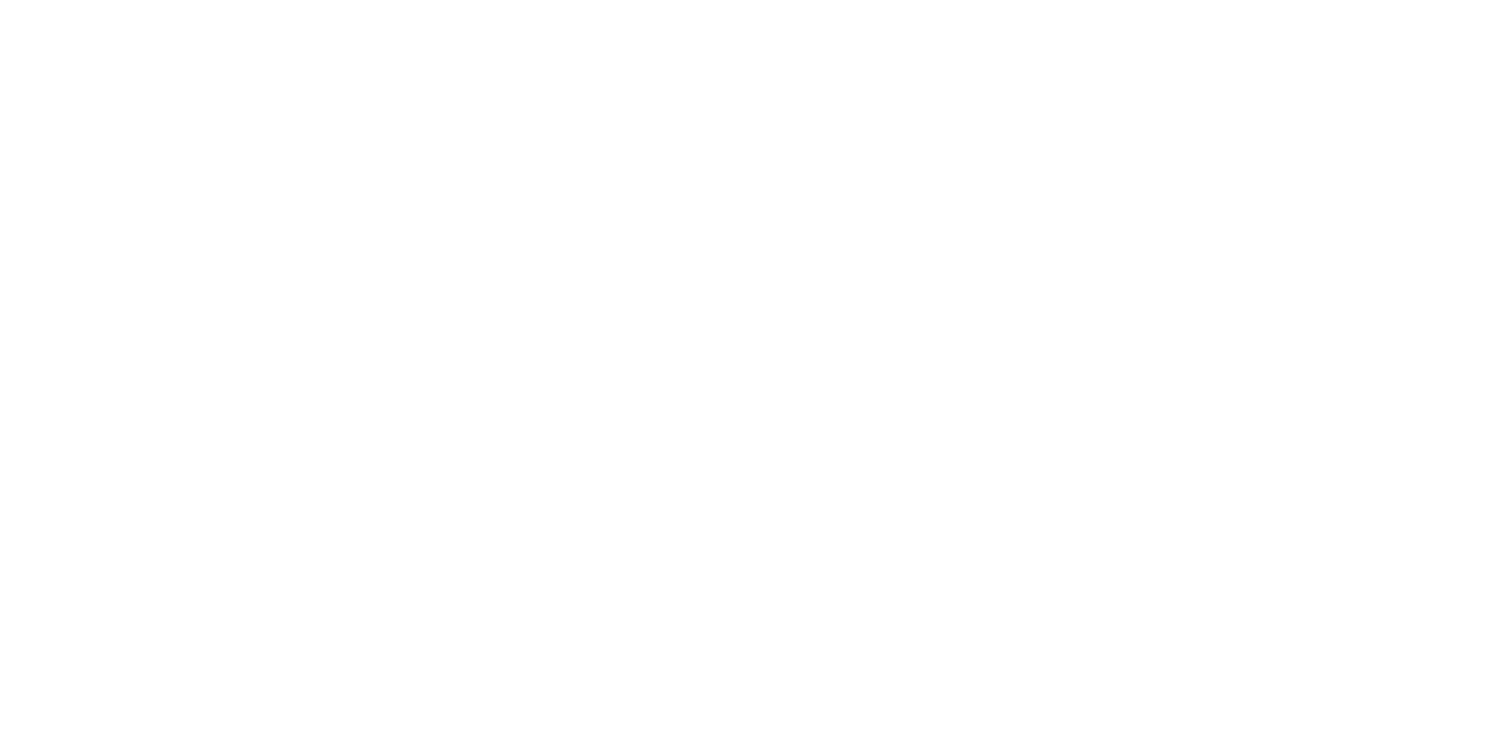 scroll, scrollTop: 0, scrollLeft: 0, axis: both 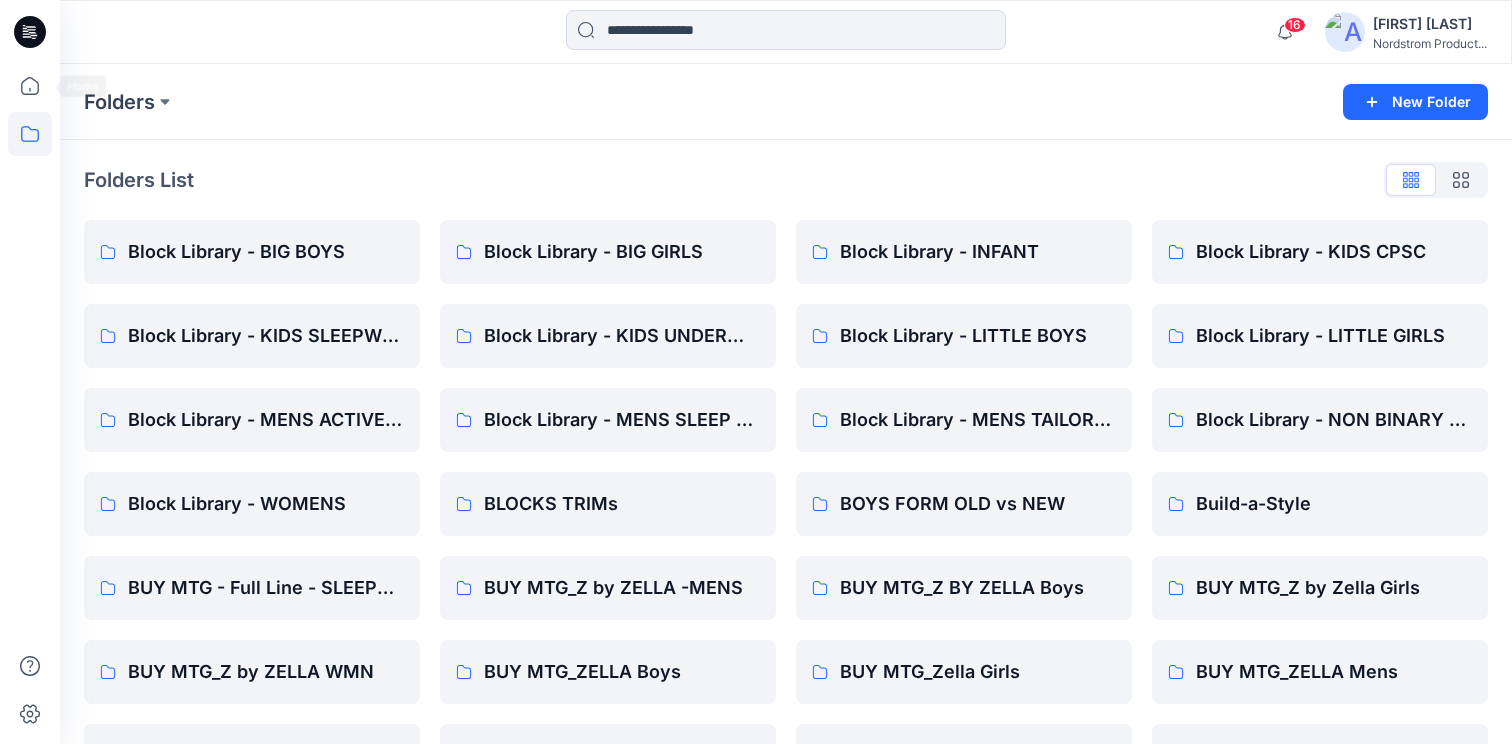 click 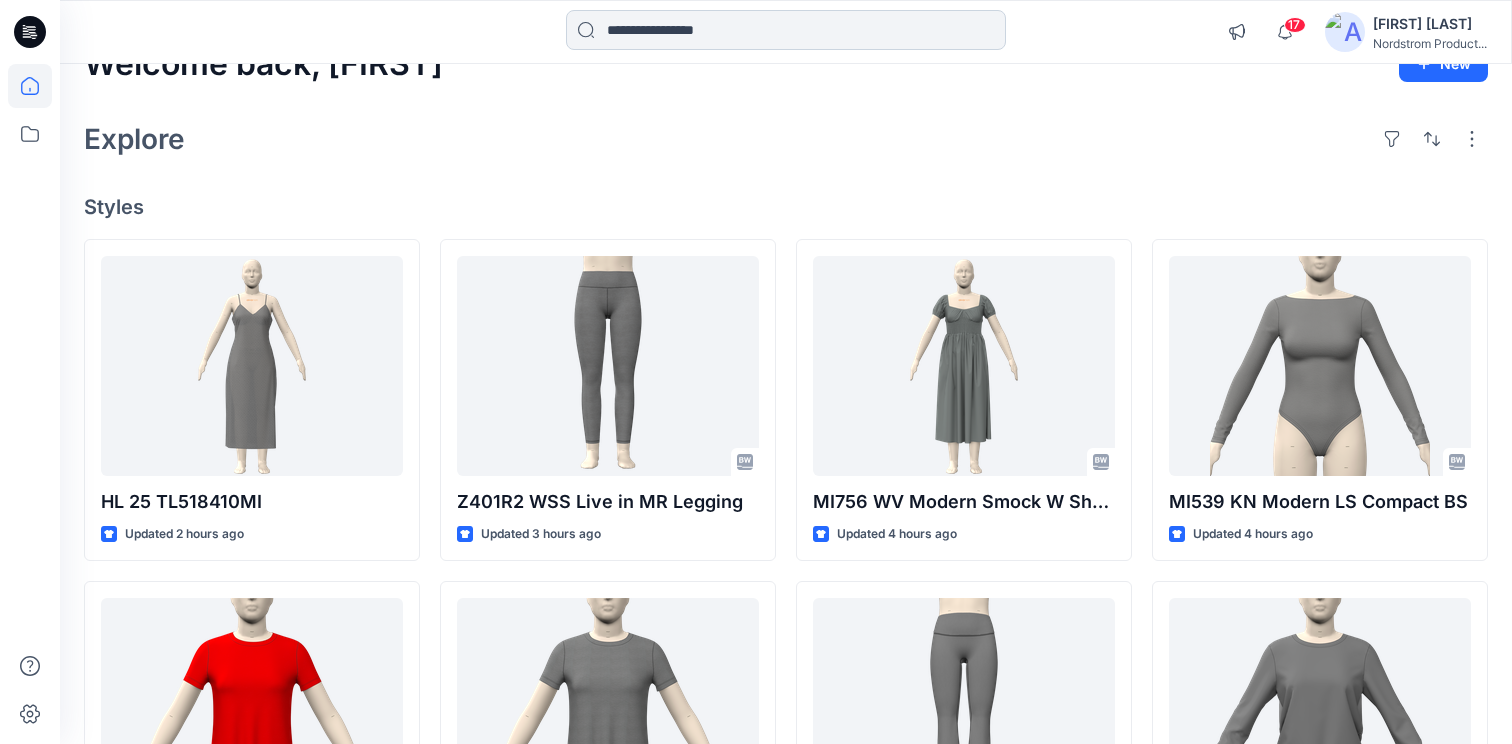 scroll, scrollTop: 36, scrollLeft: 0, axis: vertical 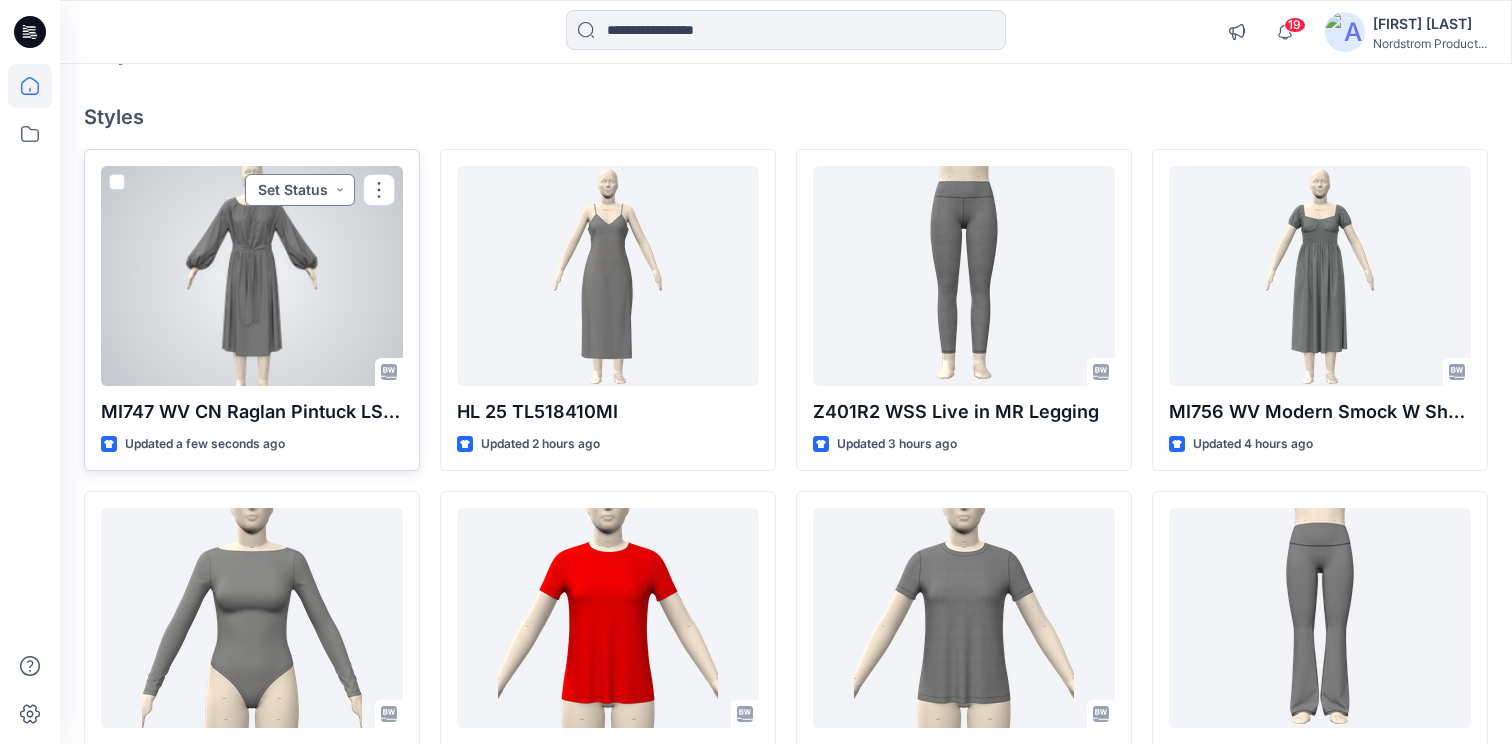 click on "Set Status" at bounding box center (300, 190) 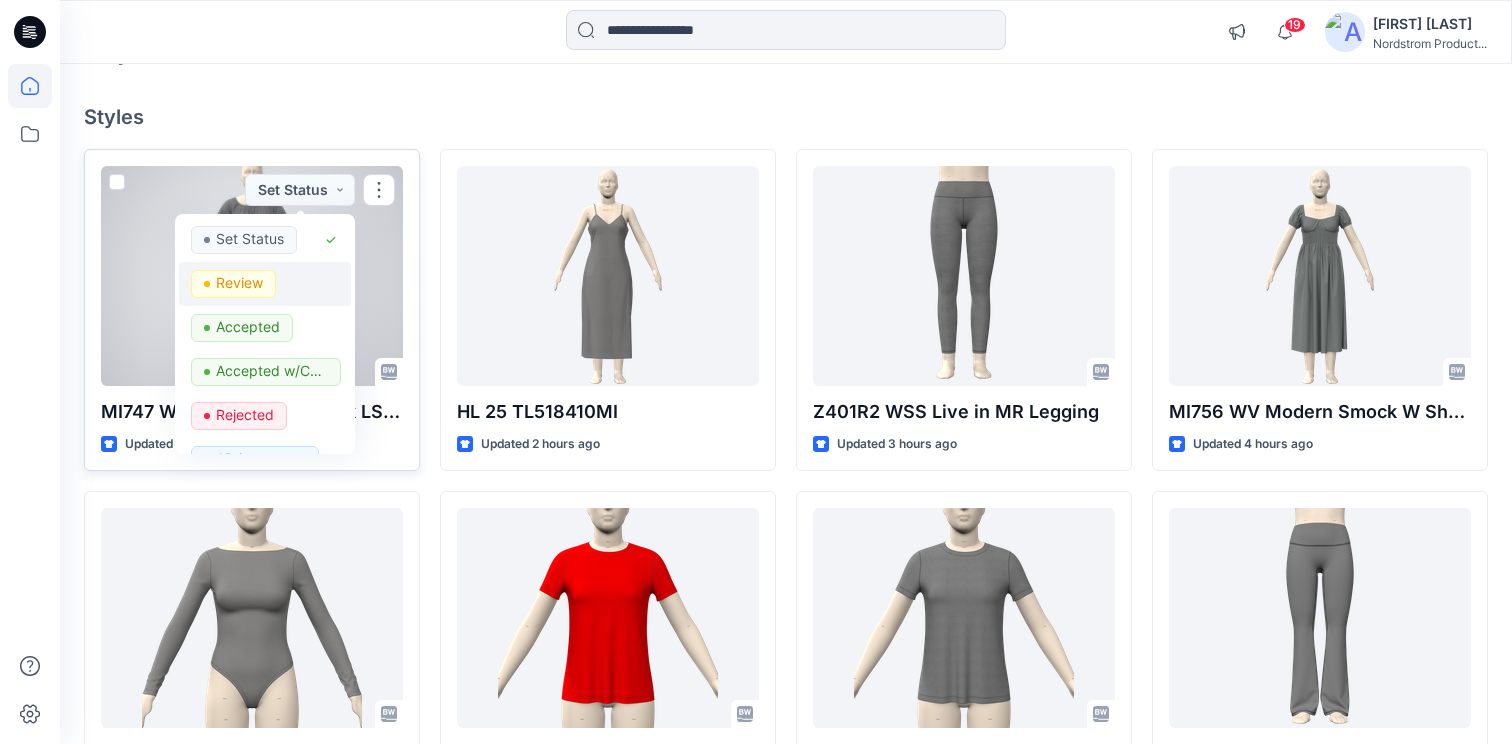 click on "Review" at bounding box center (239, 283) 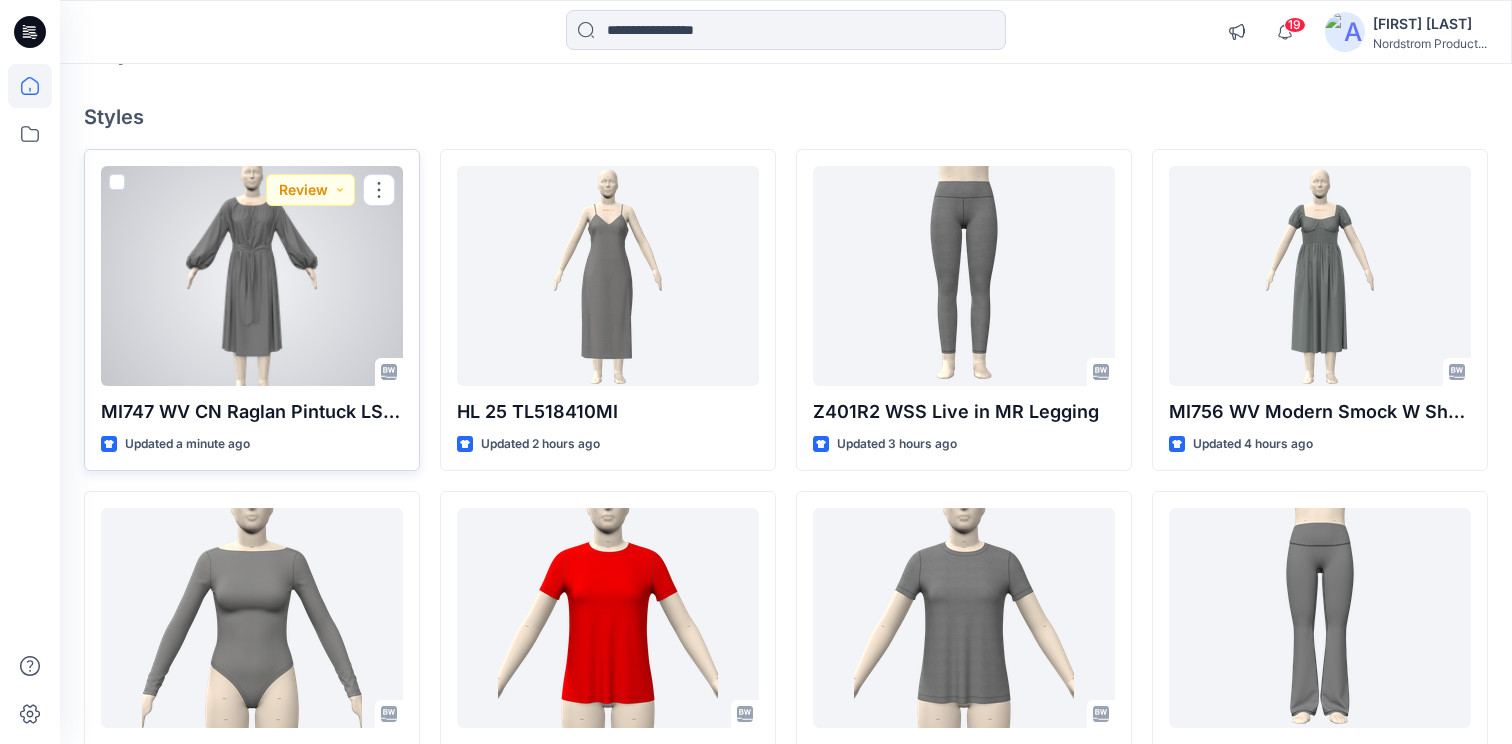 click at bounding box center (252, 276) 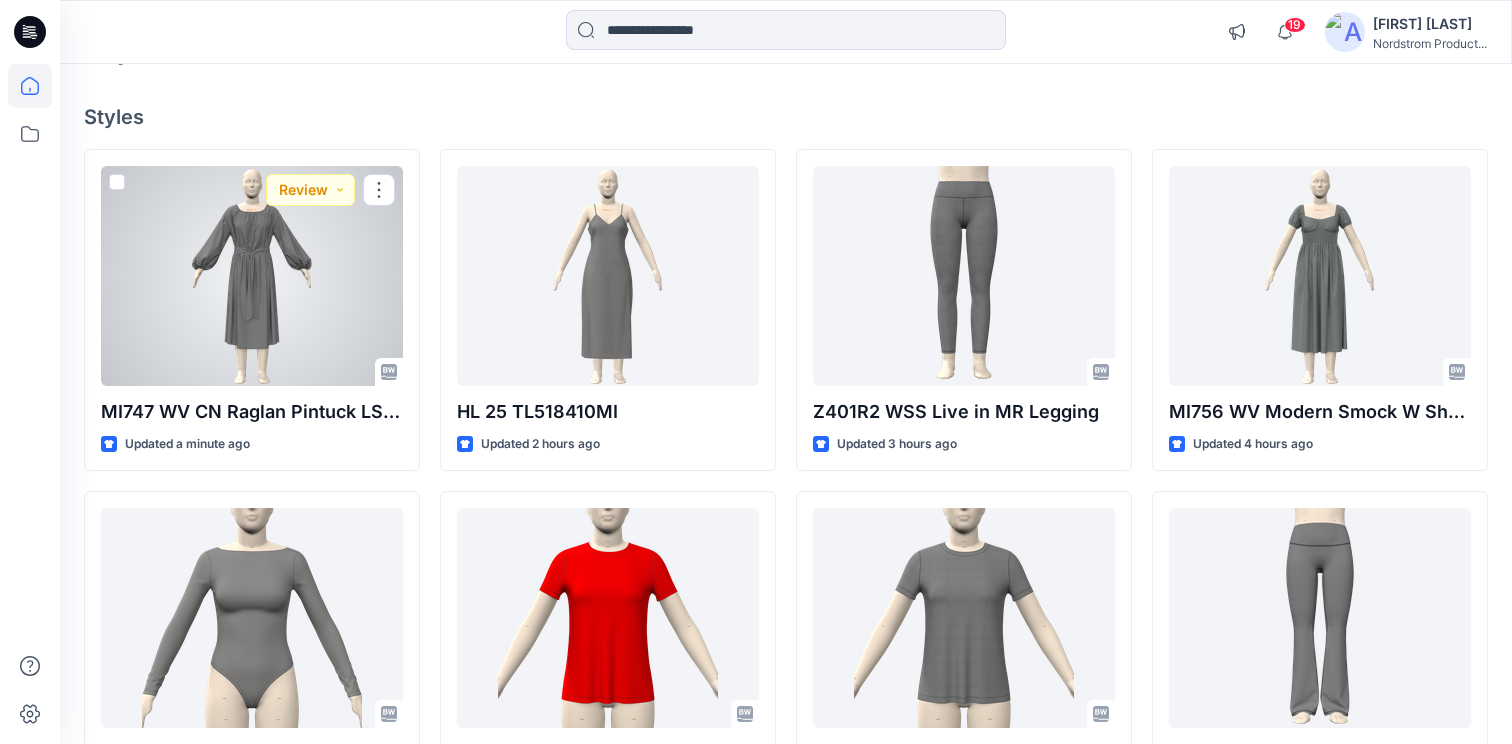 scroll, scrollTop: 0, scrollLeft: 0, axis: both 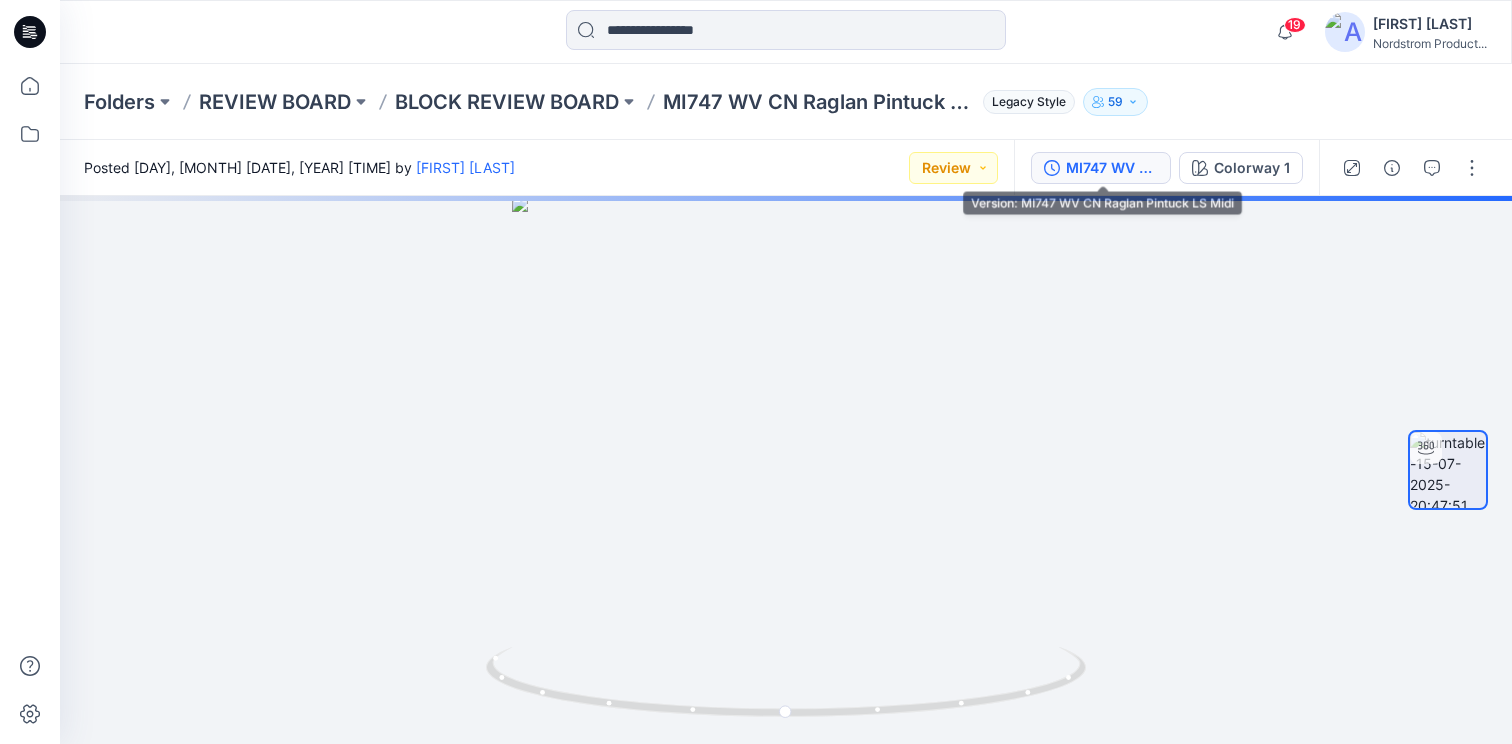 click on "MI747 WV CN Raglan Pintuck LS Midi" at bounding box center [1101, 168] 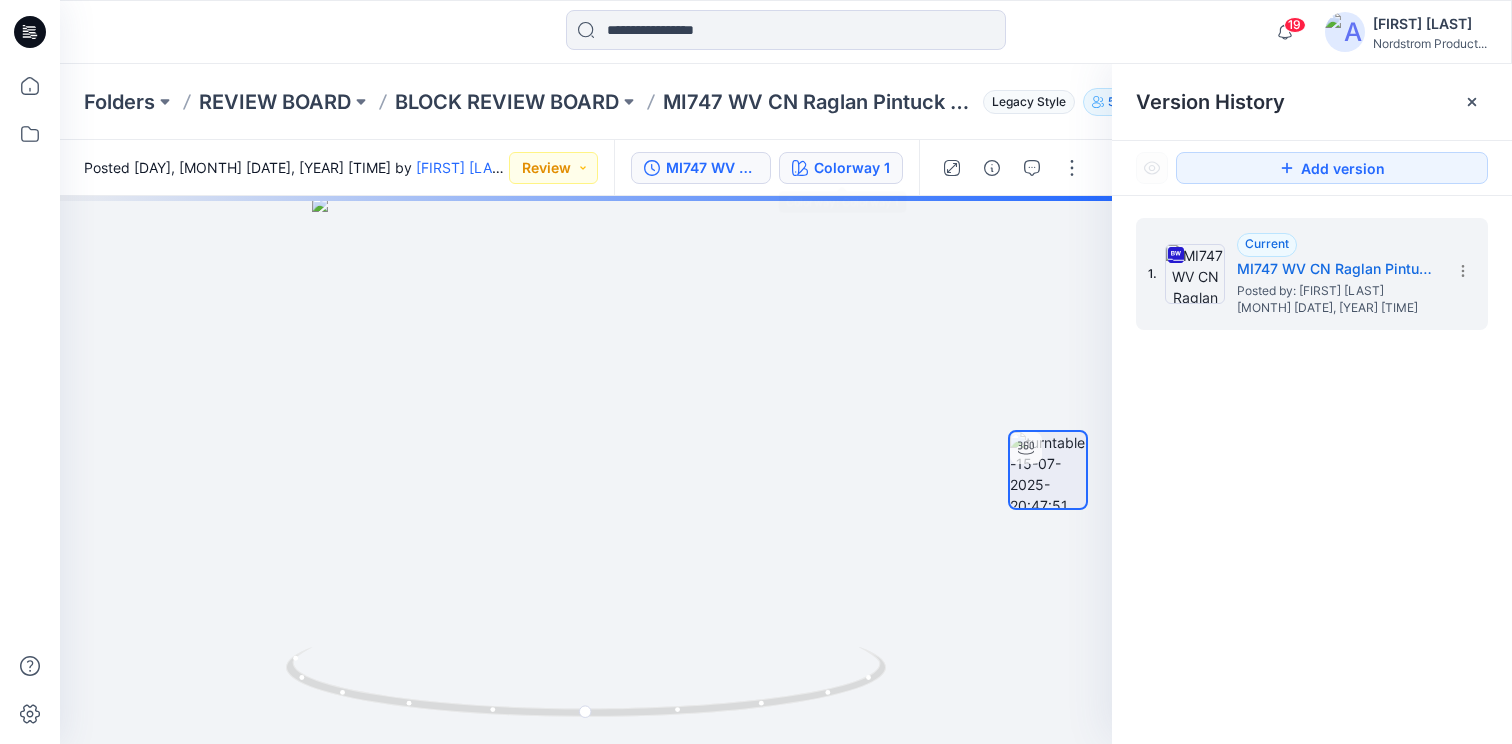 click on "Colorway 1" at bounding box center [852, 168] 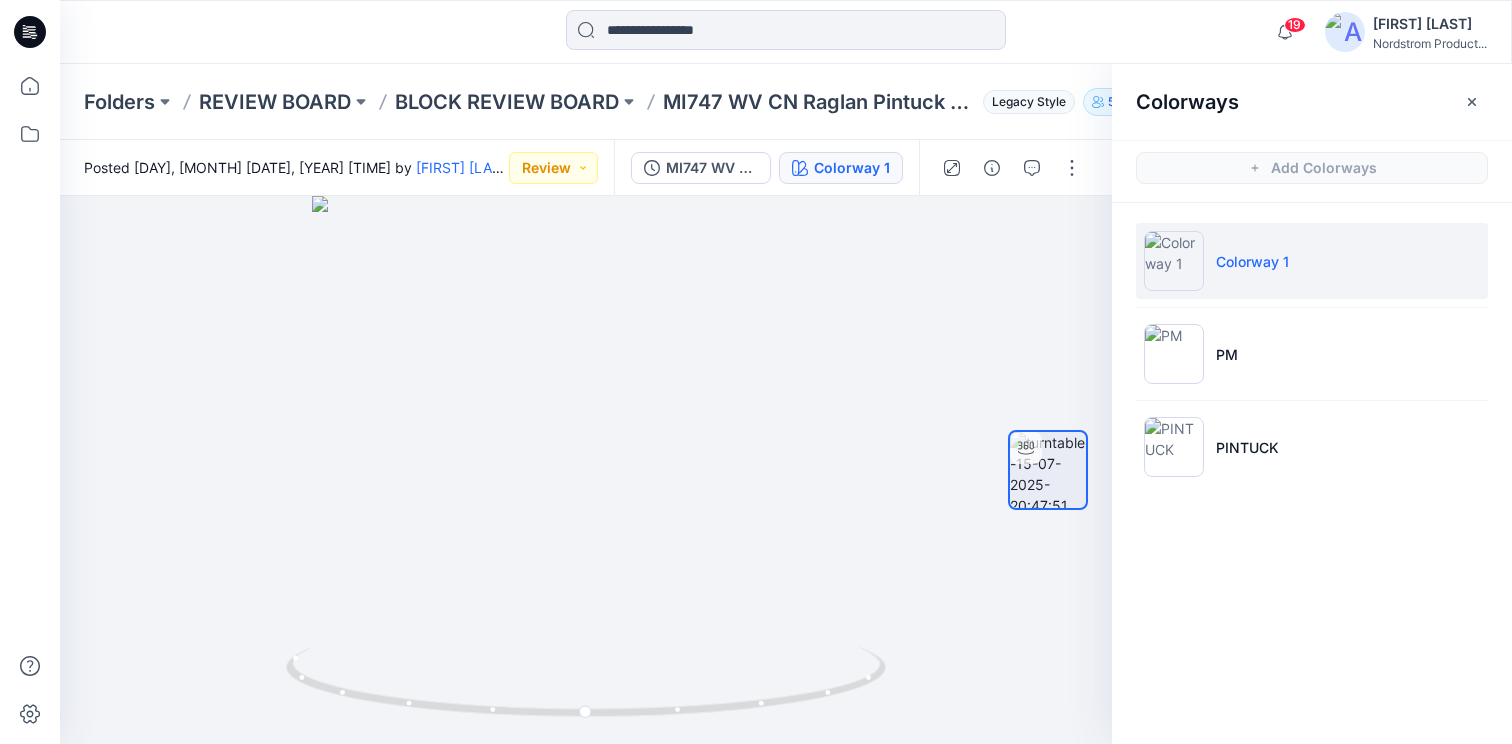 click at bounding box center (241, 32) 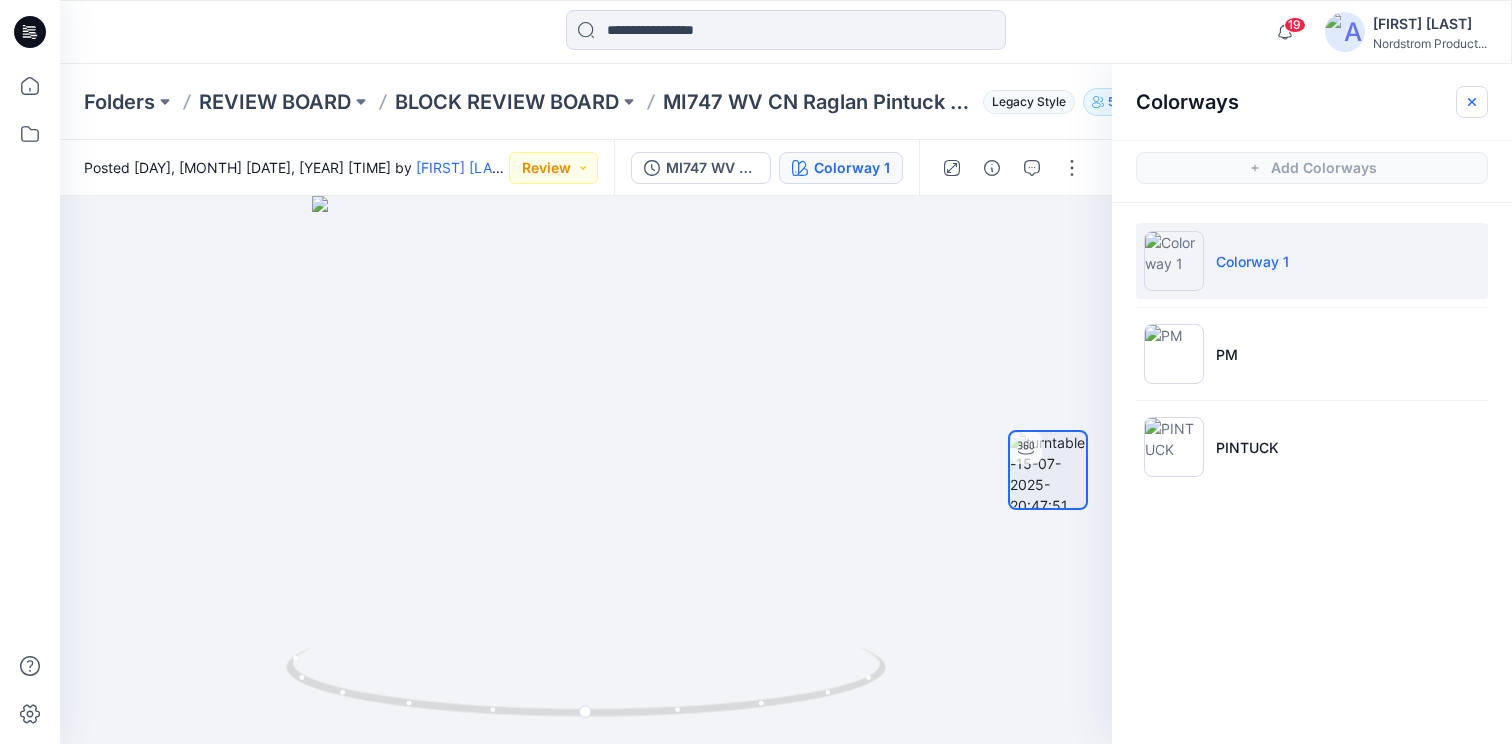click at bounding box center (1472, 102) 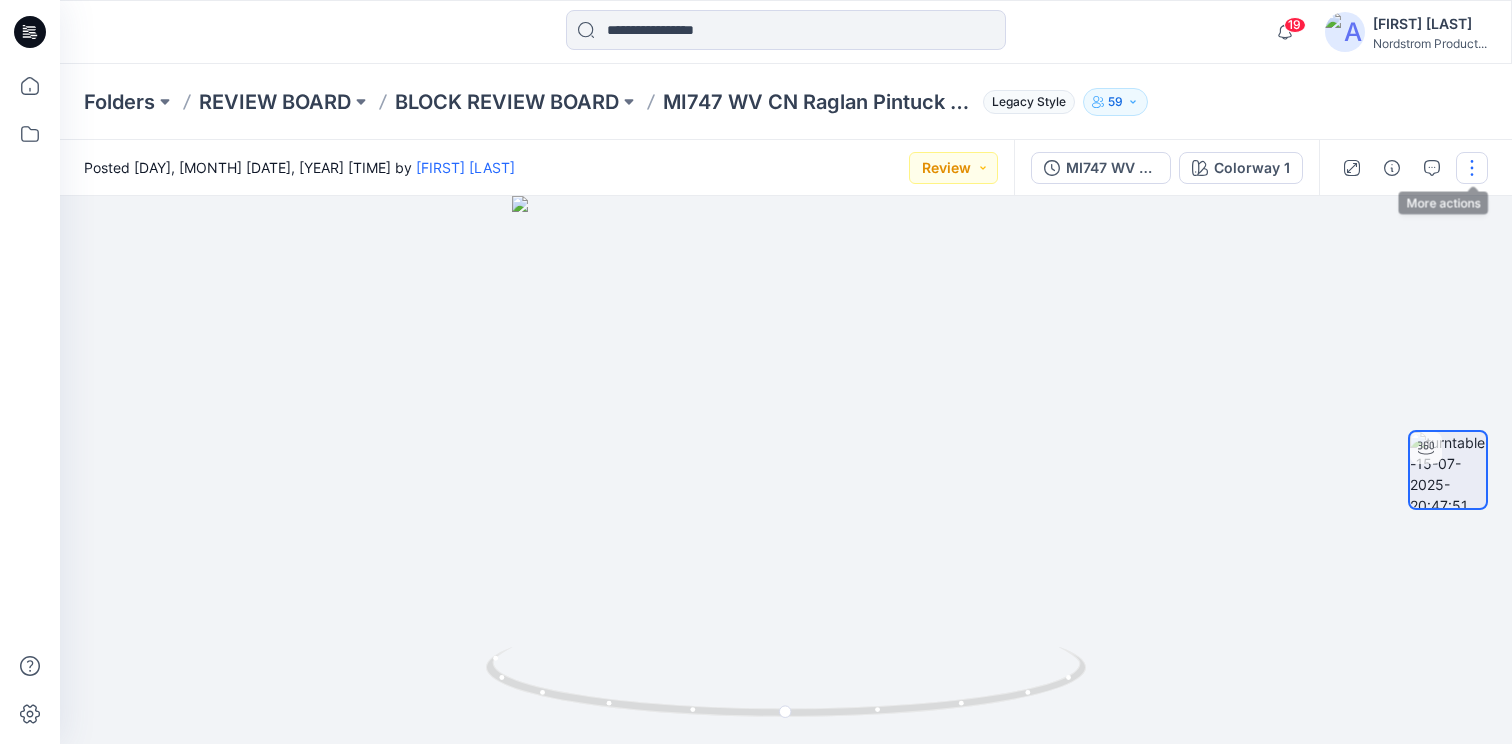 click at bounding box center [1472, 168] 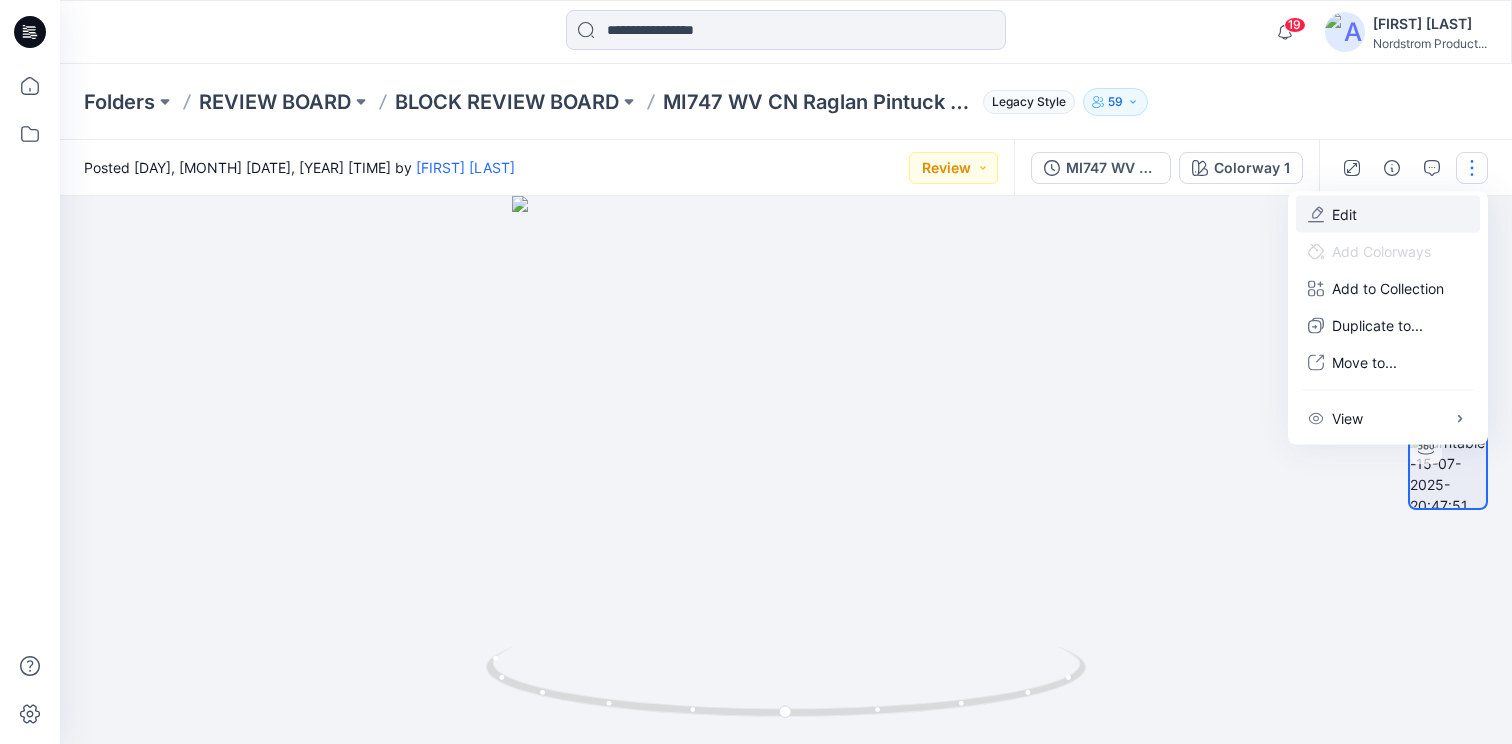 click on "Edit" at bounding box center (1344, 214) 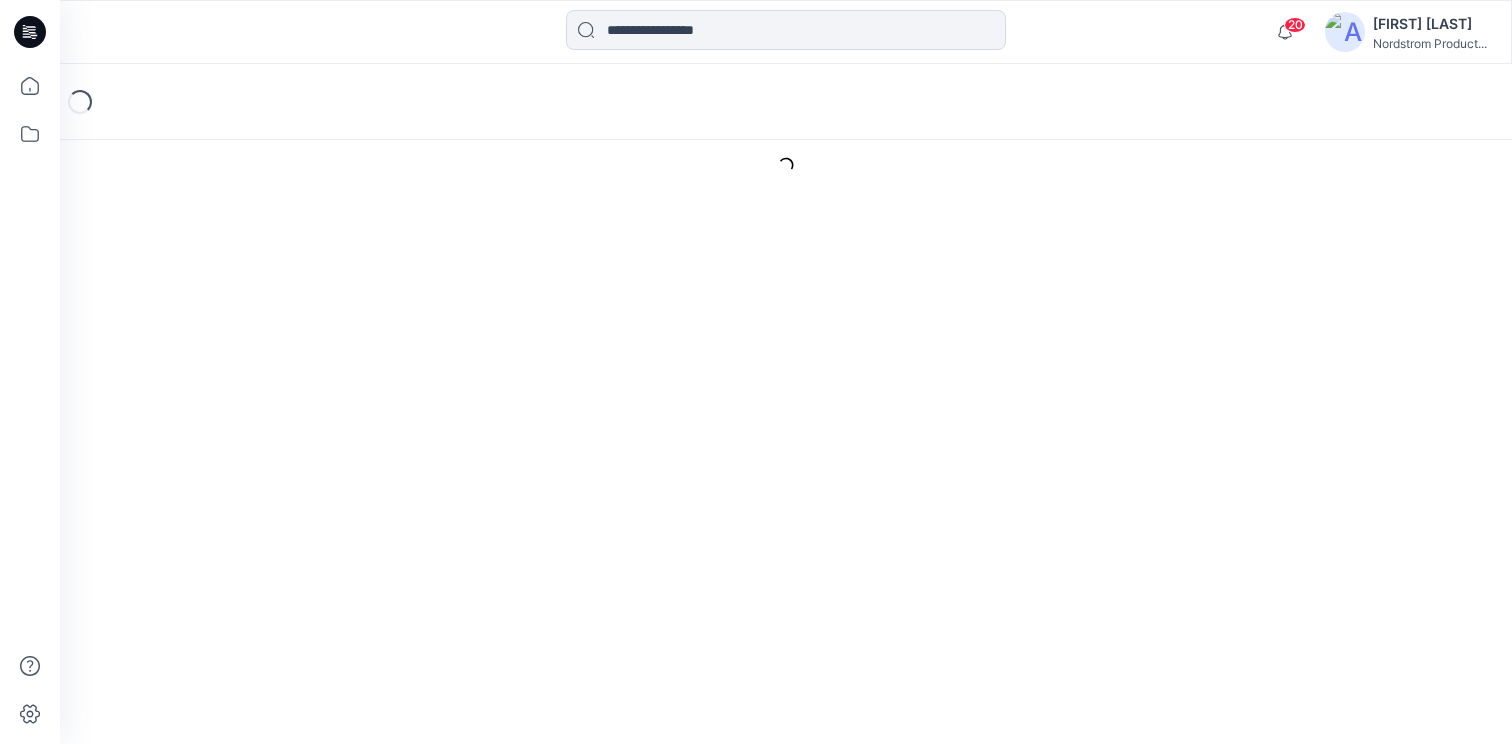 scroll, scrollTop: 0, scrollLeft: 0, axis: both 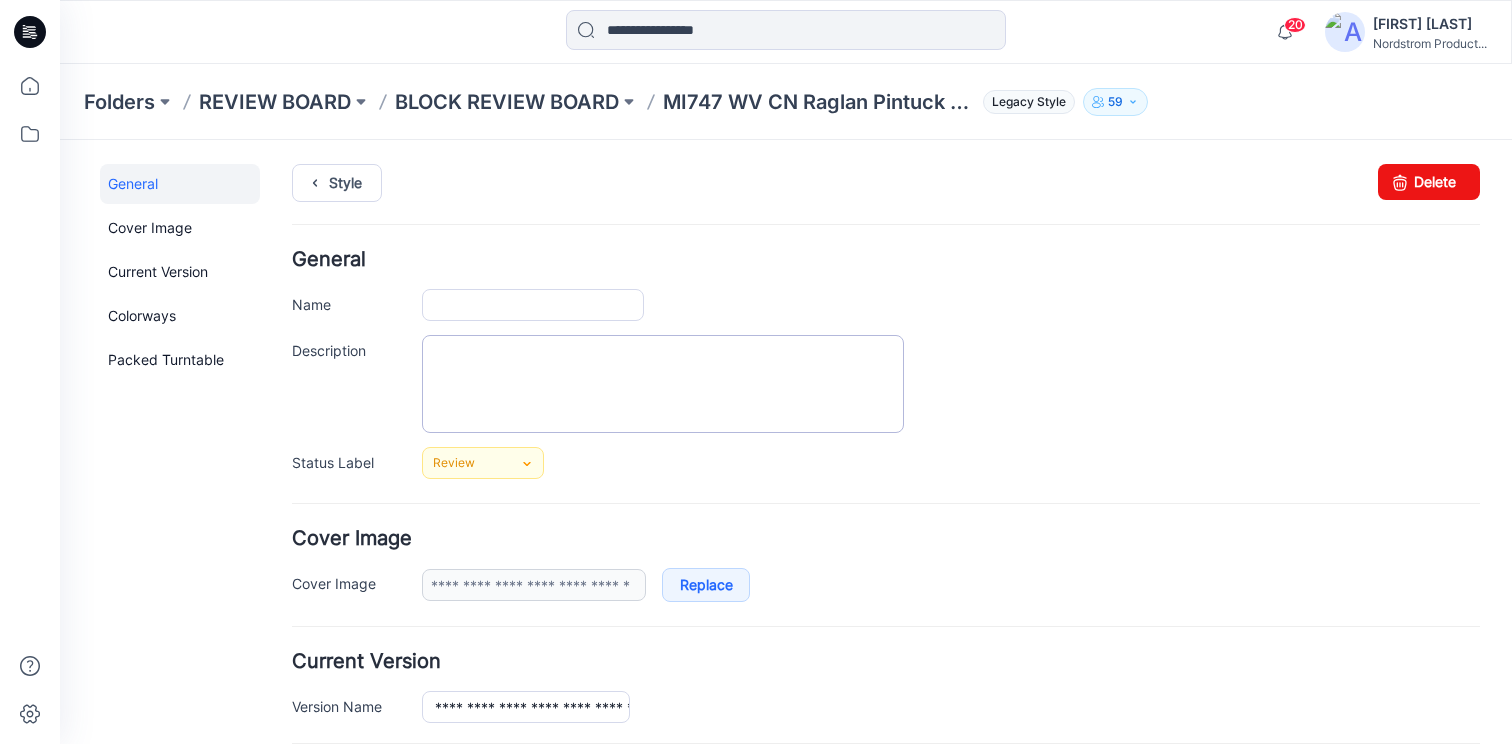 type on "**********" 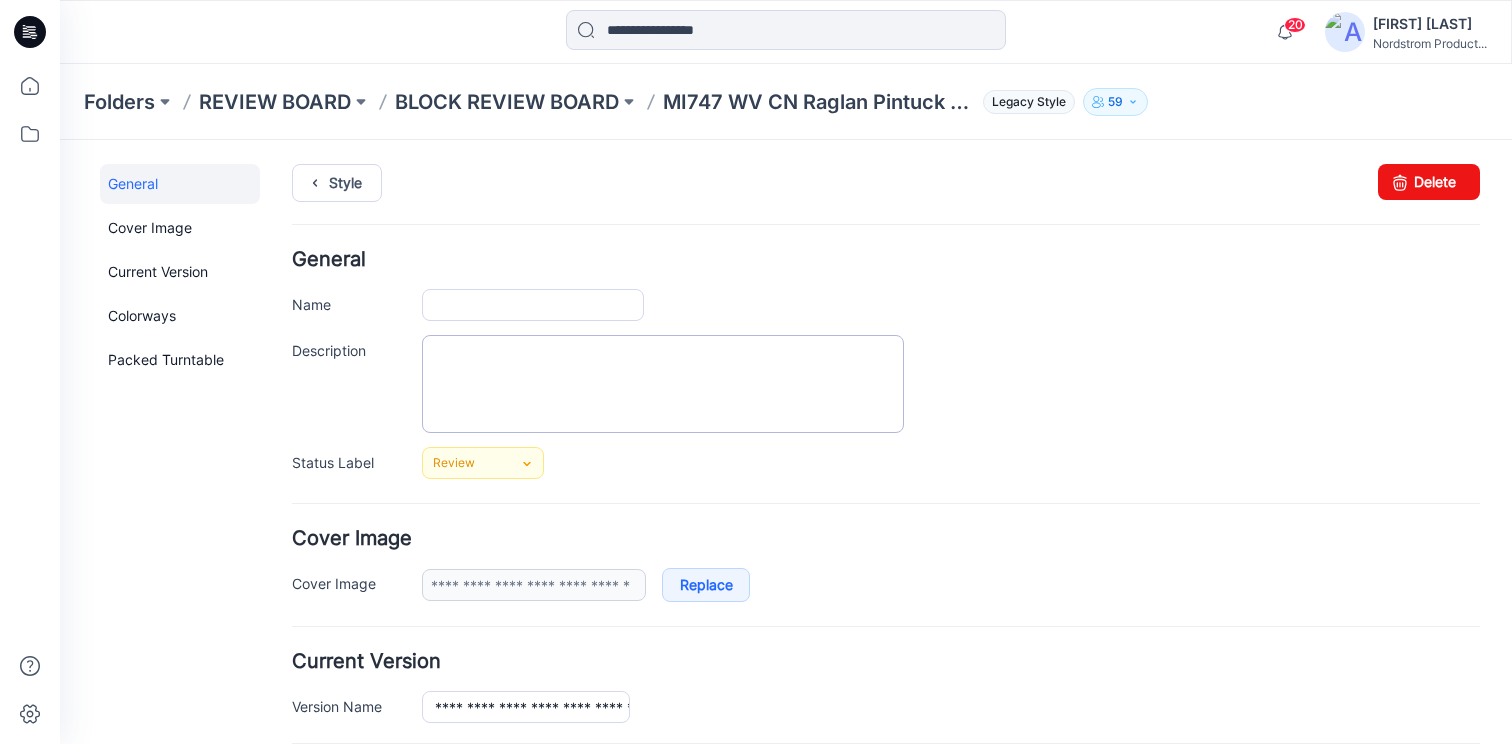 type on "**********" 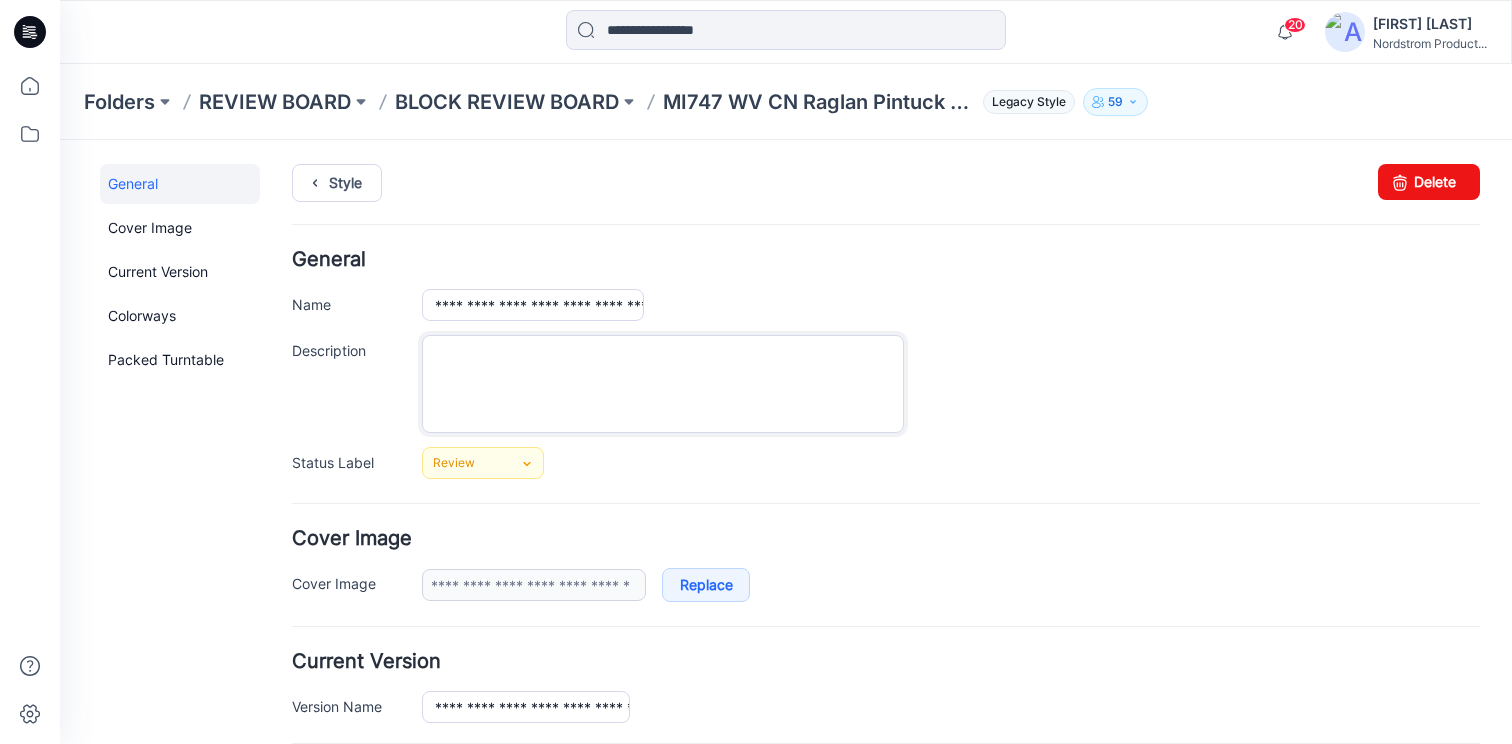 click on "Description" at bounding box center (663, 384) 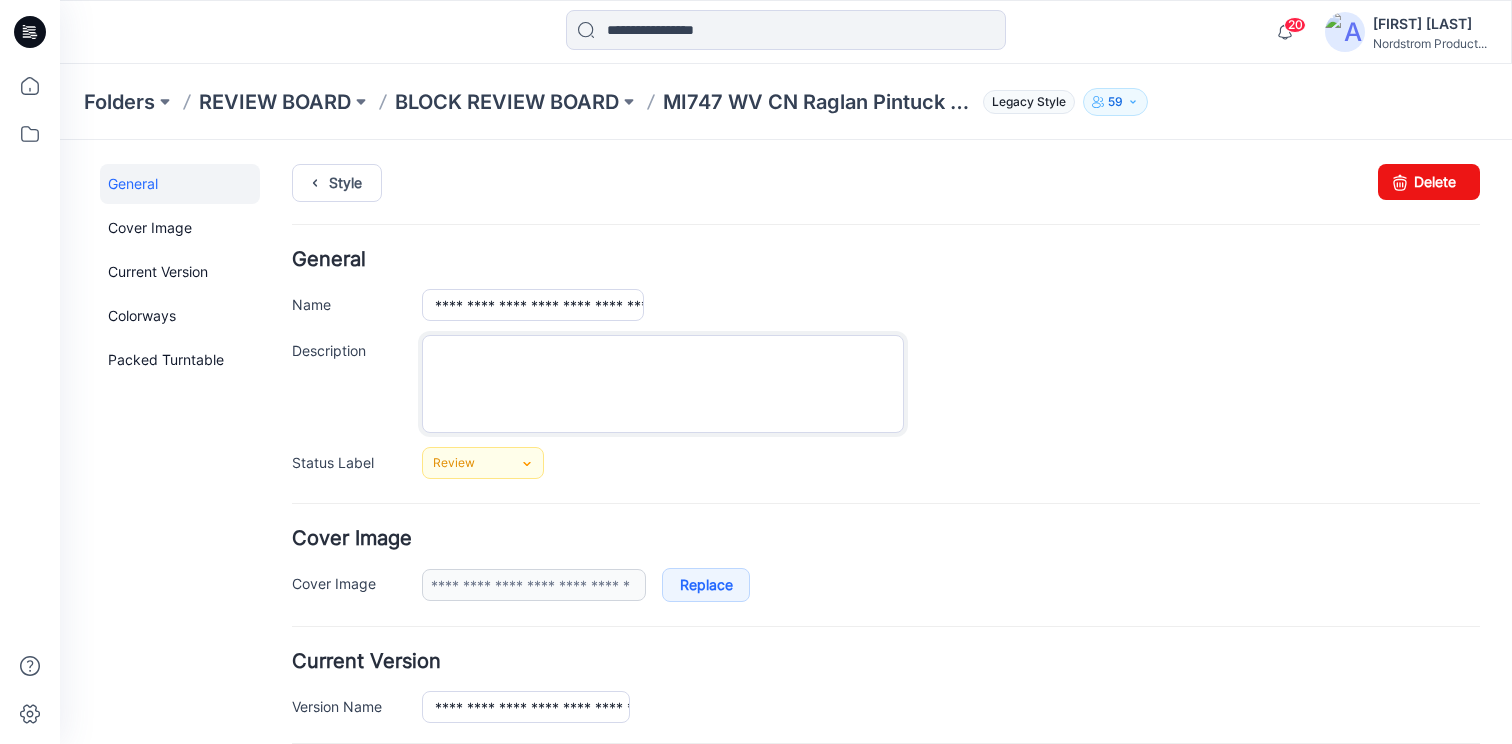 paste on "**********" 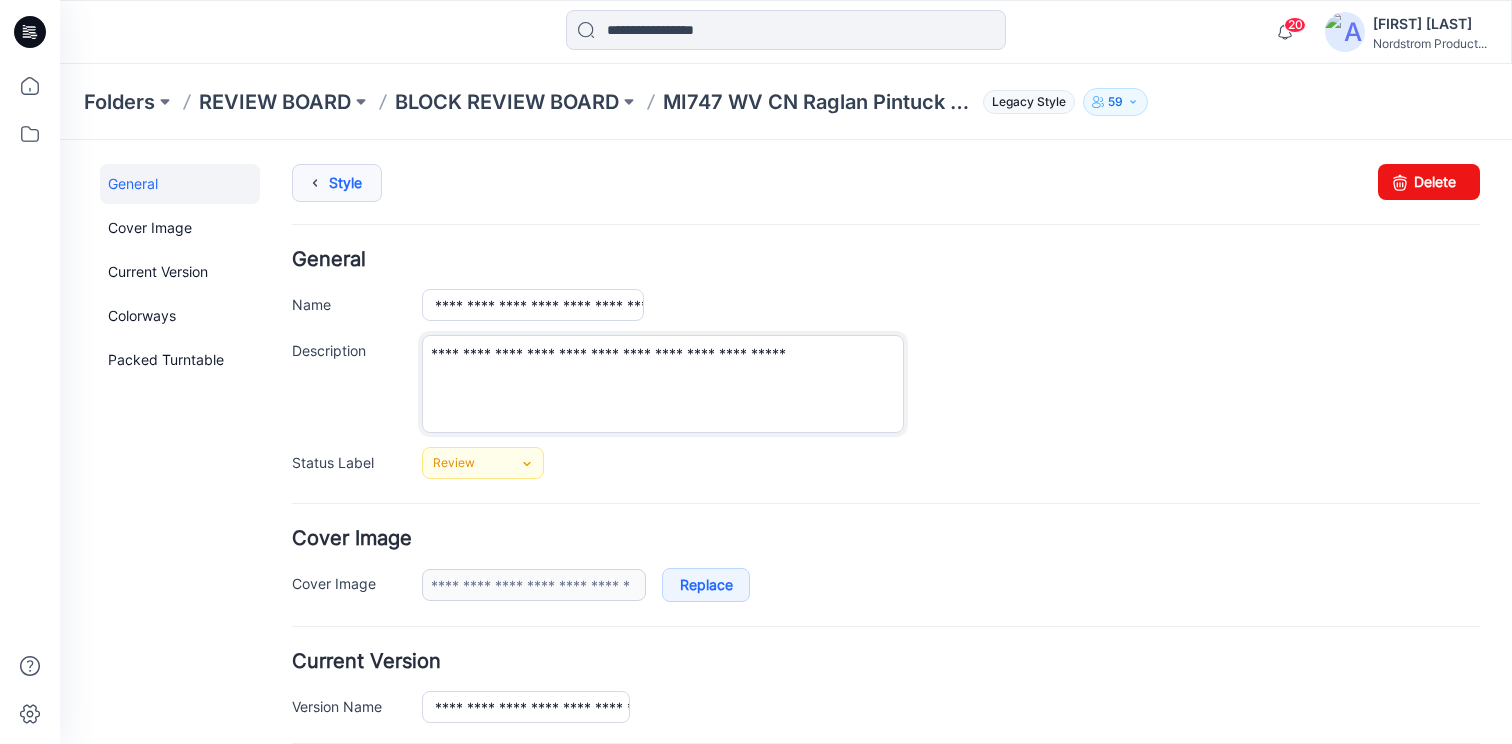 type on "**********" 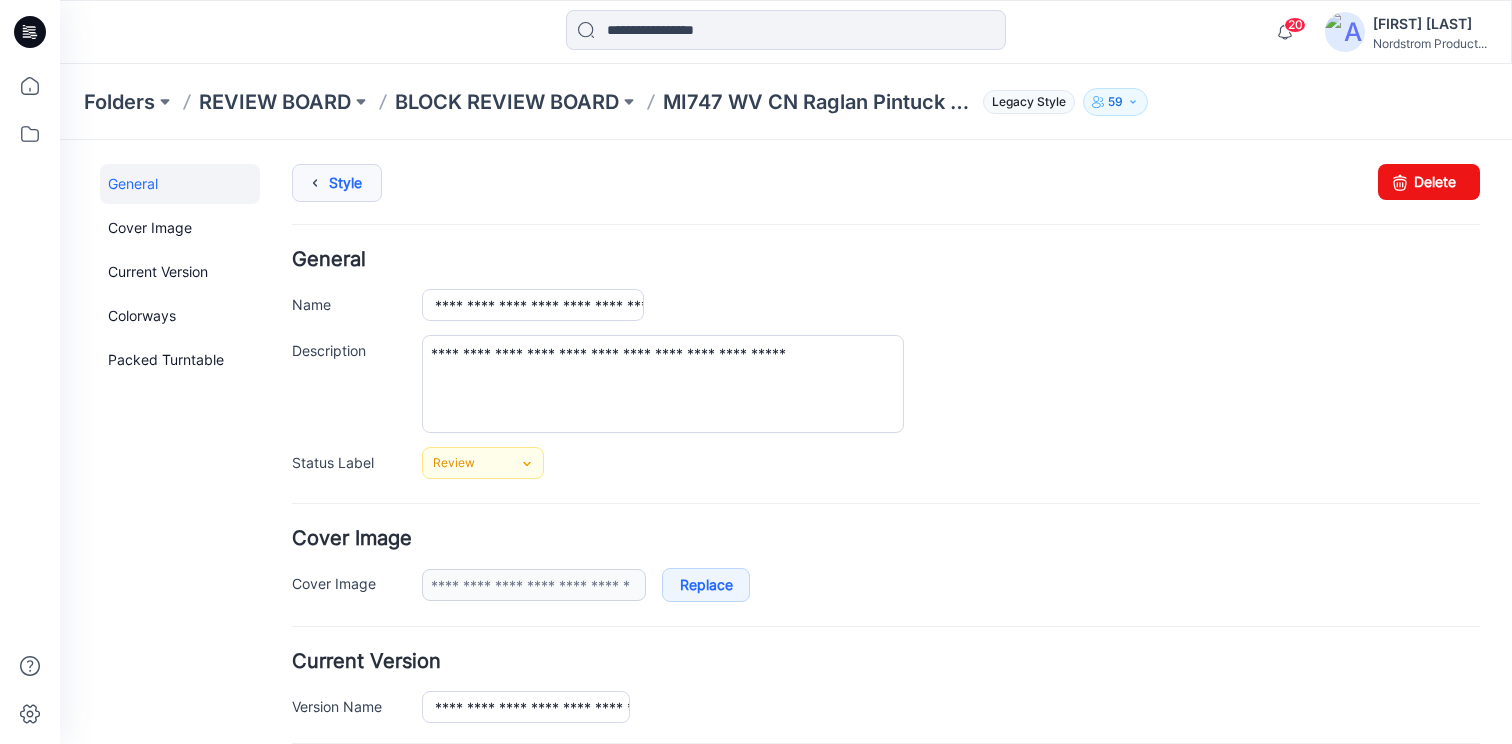 click on "Style" at bounding box center [337, 183] 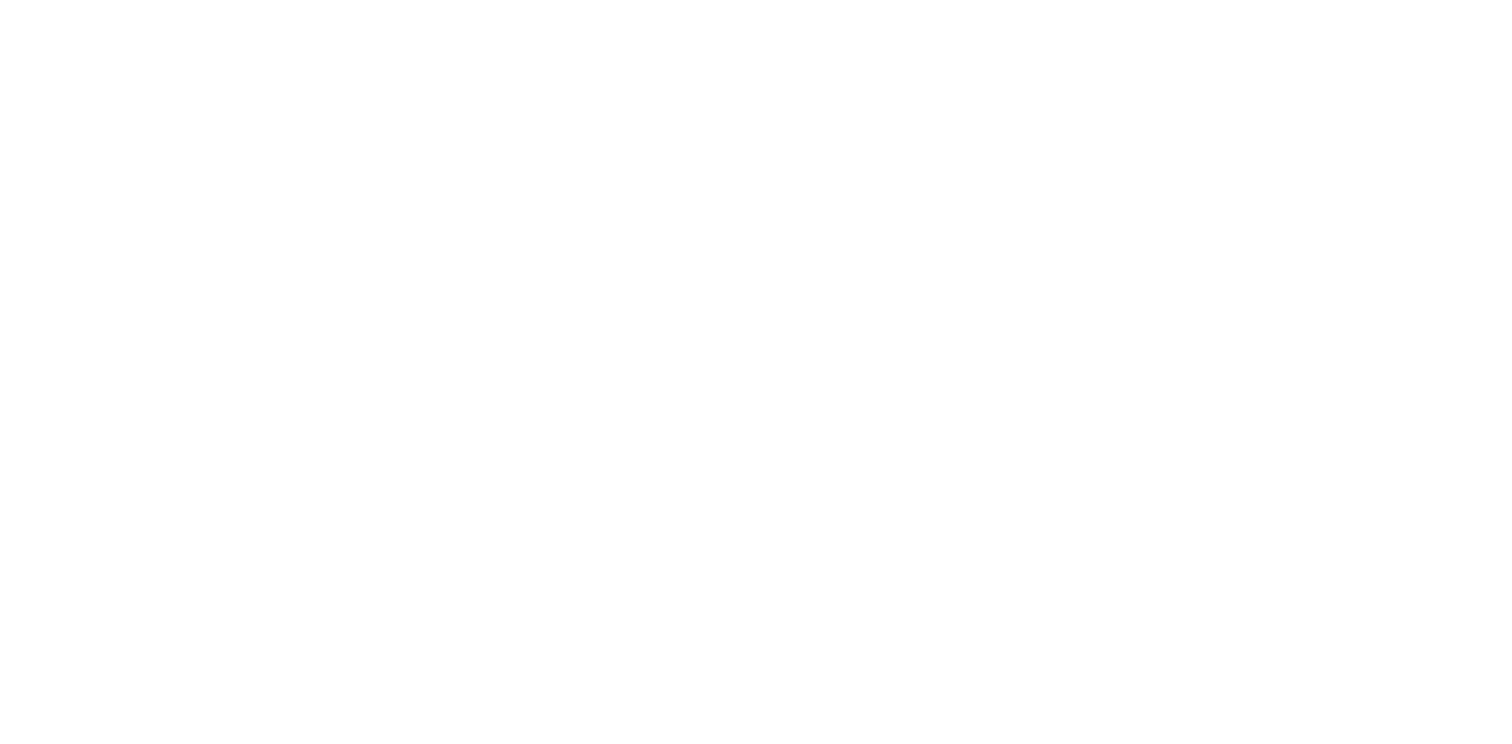 scroll, scrollTop: 0, scrollLeft: 0, axis: both 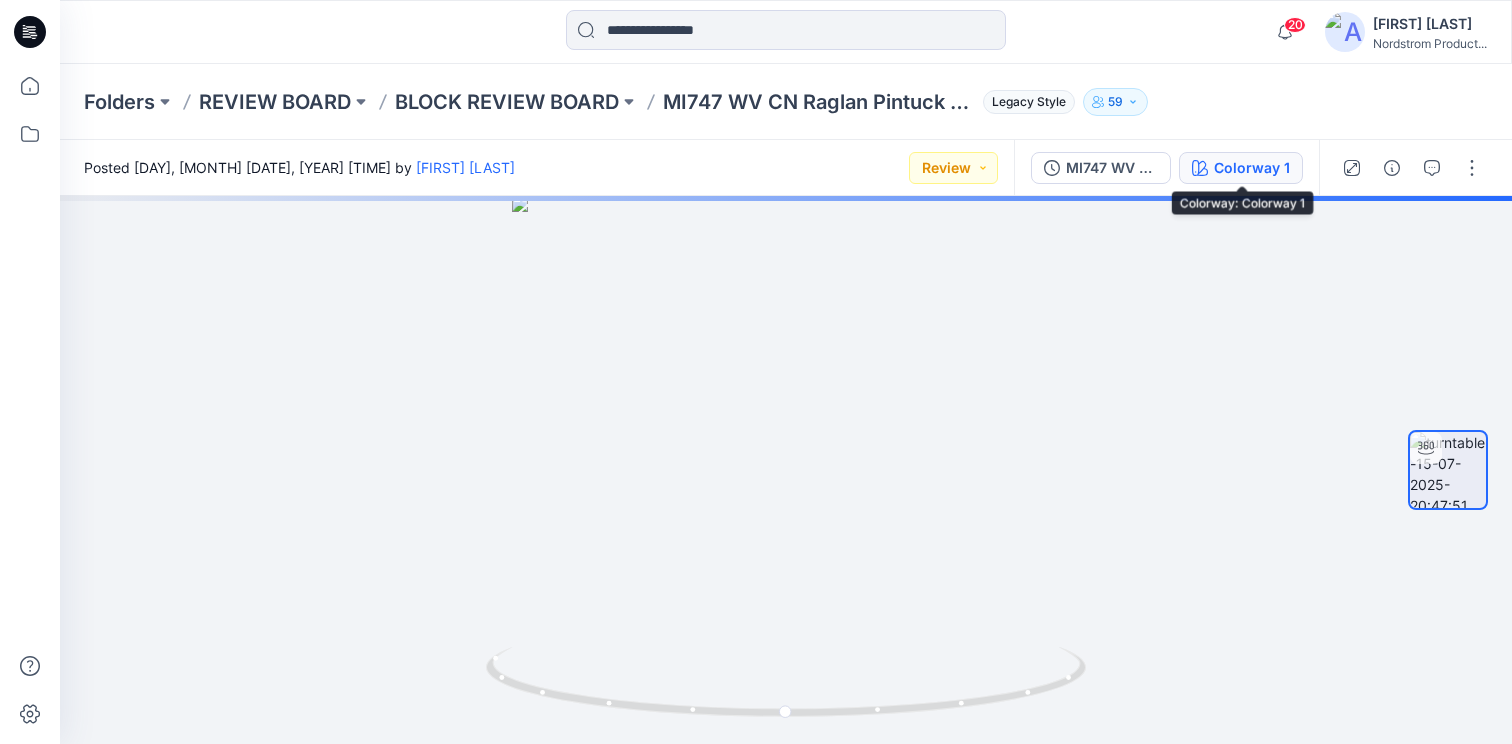 click on "Colorway 1" at bounding box center [1252, 168] 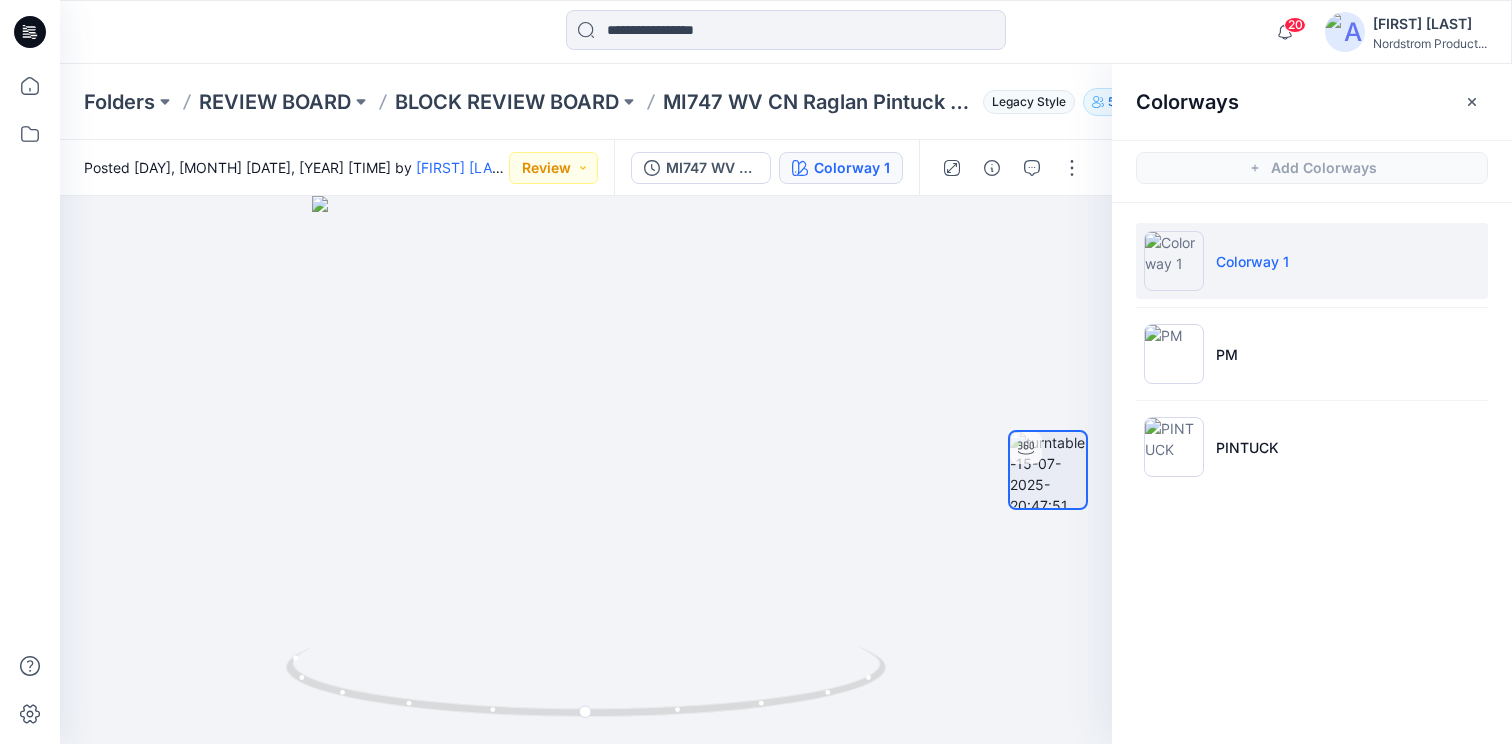 click at bounding box center [786, 32] 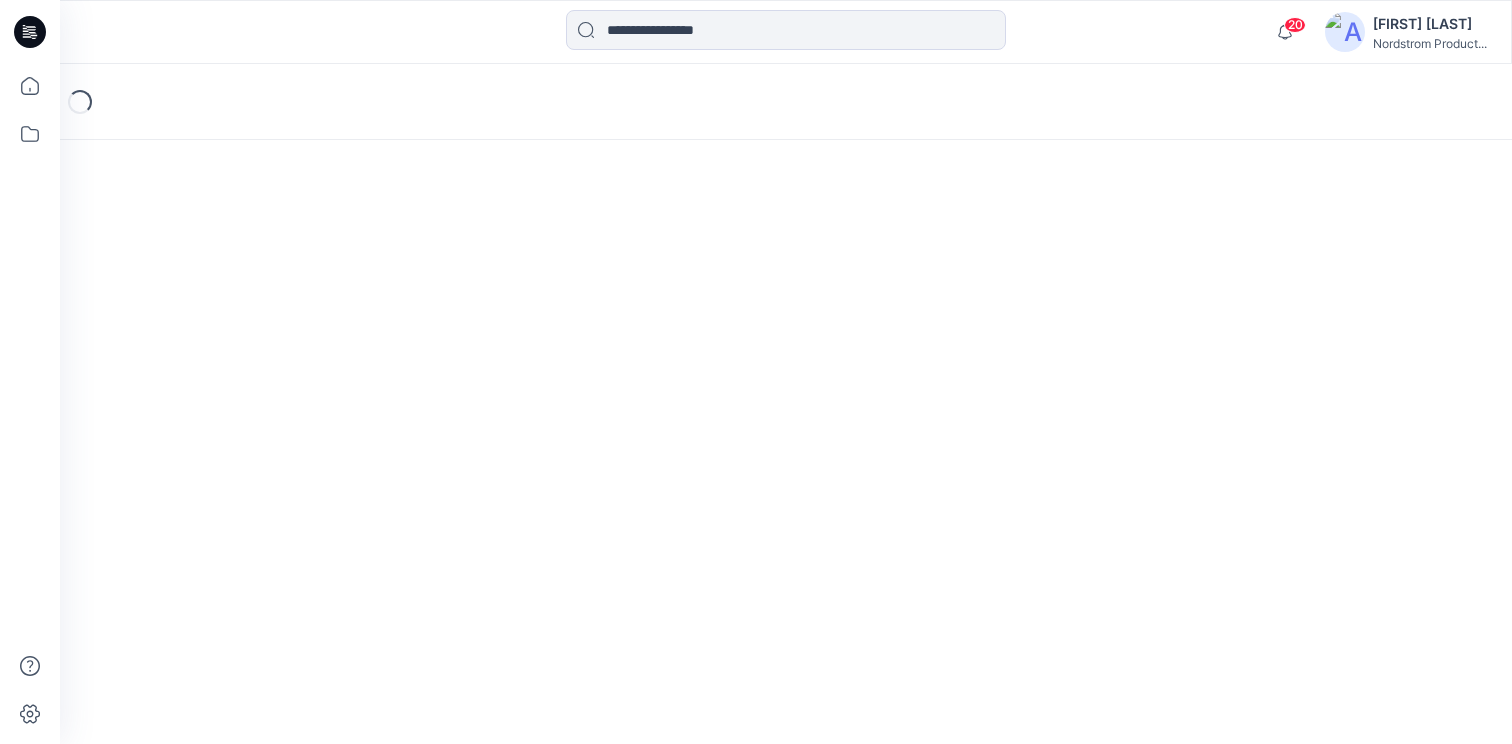 scroll, scrollTop: 0, scrollLeft: 0, axis: both 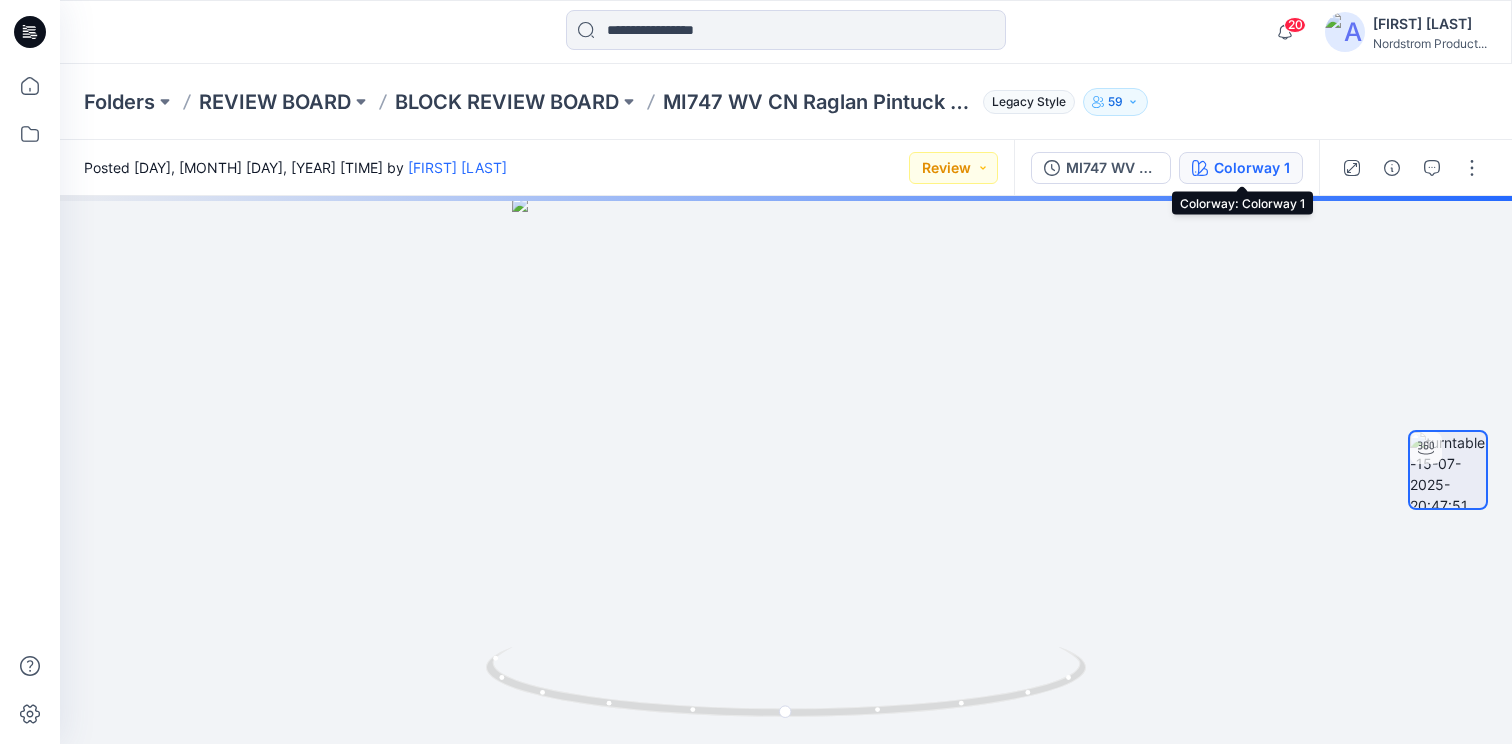 click on "Colorway 1" at bounding box center (1252, 168) 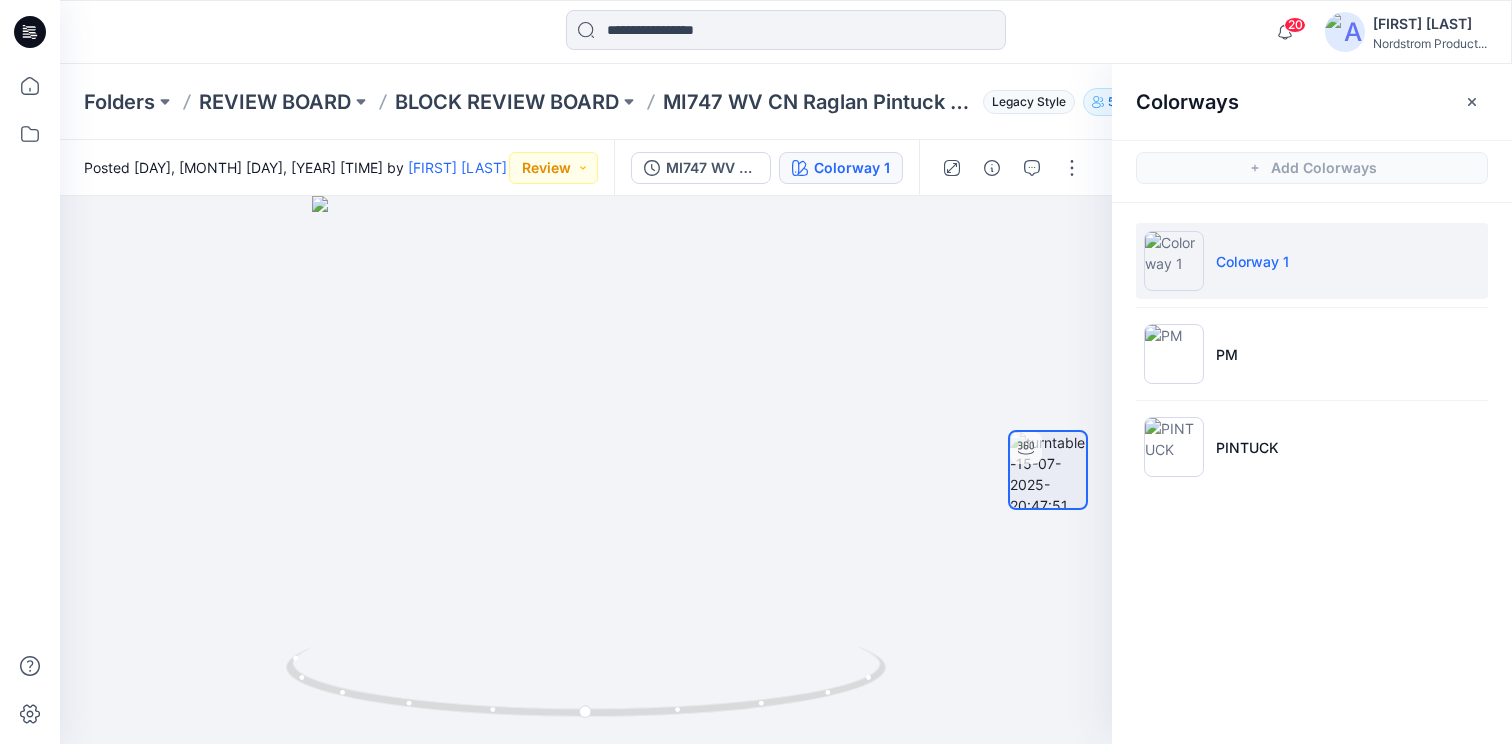 click at bounding box center (786, 32) 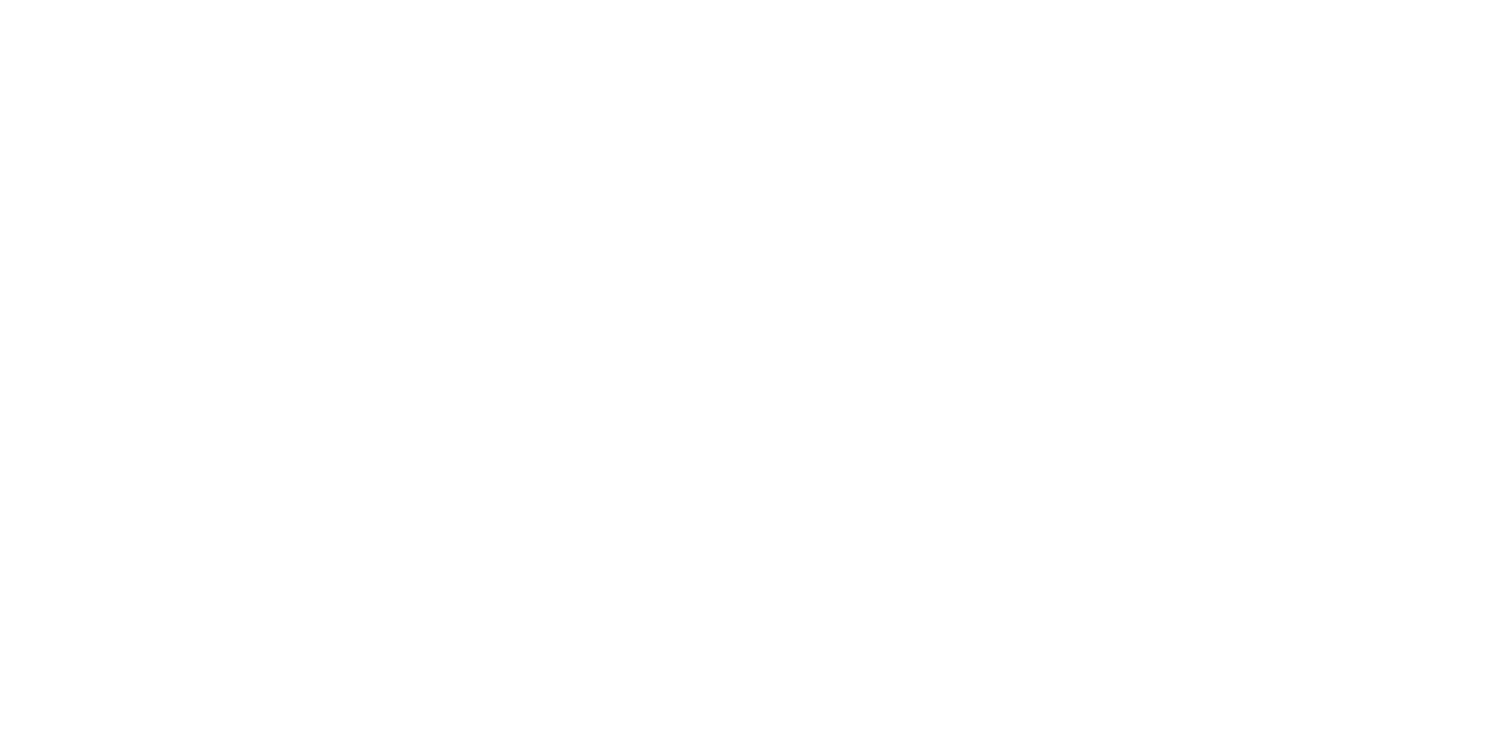 scroll, scrollTop: 0, scrollLeft: 0, axis: both 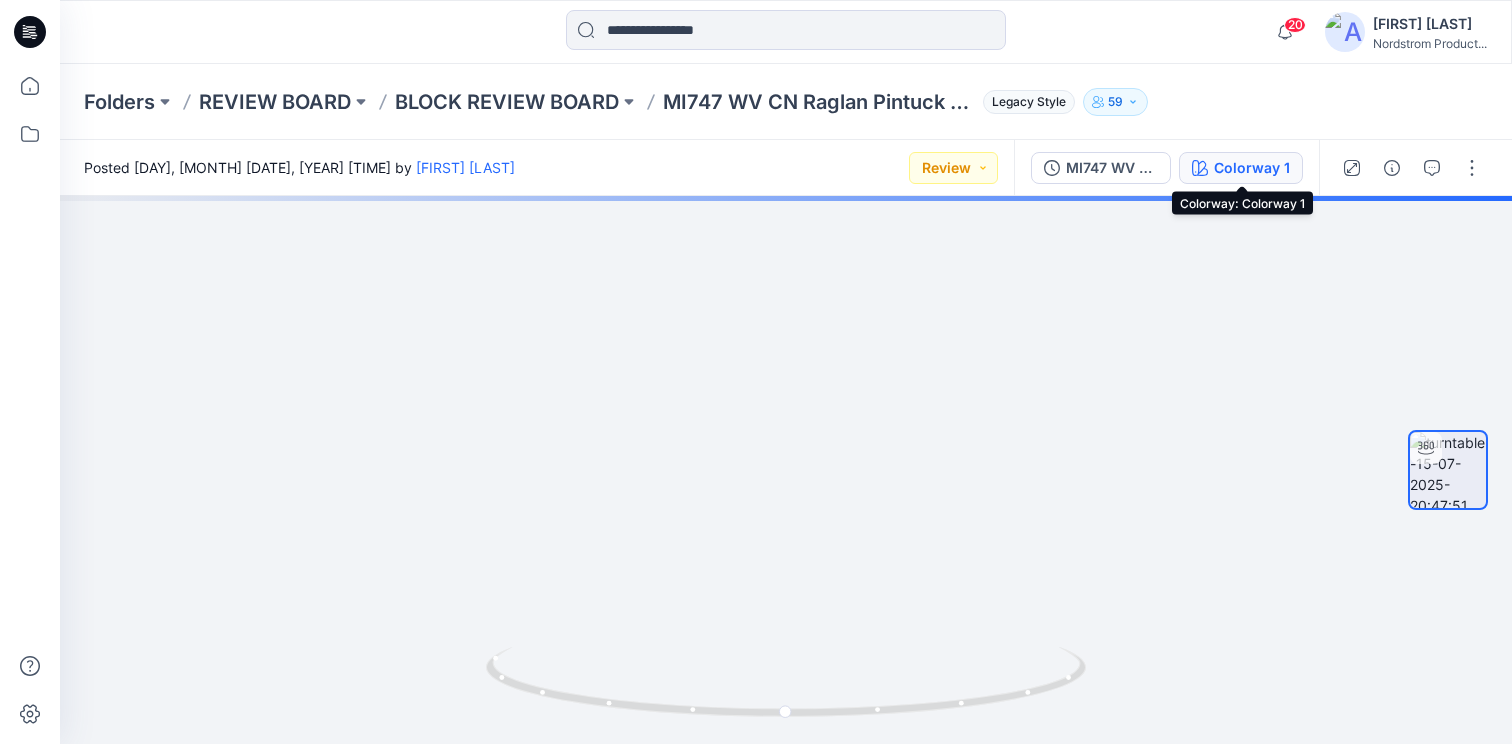 click on "Colorway 1" at bounding box center [1252, 168] 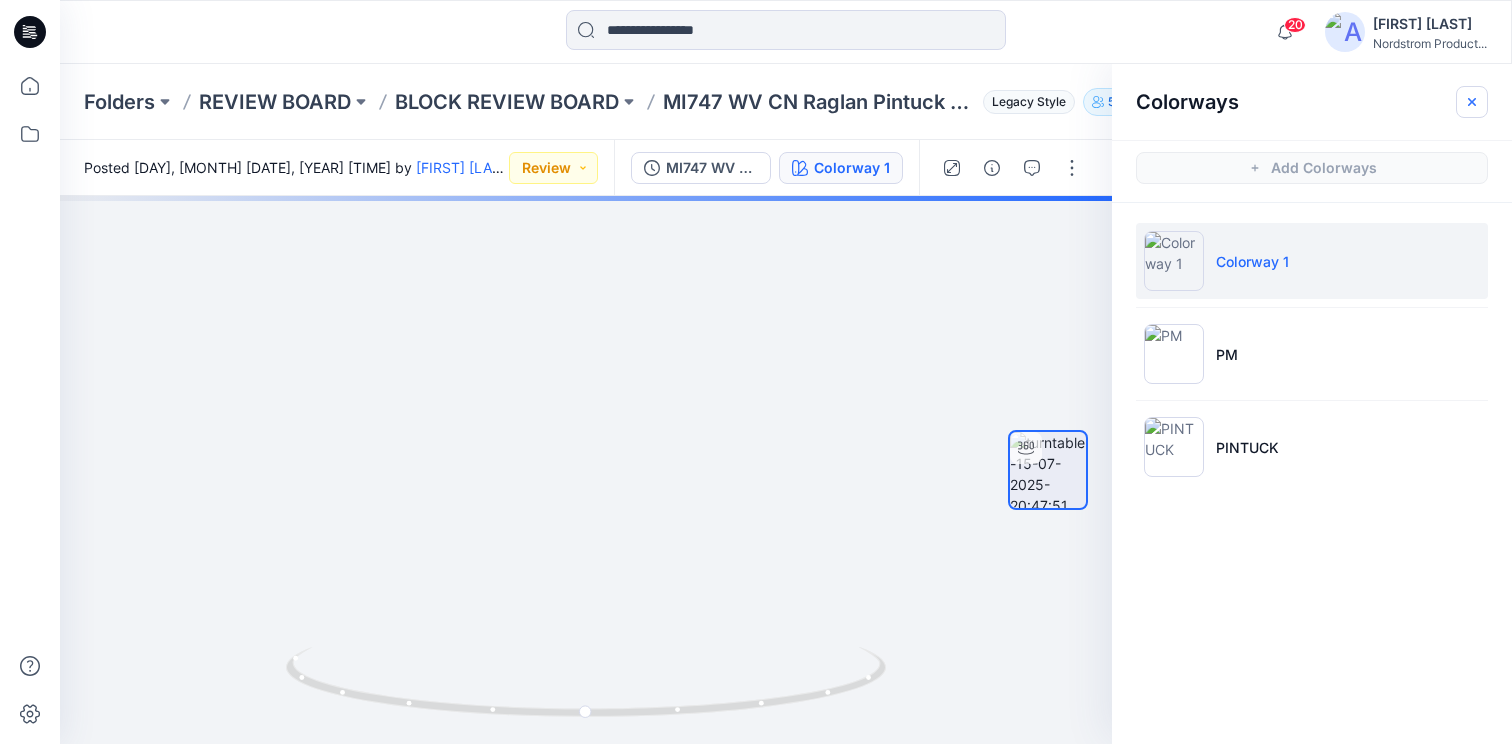 click 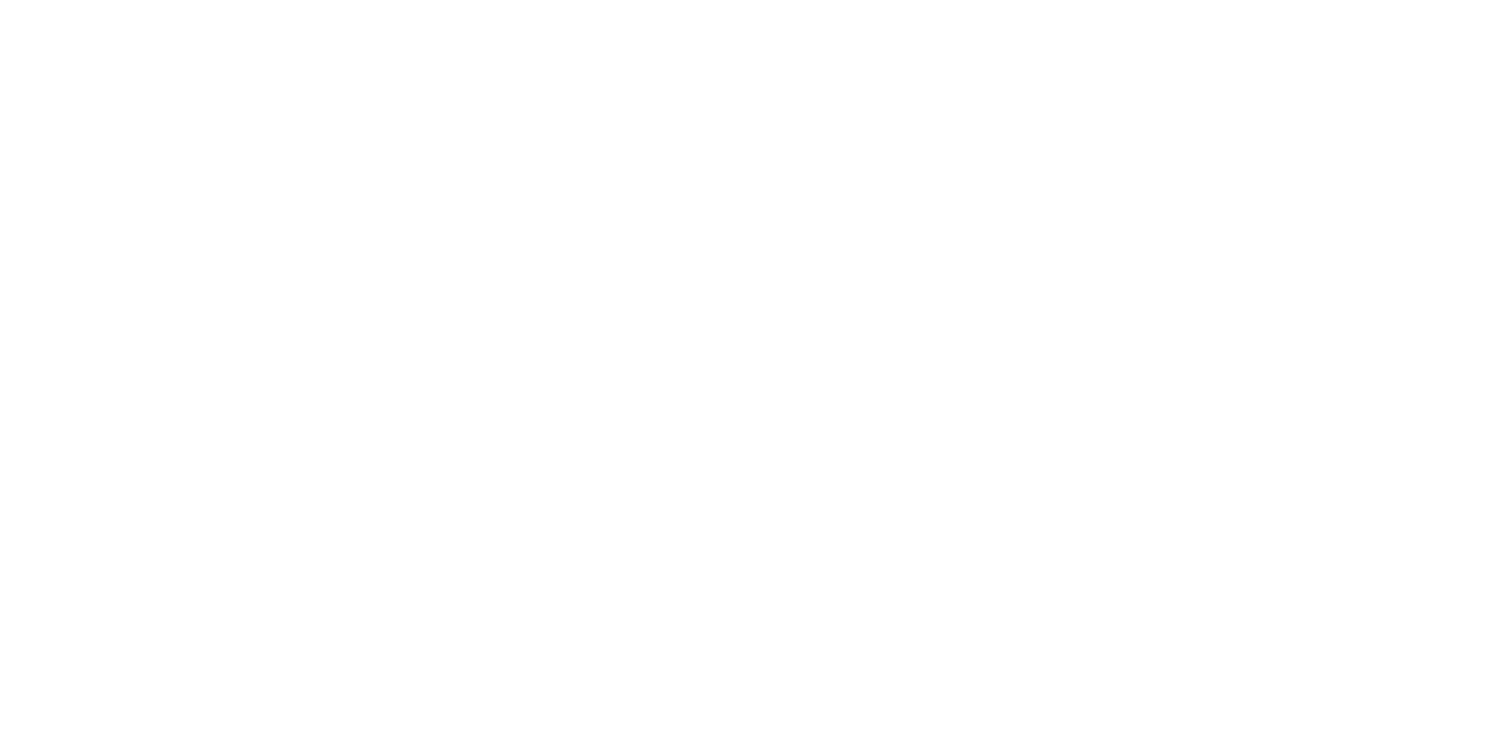 scroll, scrollTop: 0, scrollLeft: 0, axis: both 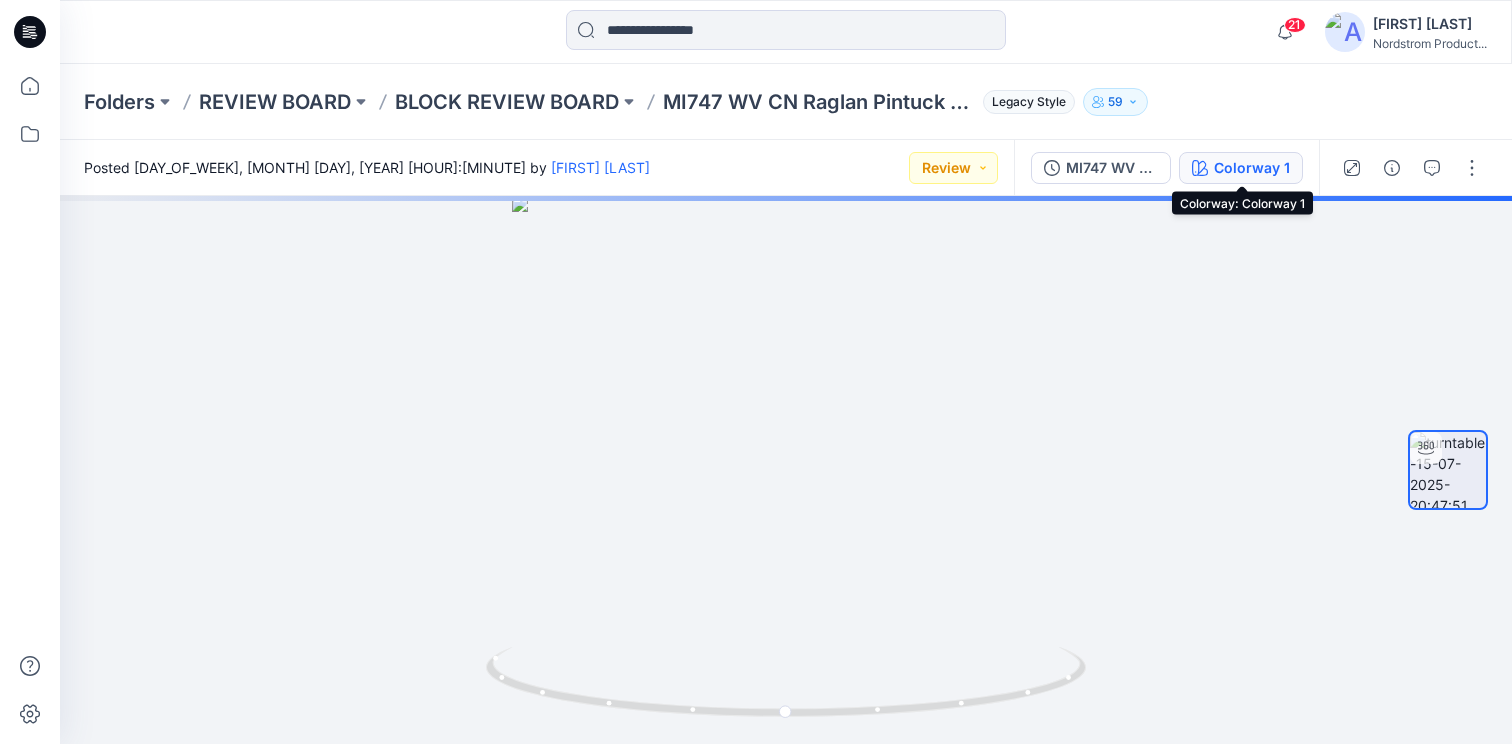 click on "Colorway 1" at bounding box center [1252, 168] 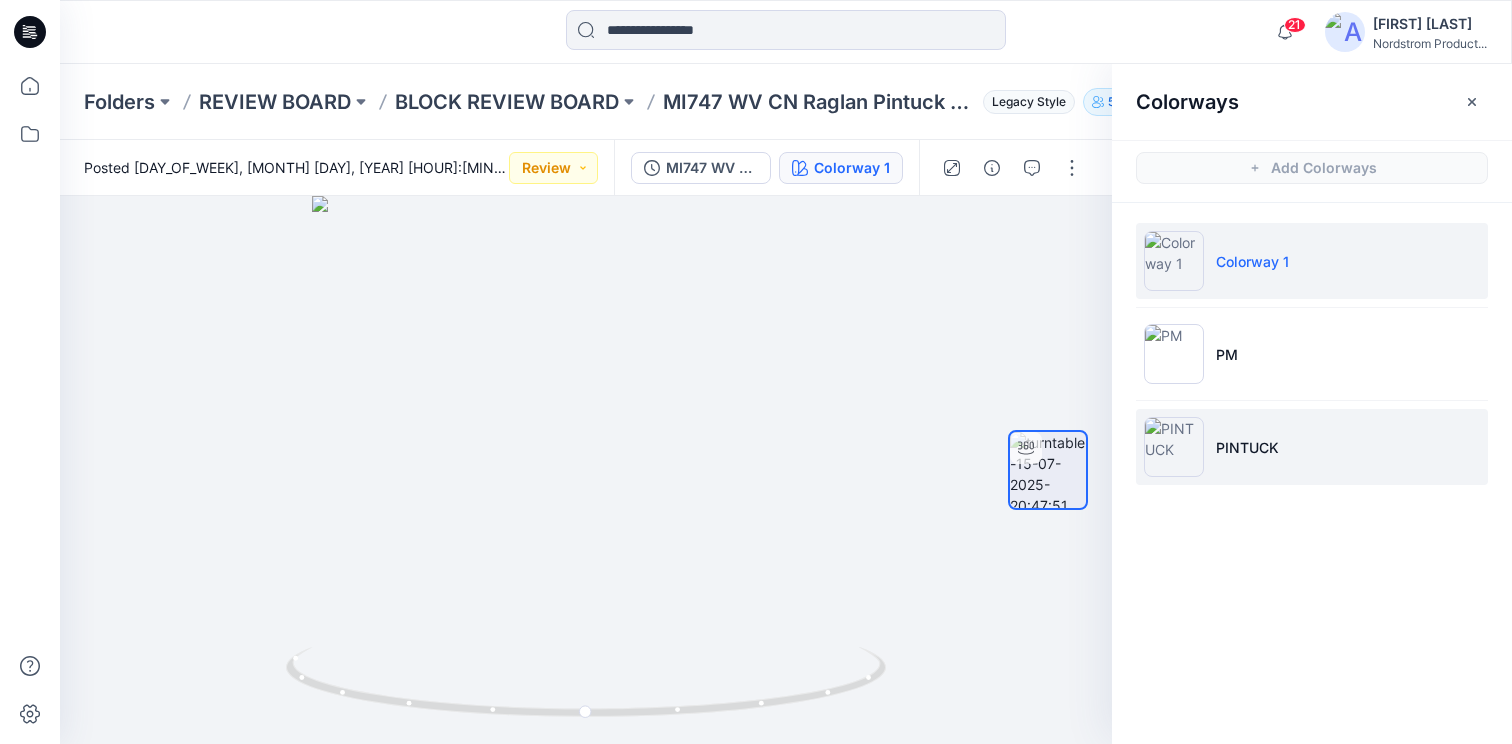 click on "PINTUCK" at bounding box center (1312, 447) 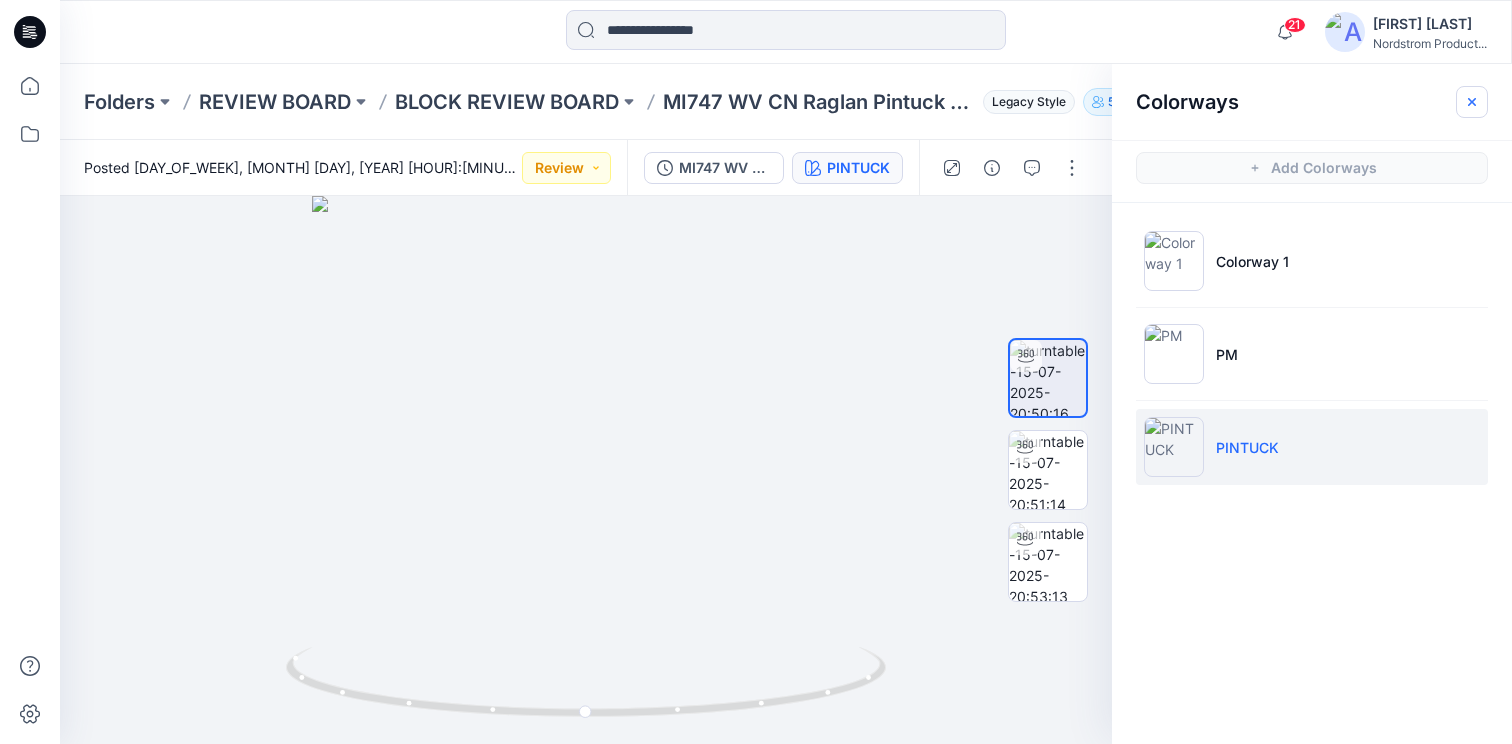 click 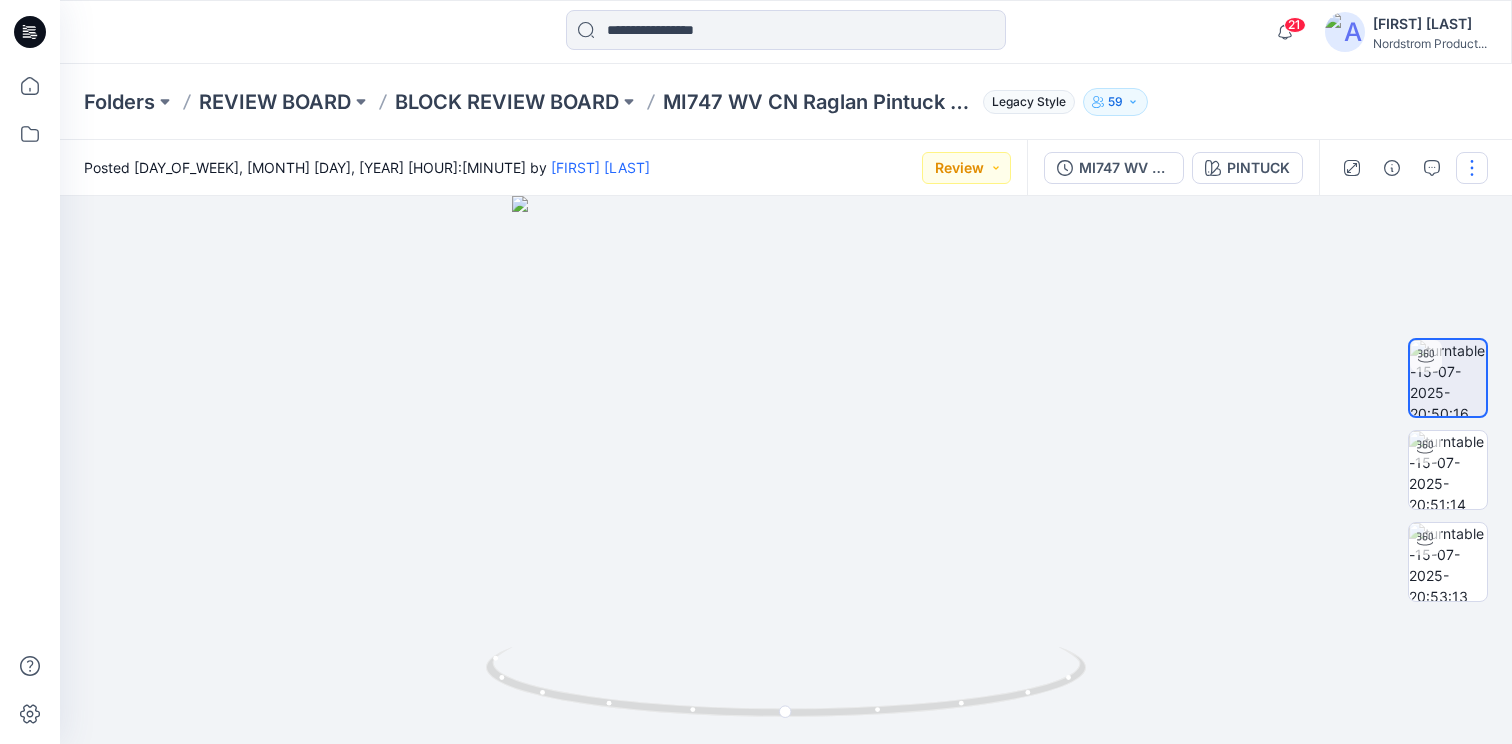 click at bounding box center (1472, 168) 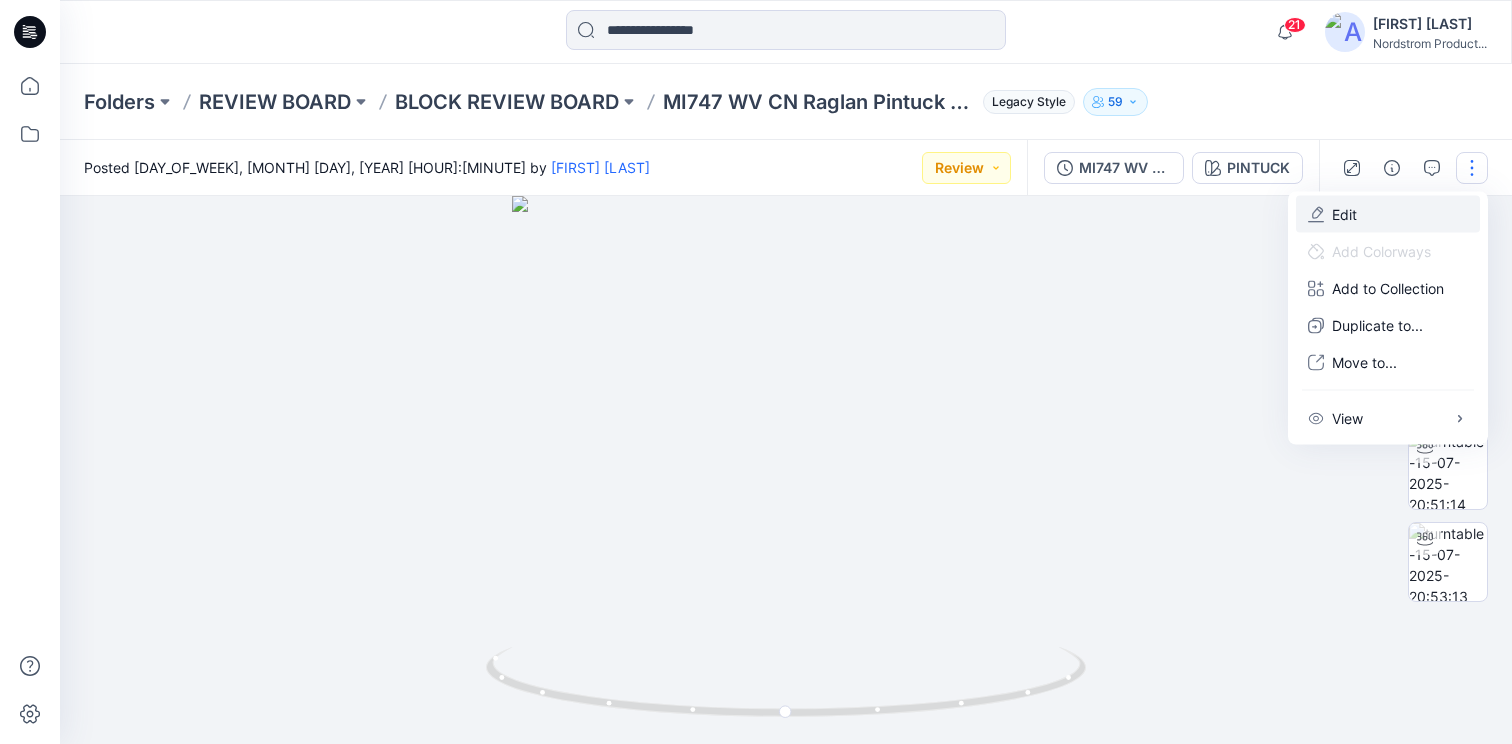 click on "Edit" at bounding box center [1344, 214] 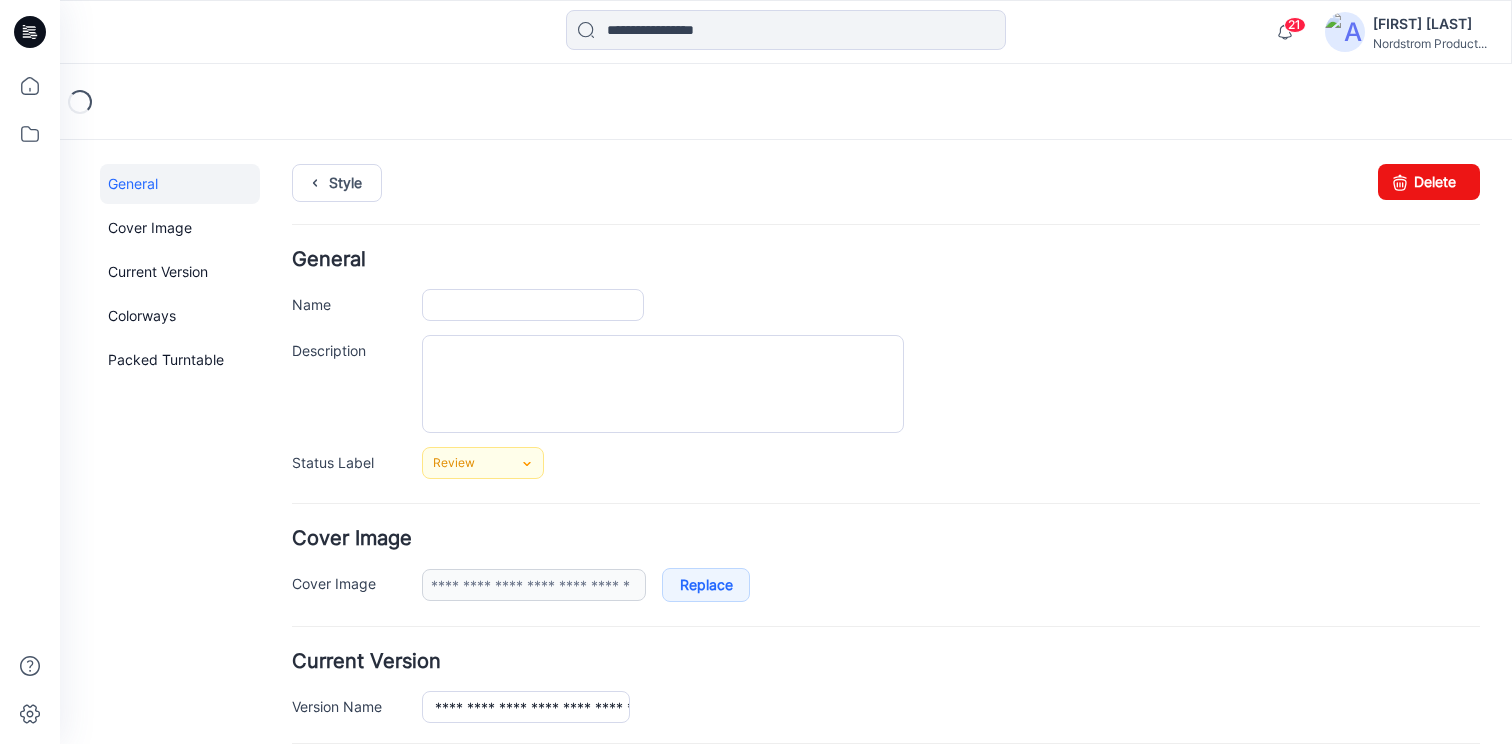 scroll, scrollTop: 0, scrollLeft: 0, axis: both 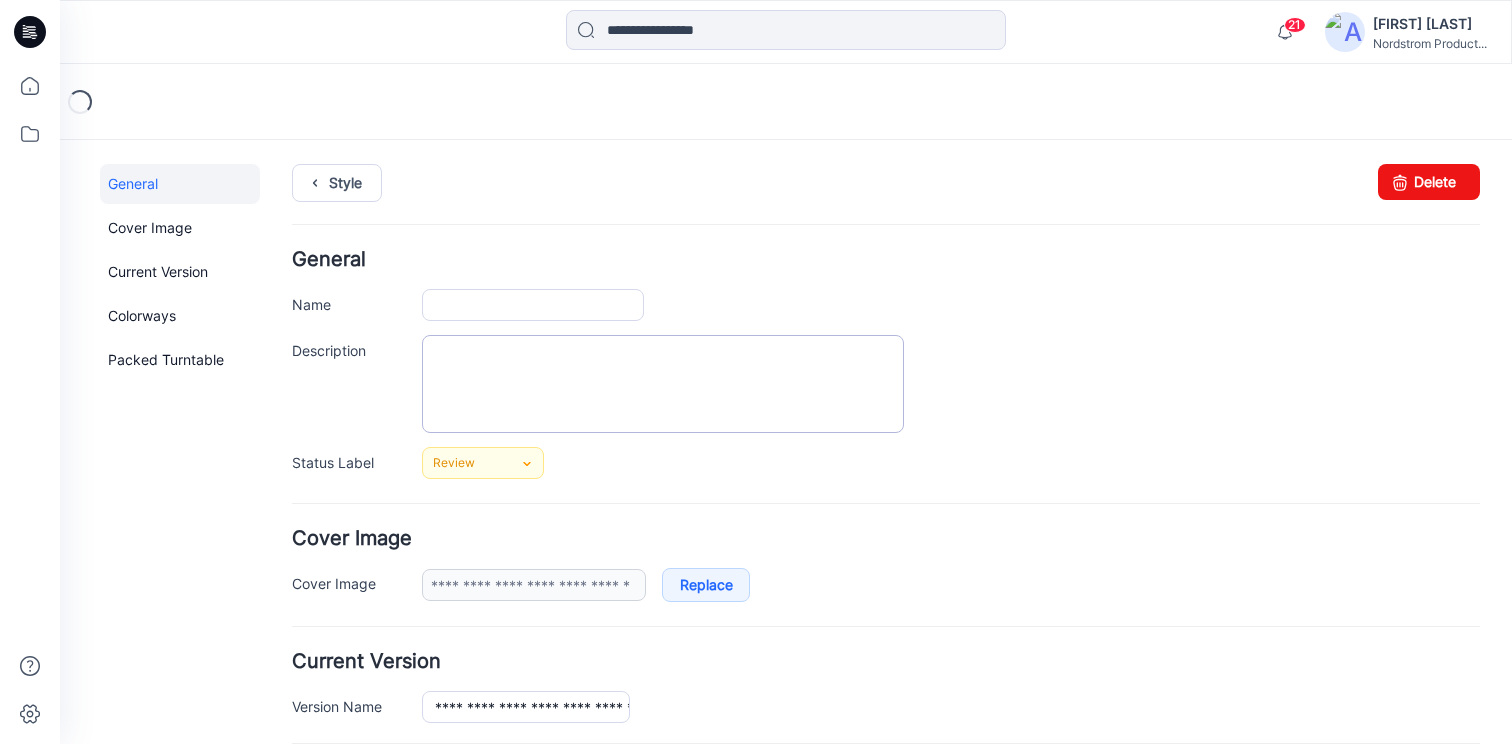 type on "**********" 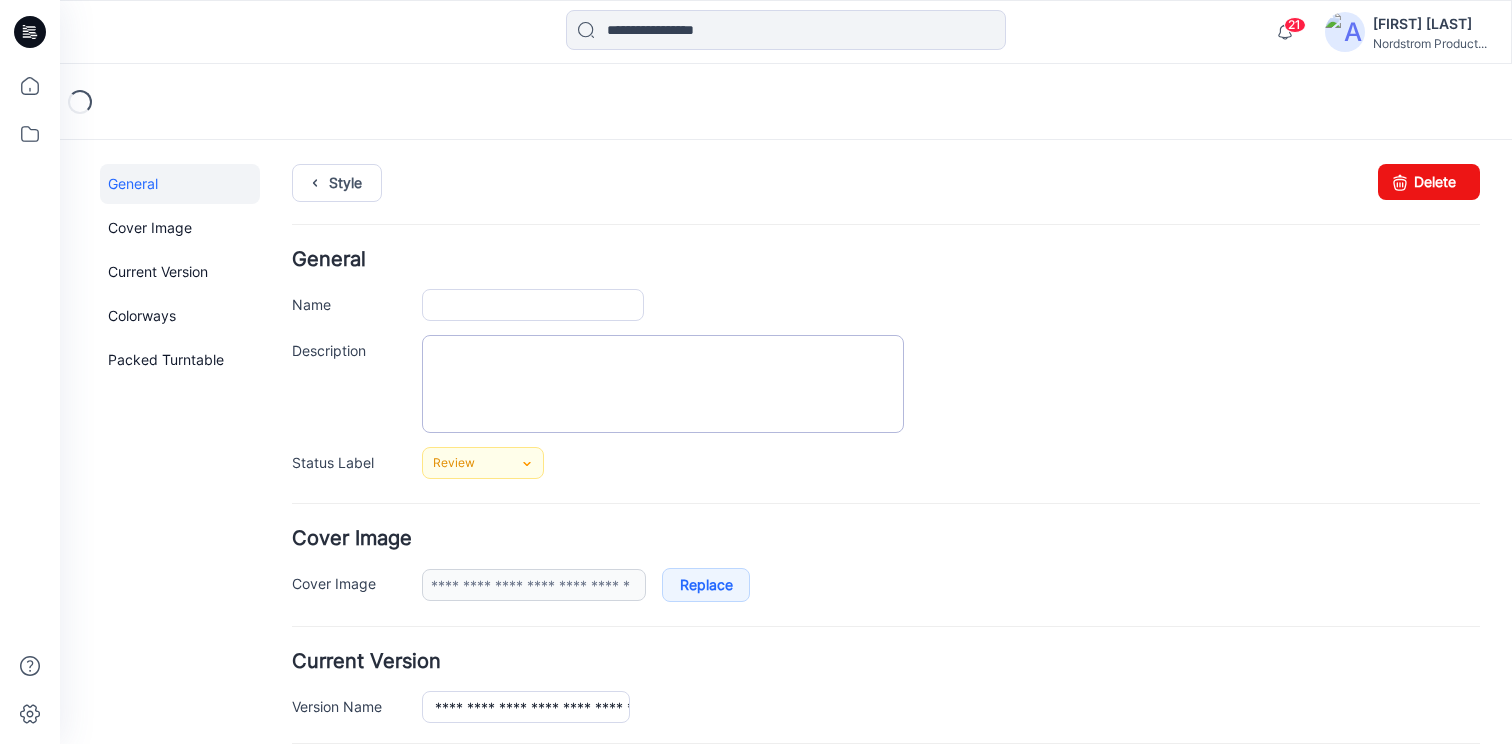 type on "**********" 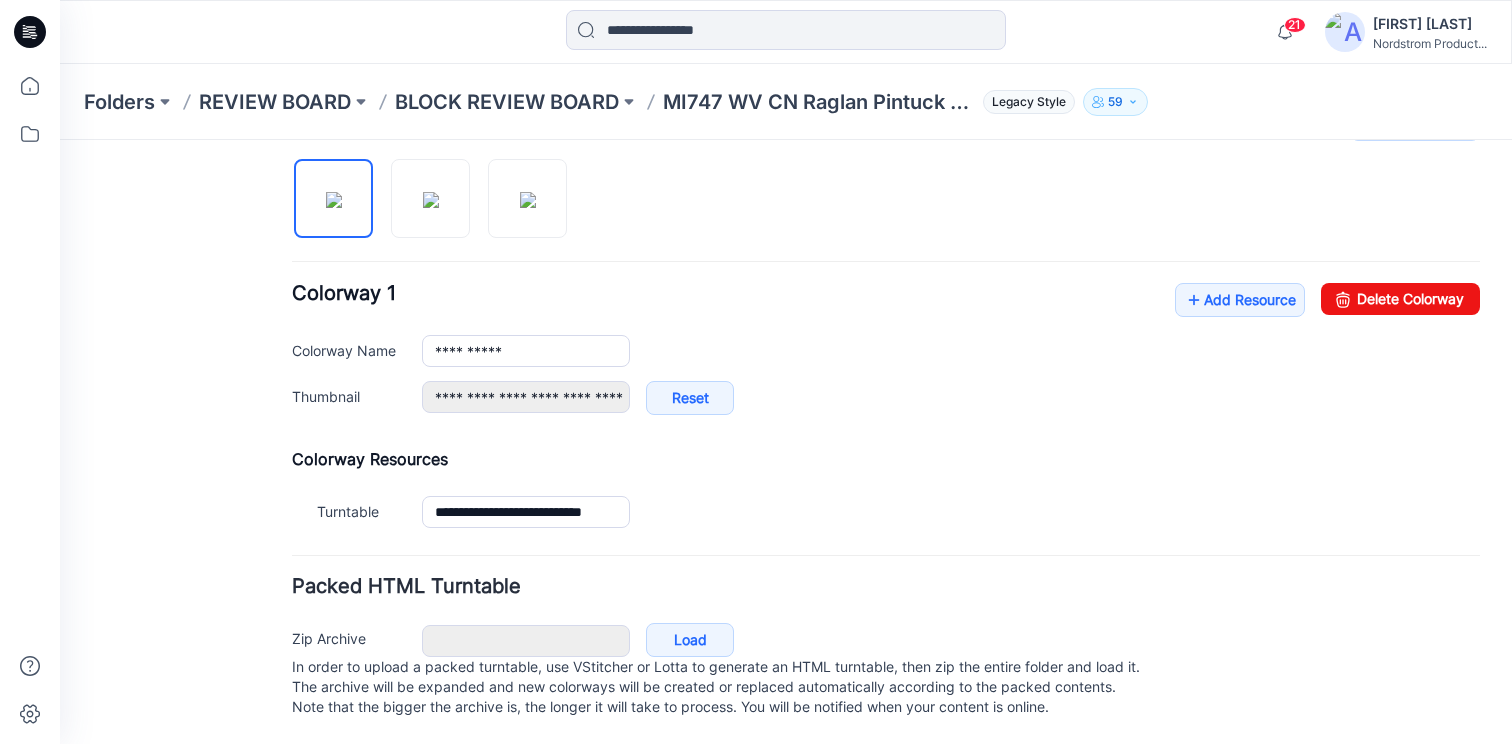 scroll, scrollTop: 492, scrollLeft: 0, axis: vertical 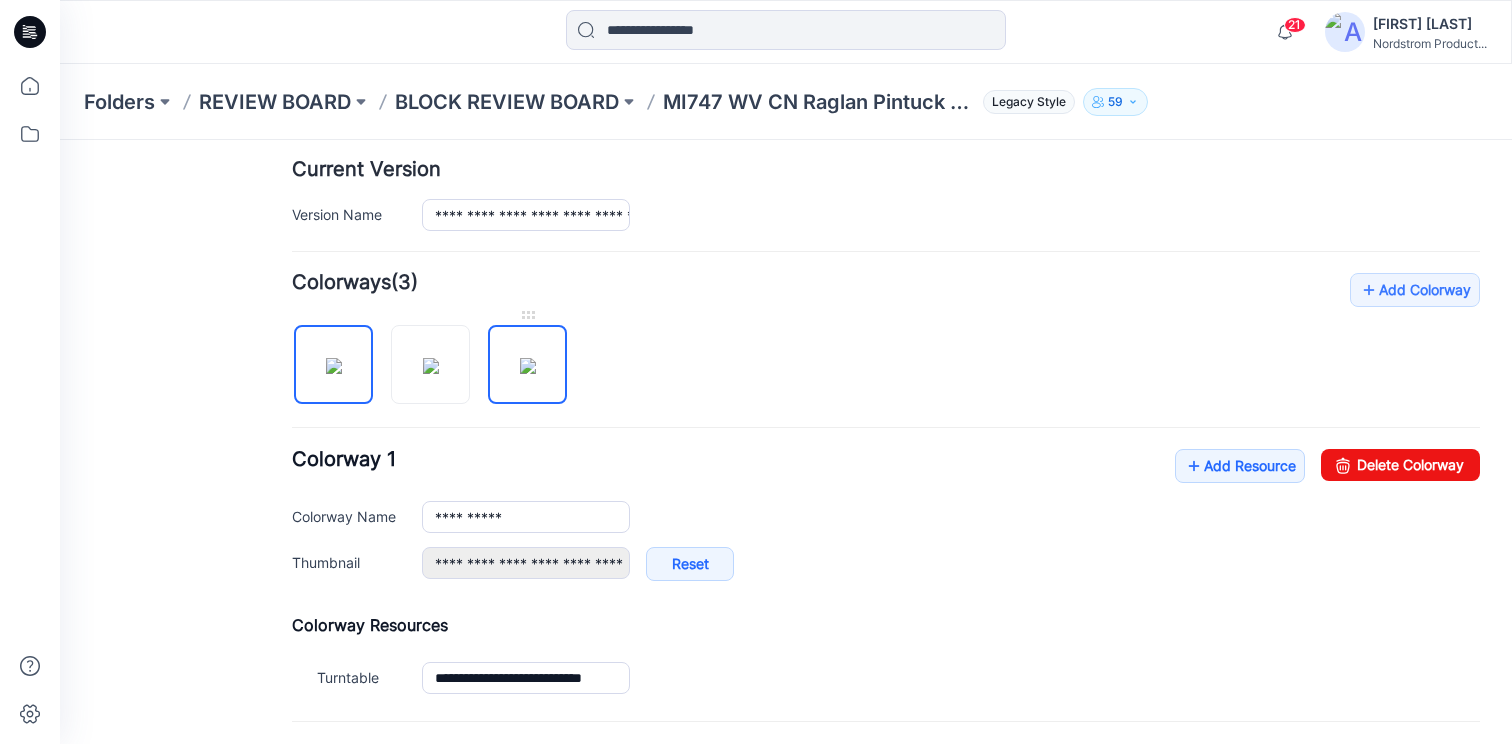 click at bounding box center [528, 366] 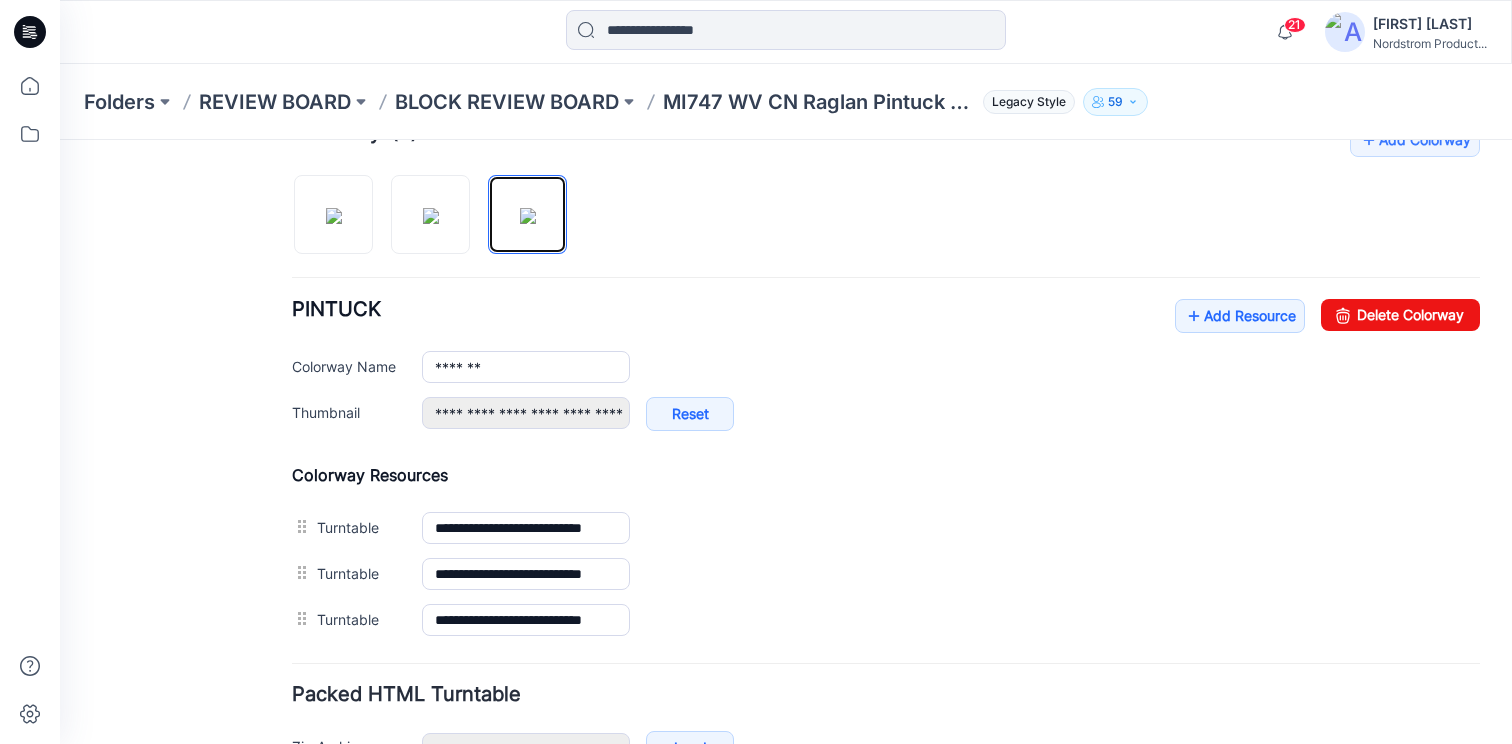 scroll, scrollTop: 640, scrollLeft: 0, axis: vertical 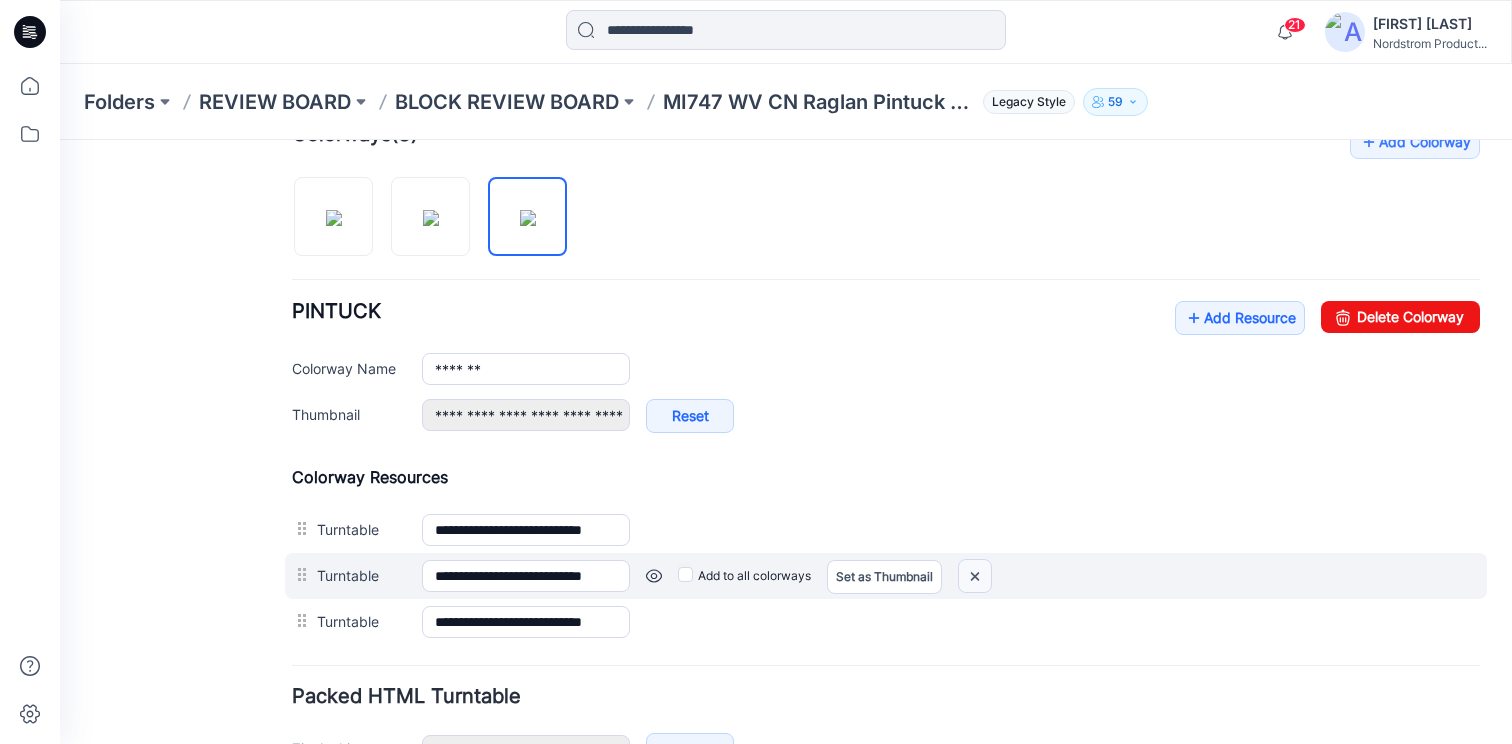 click at bounding box center [60, 140] 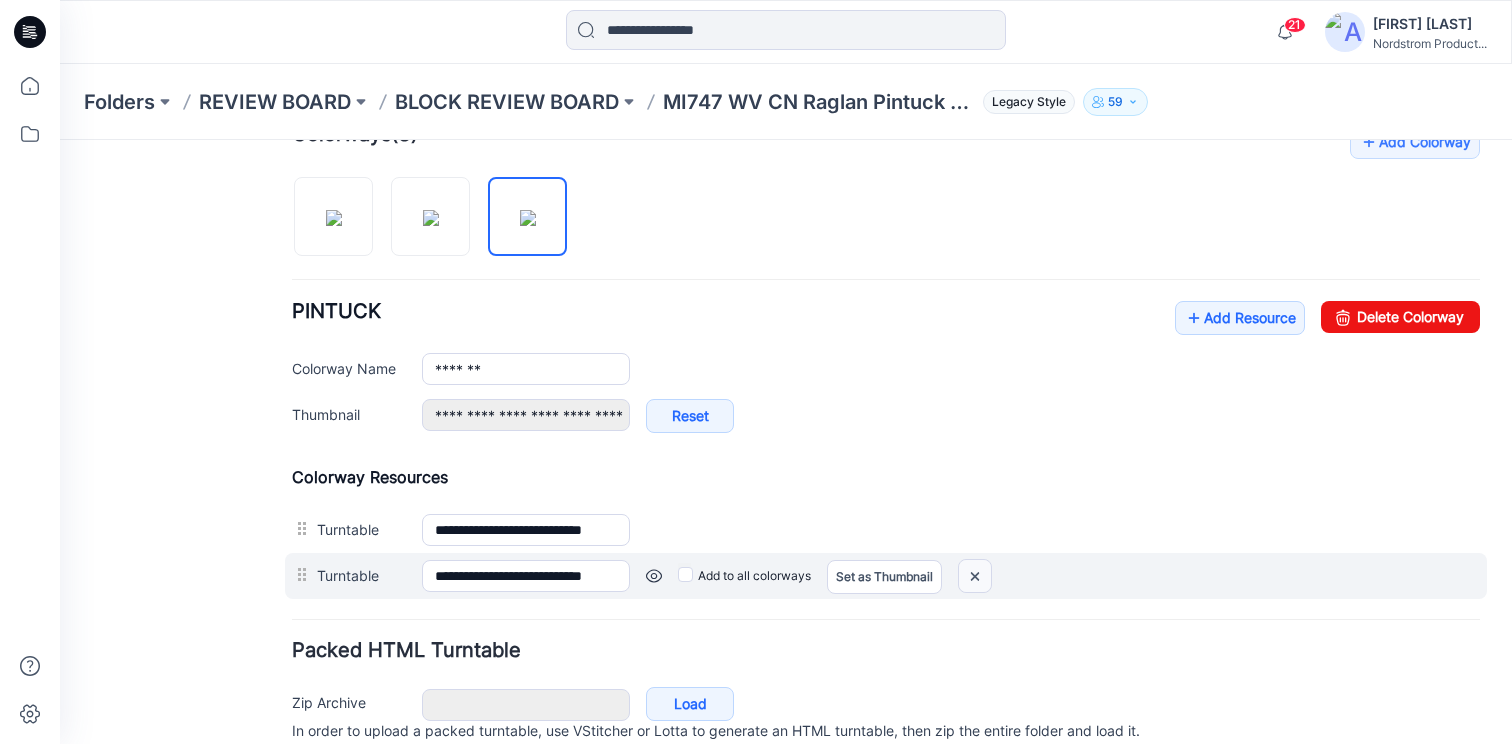 click at bounding box center (60, 140) 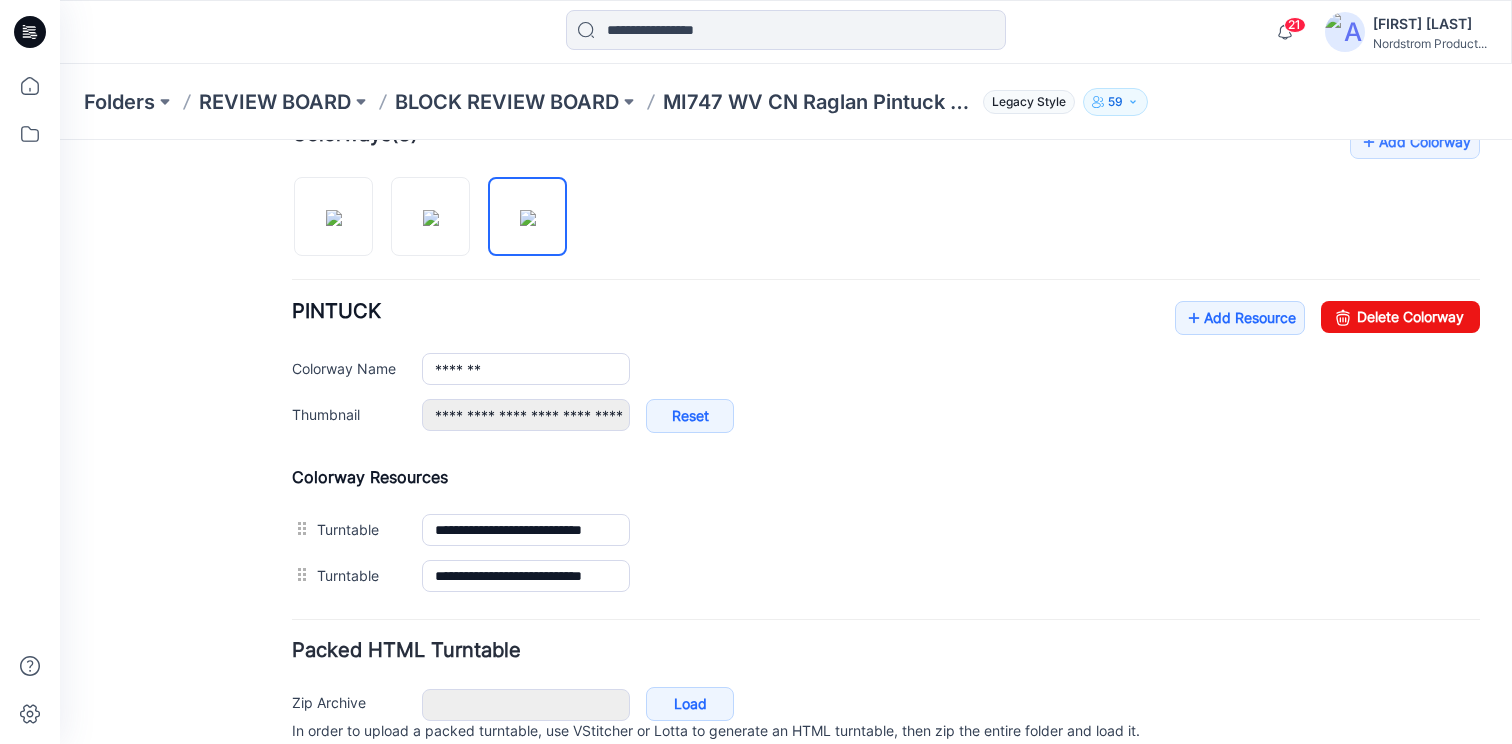 click on "Add Colorway
Colorways  (3)
PINTUCK
Add Resource
Delete Colorway
Colorway Name
*******
Thumbnail Reset" at bounding box center (886, 362) 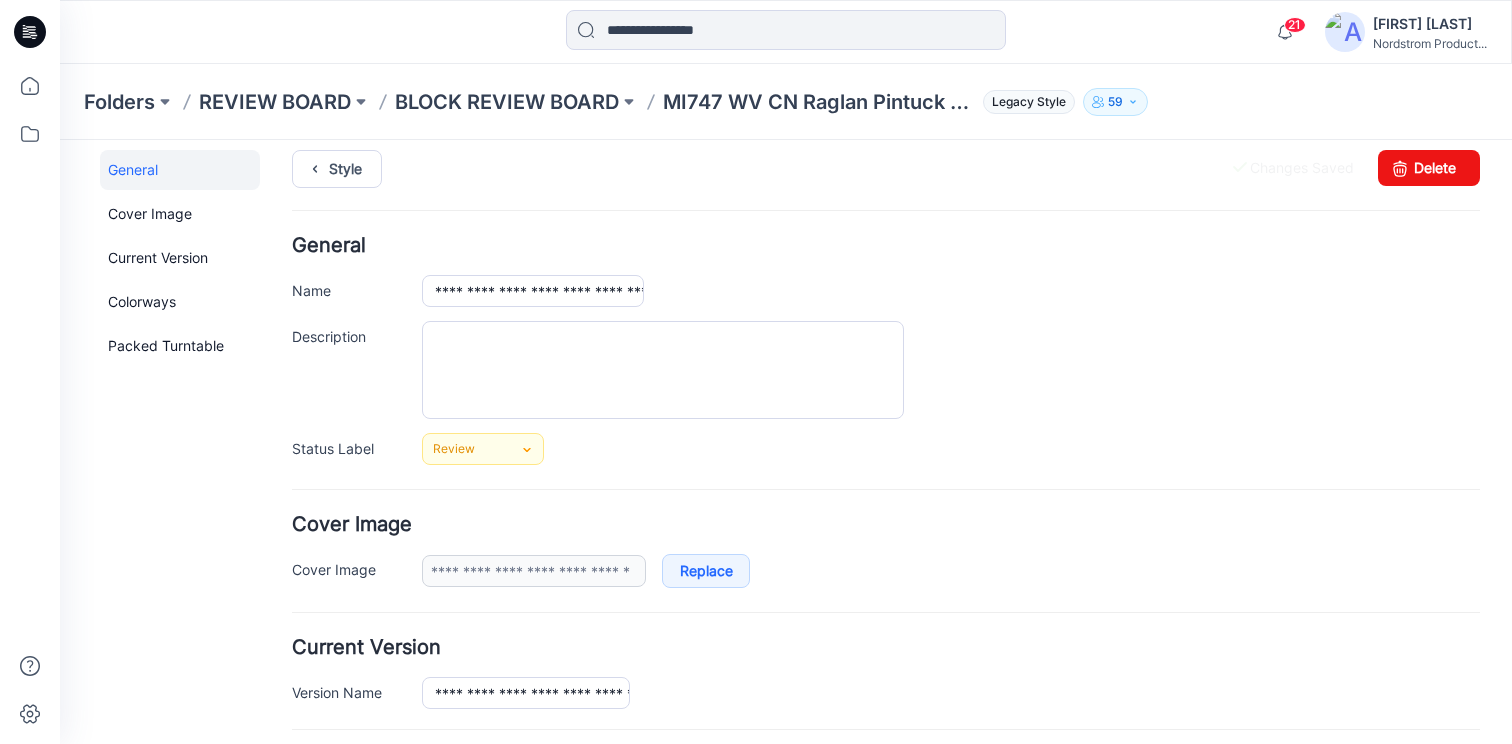 scroll, scrollTop: 0, scrollLeft: 0, axis: both 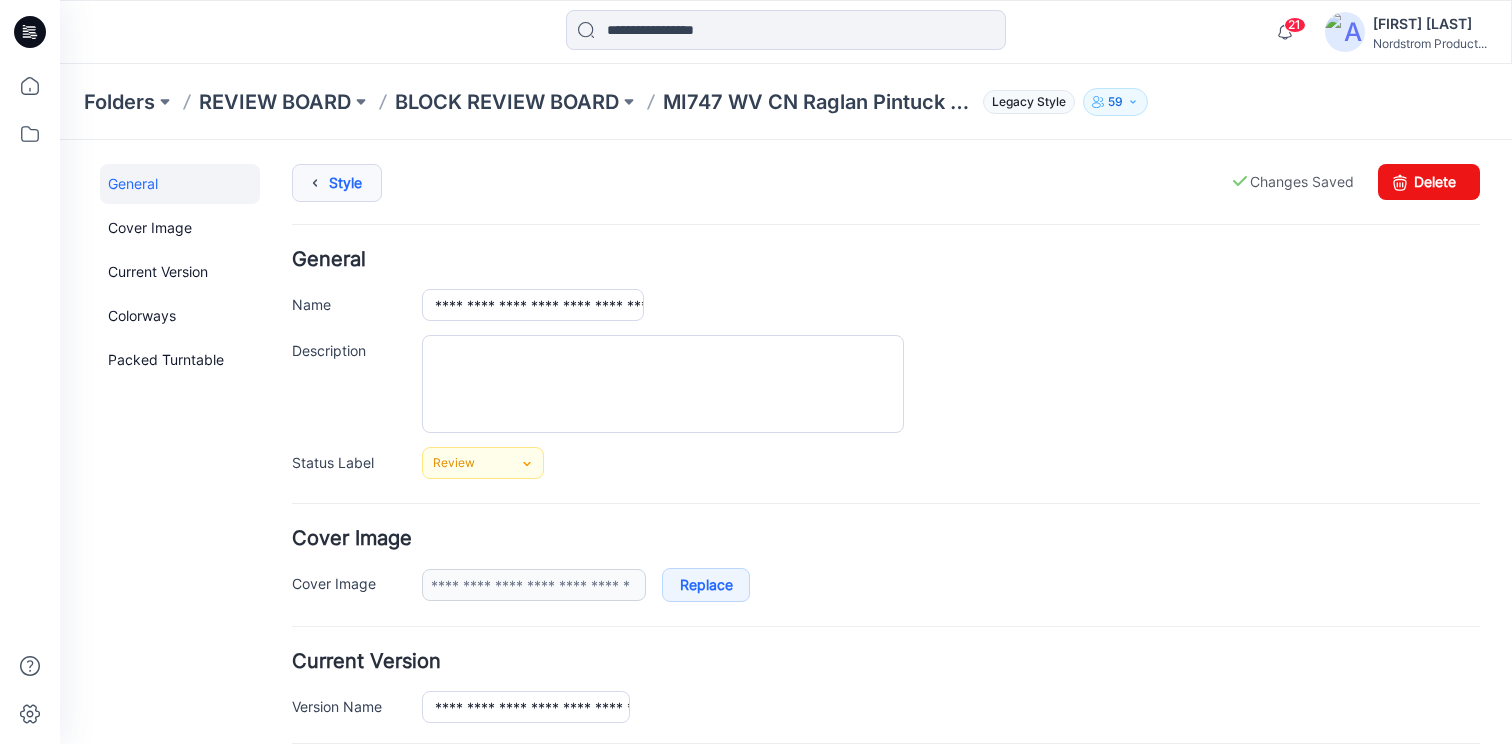 click at bounding box center (315, 183) 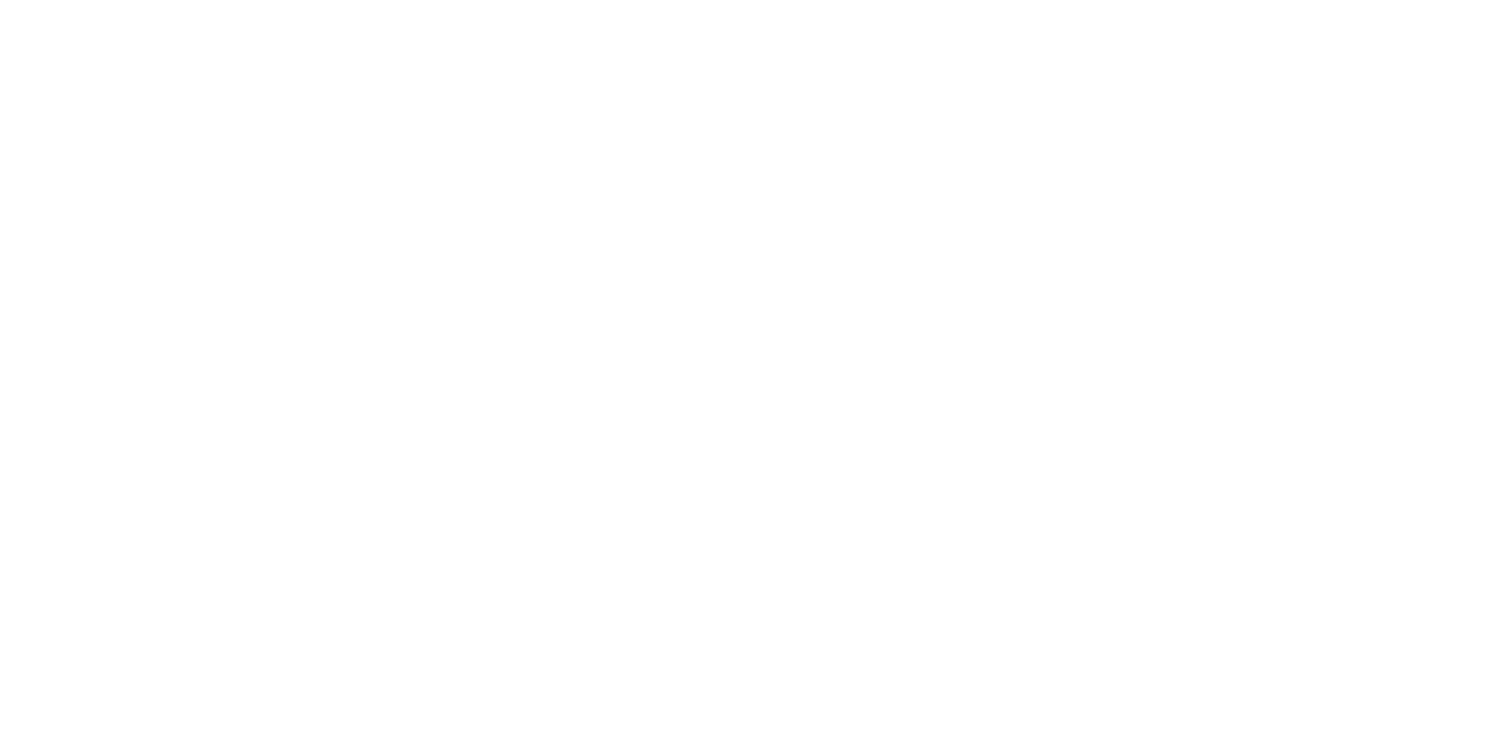 scroll, scrollTop: 0, scrollLeft: 0, axis: both 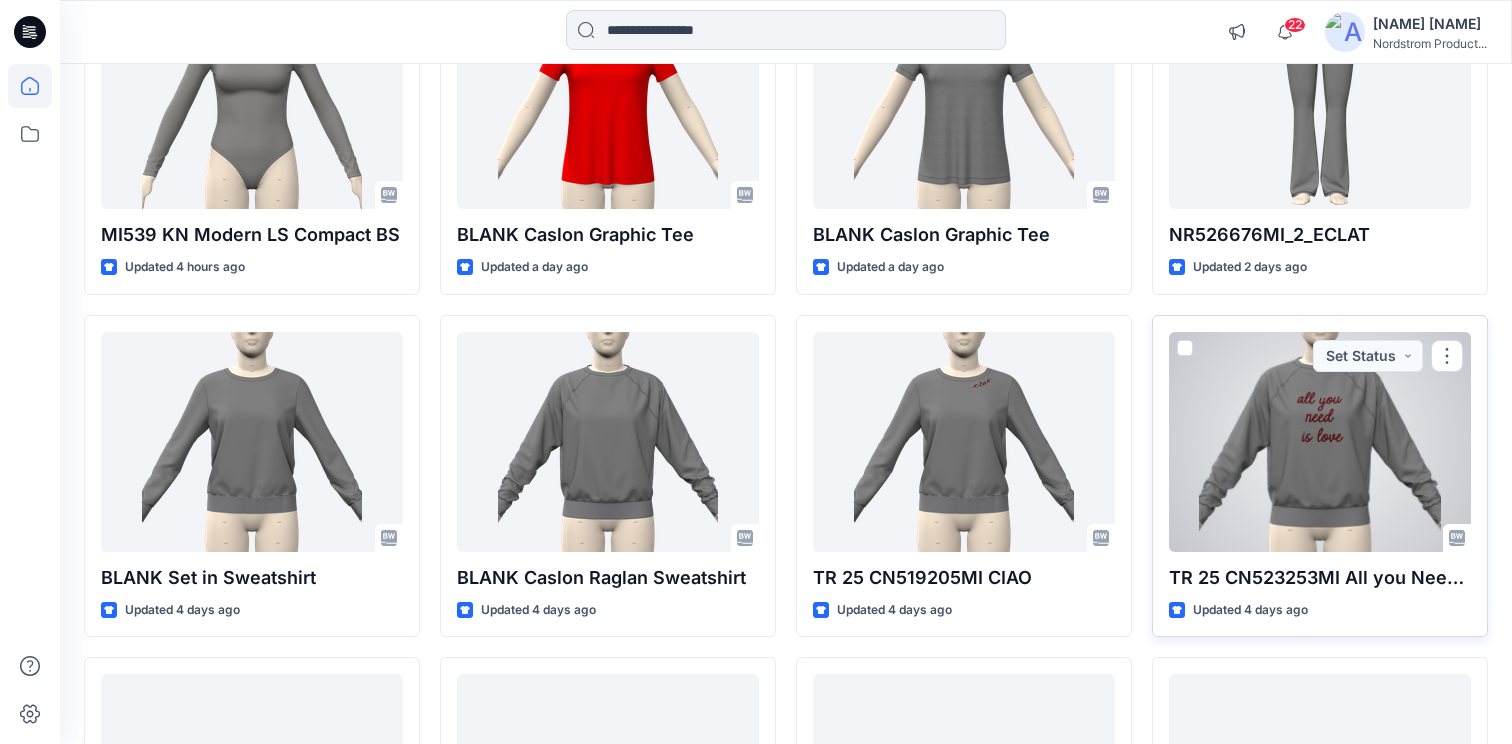 click at bounding box center [1320, 442] 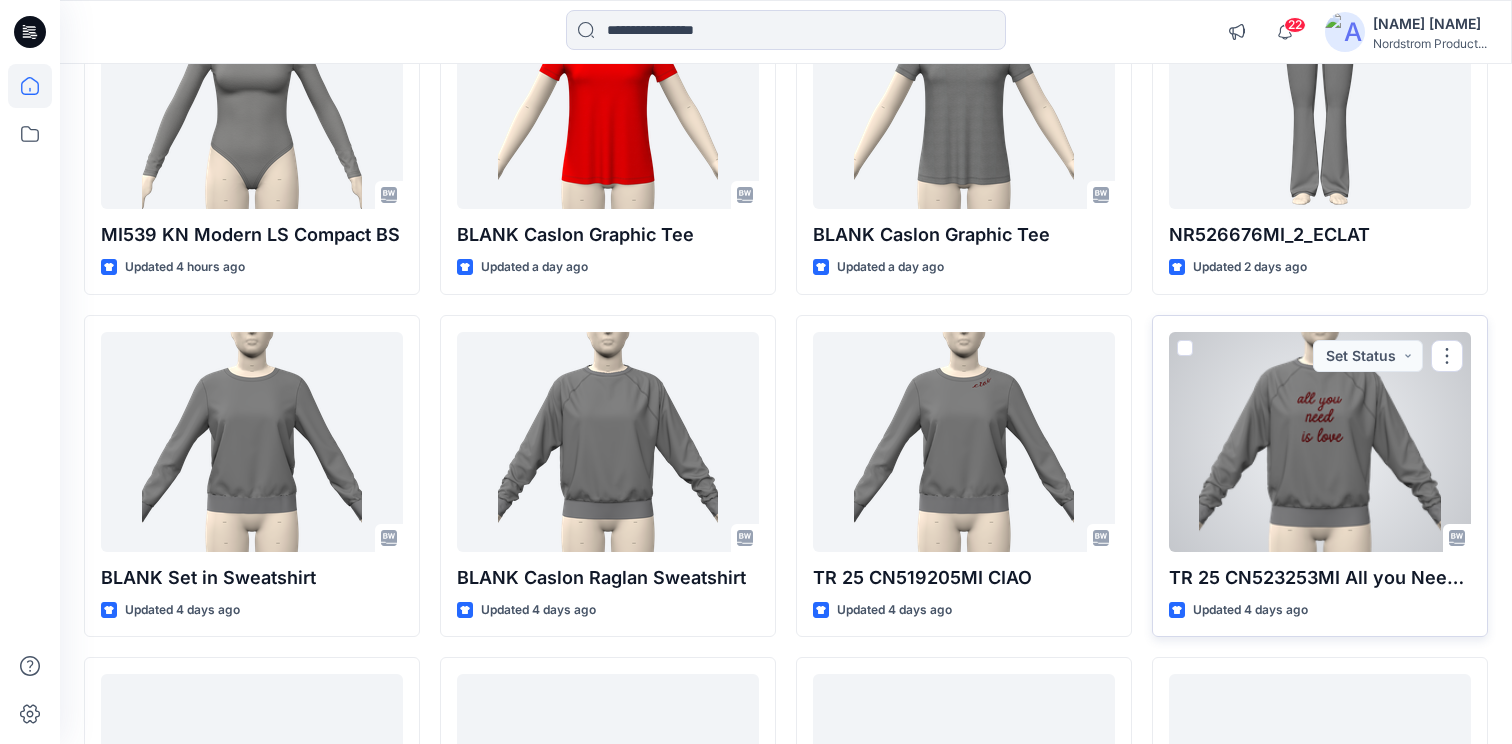 scroll, scrollTop: 0, scrollLeft: 0, axis: both 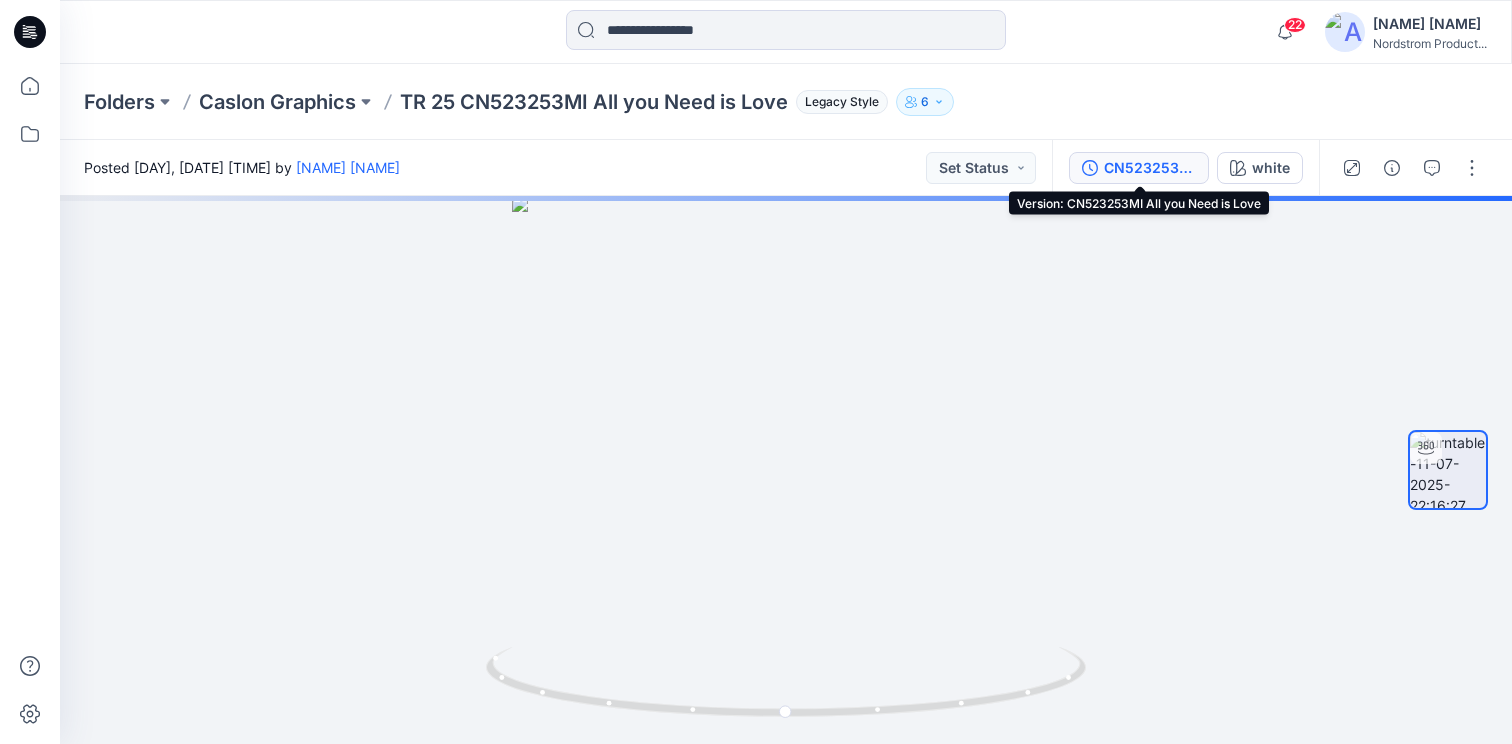 click on "CN523253MI All you Need is Love" at bounding box center [1150, 168] 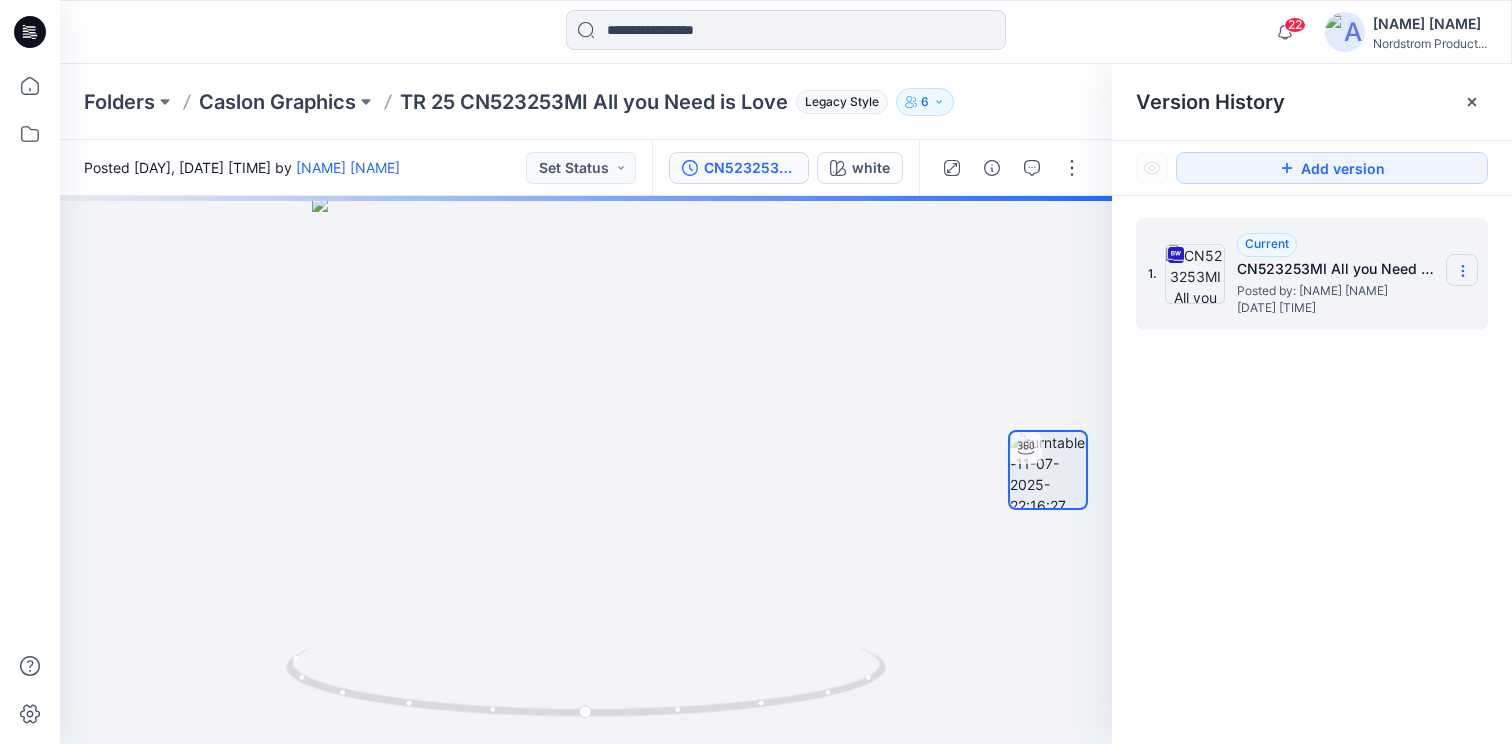 click 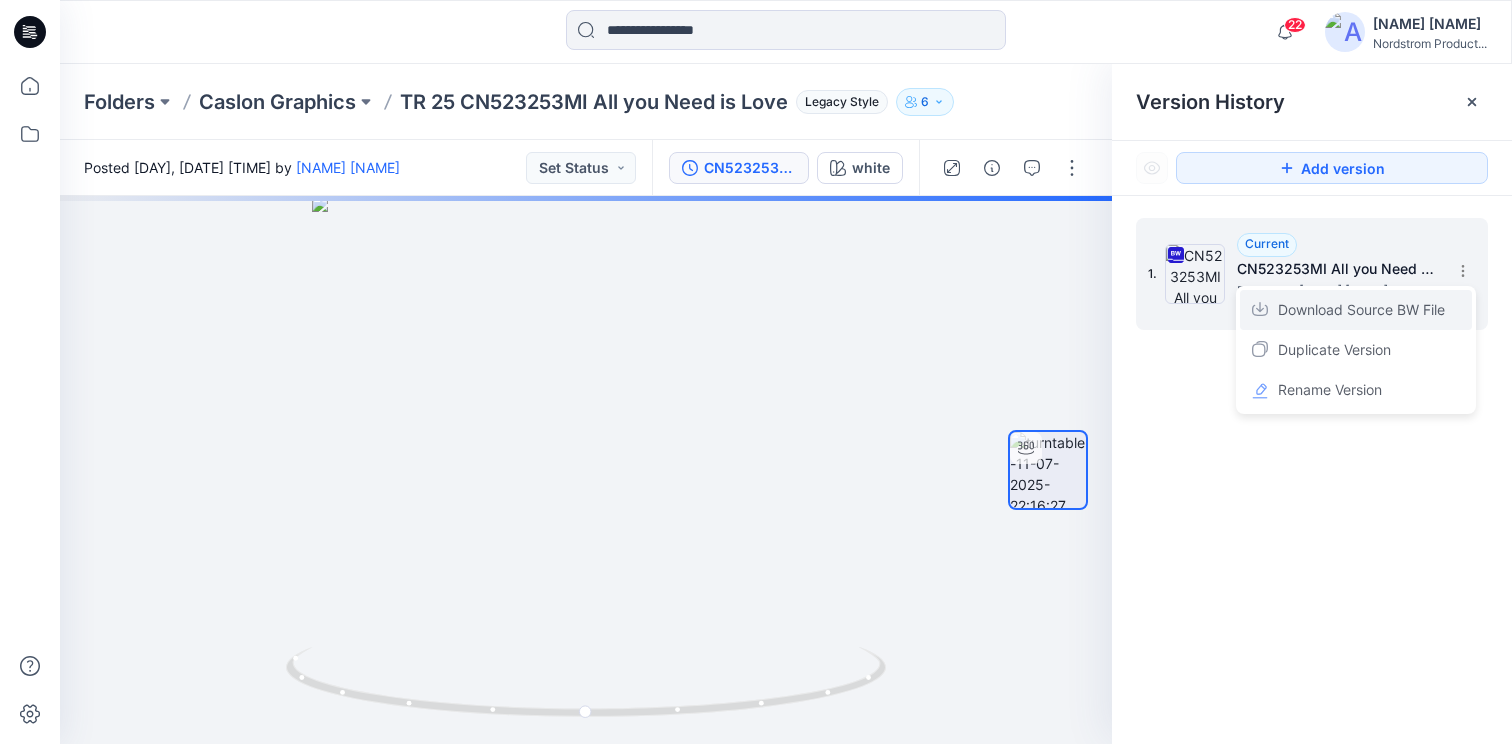 click on "Download Source BW File" at bounding box center [1361, 310] 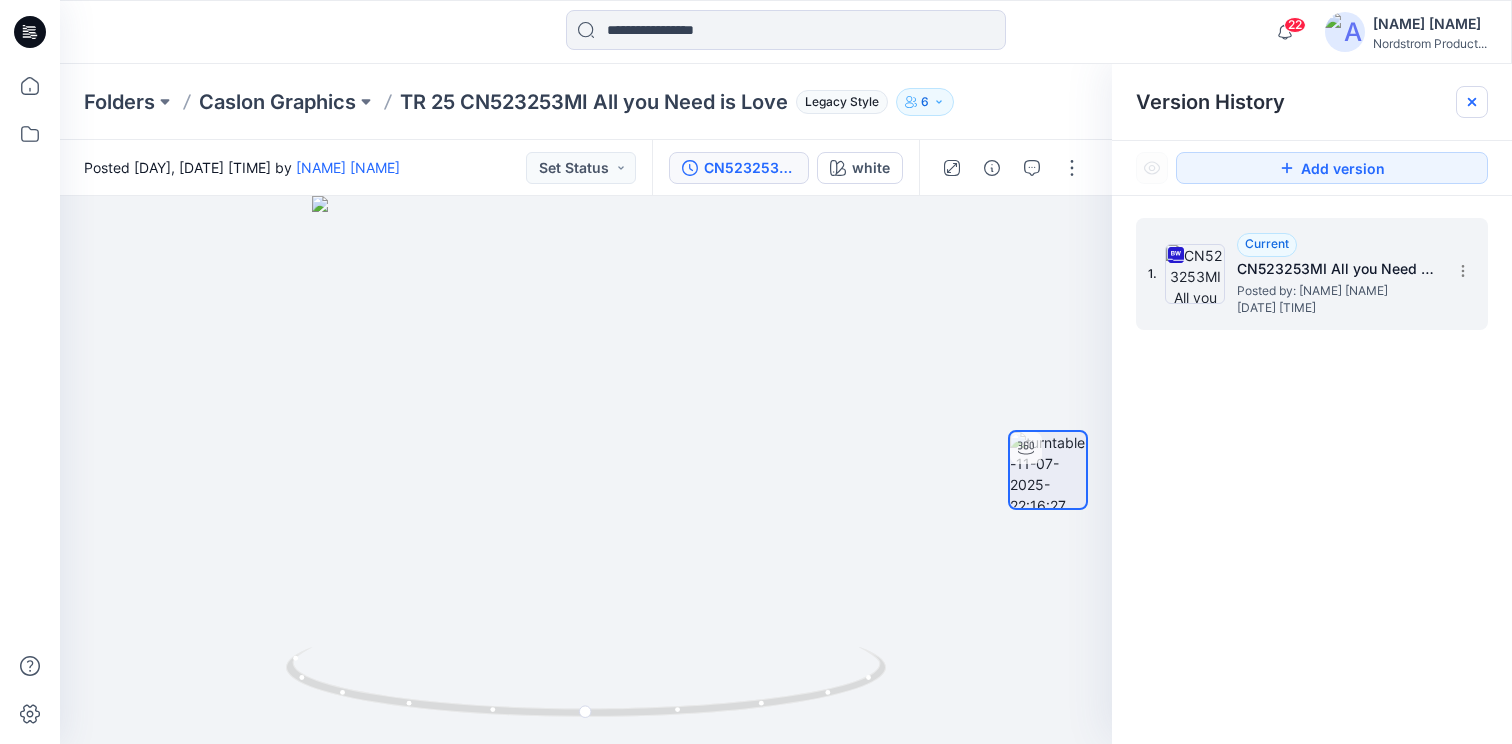 click at bounding box center (1472, 102) 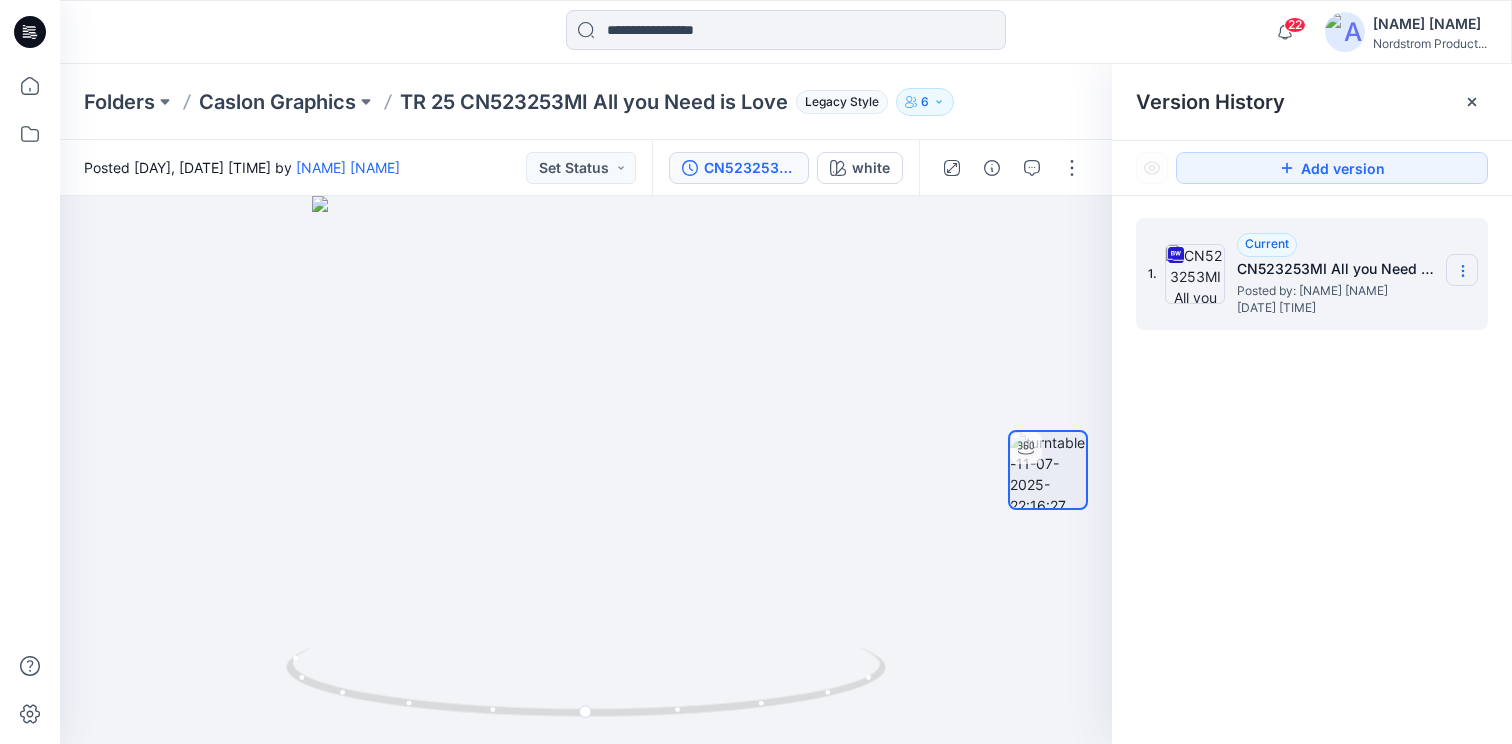 click 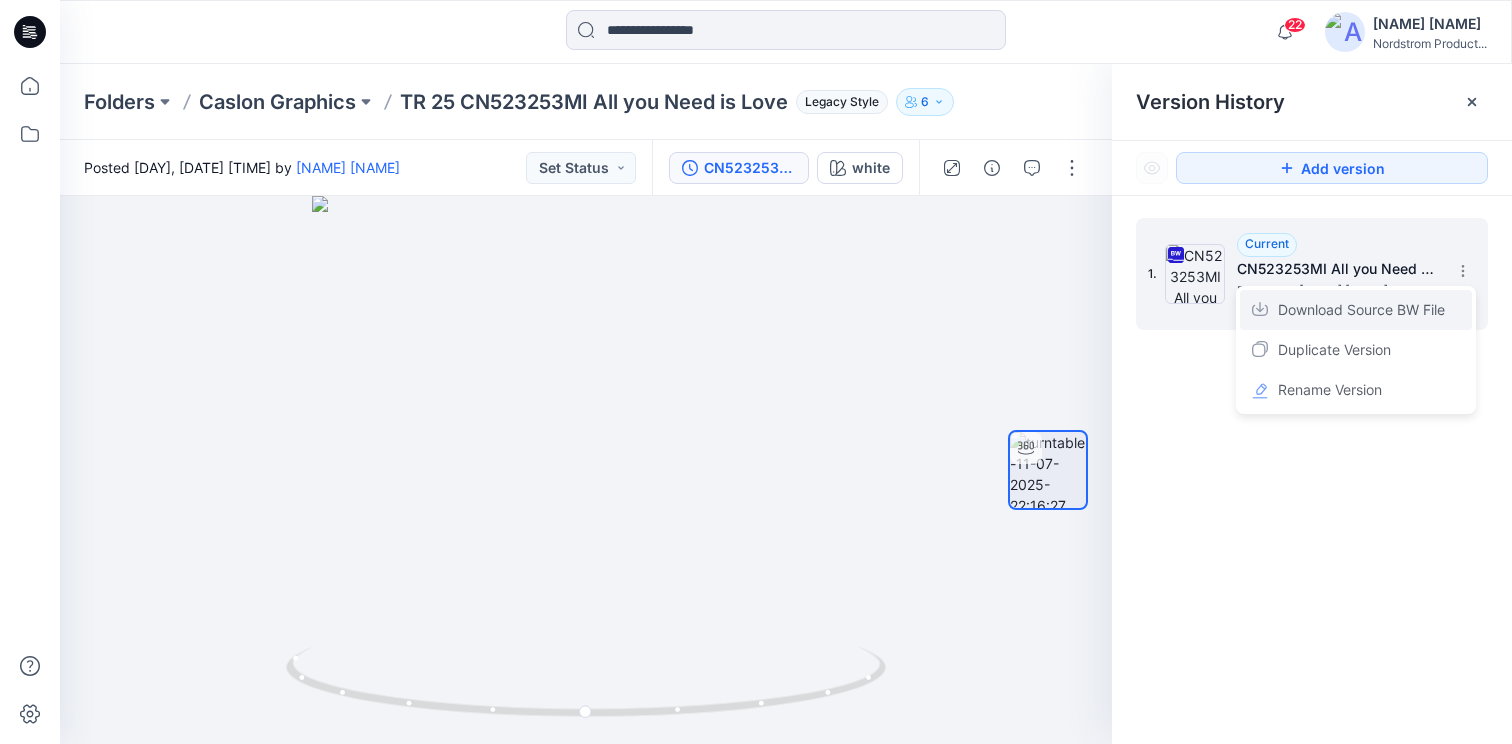 click on "Download Source BW File" at bounding box center [1361, 310] 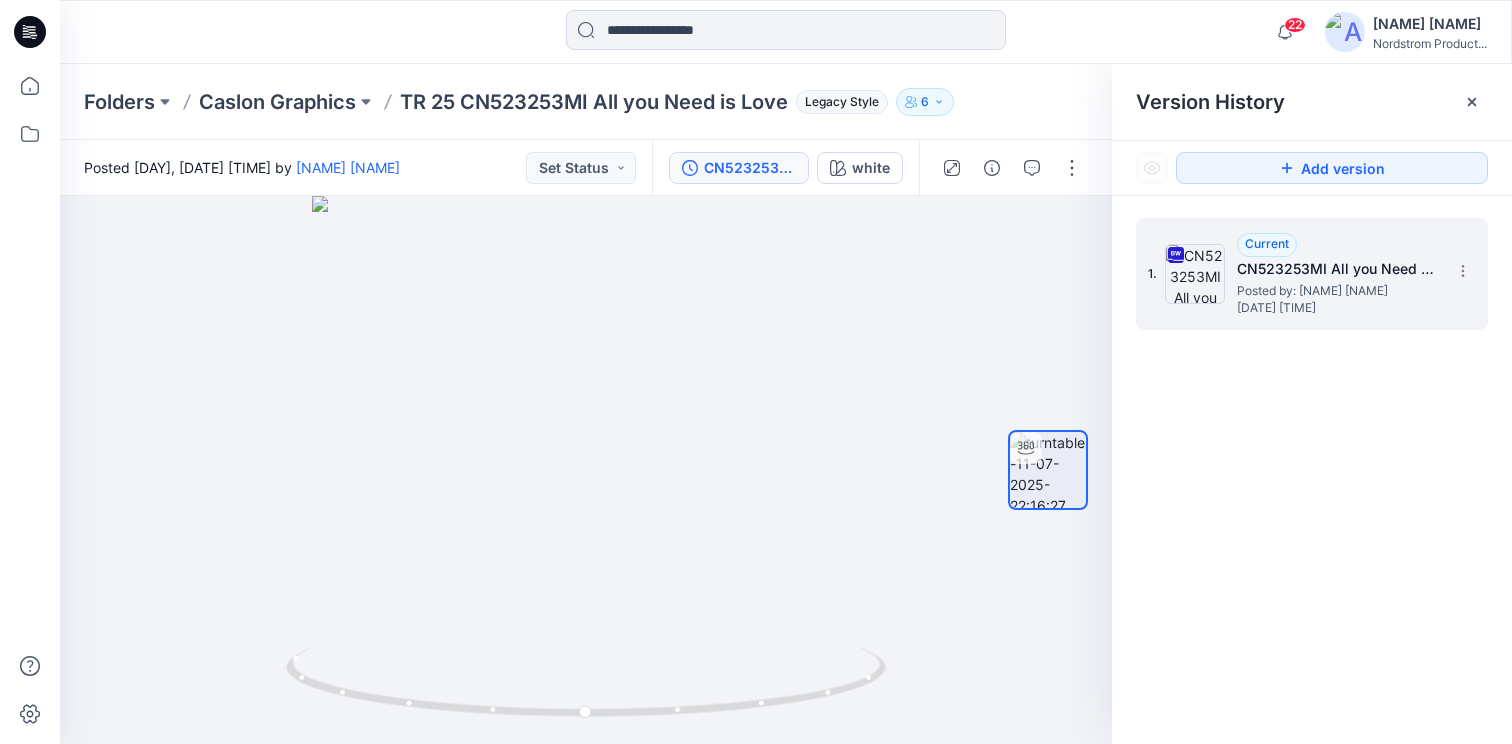 click on "TR 25 CN523253MI All you Need is Love" at bounding box center [594, 102] 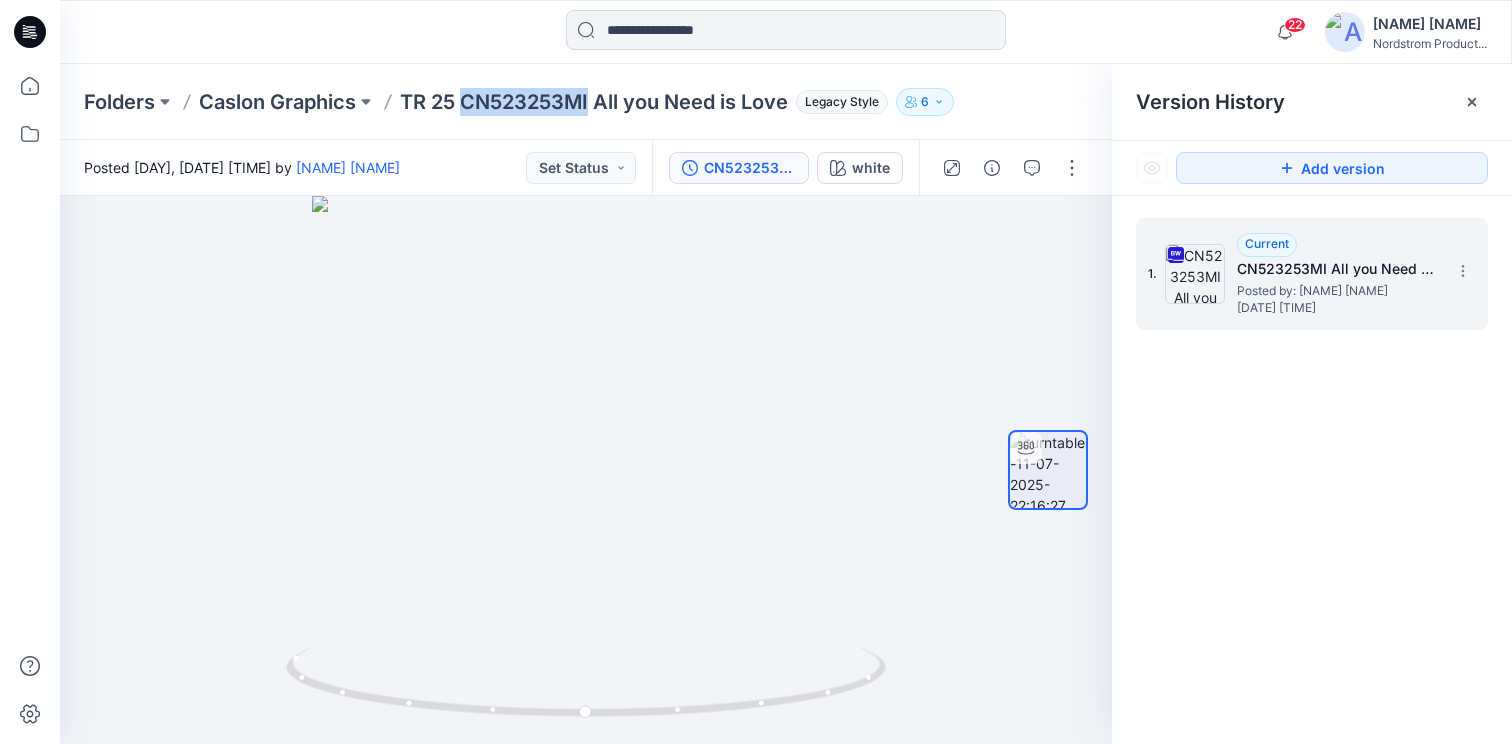 click on "TR 25 CN523253MI All you Need is Love" at bounding box center (594, 102) 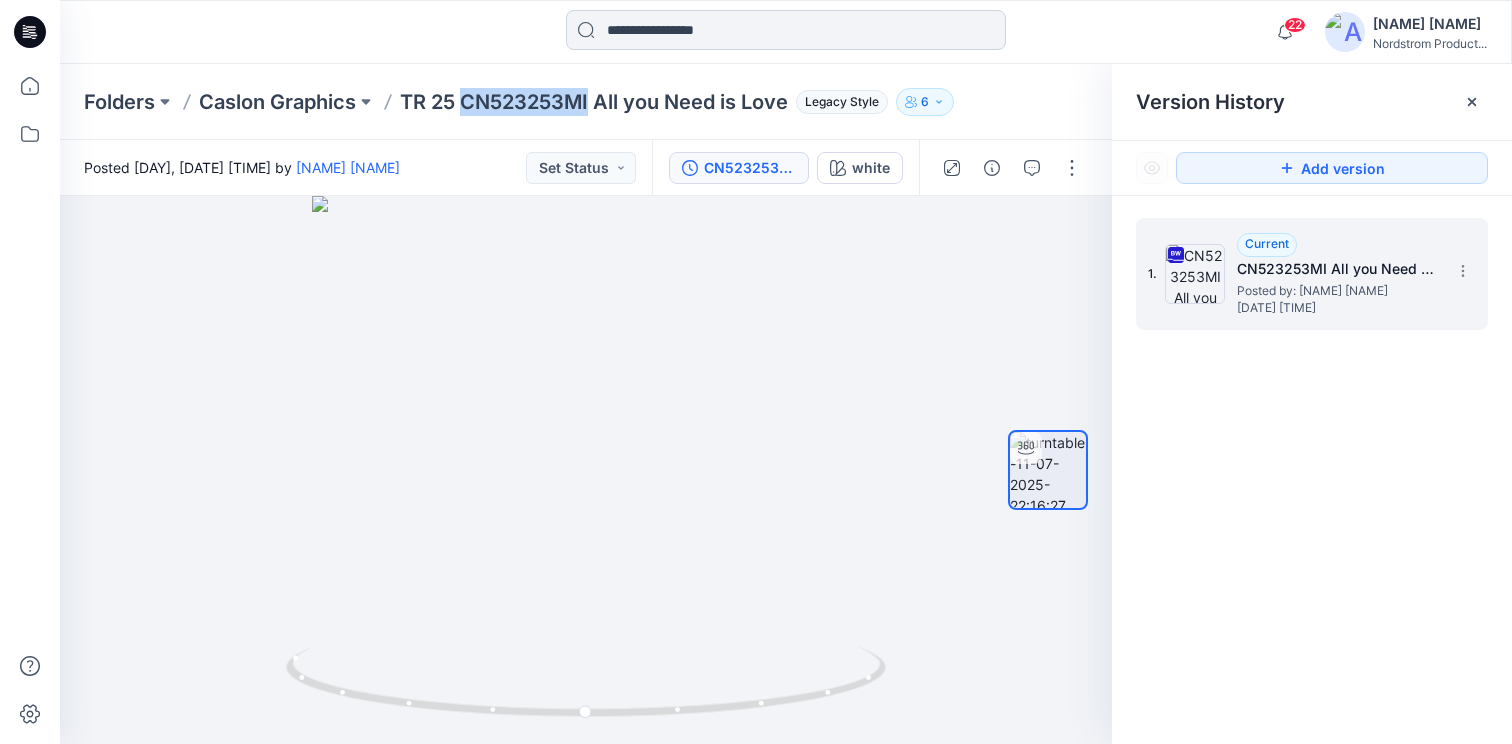 copy on "CN523253MI" 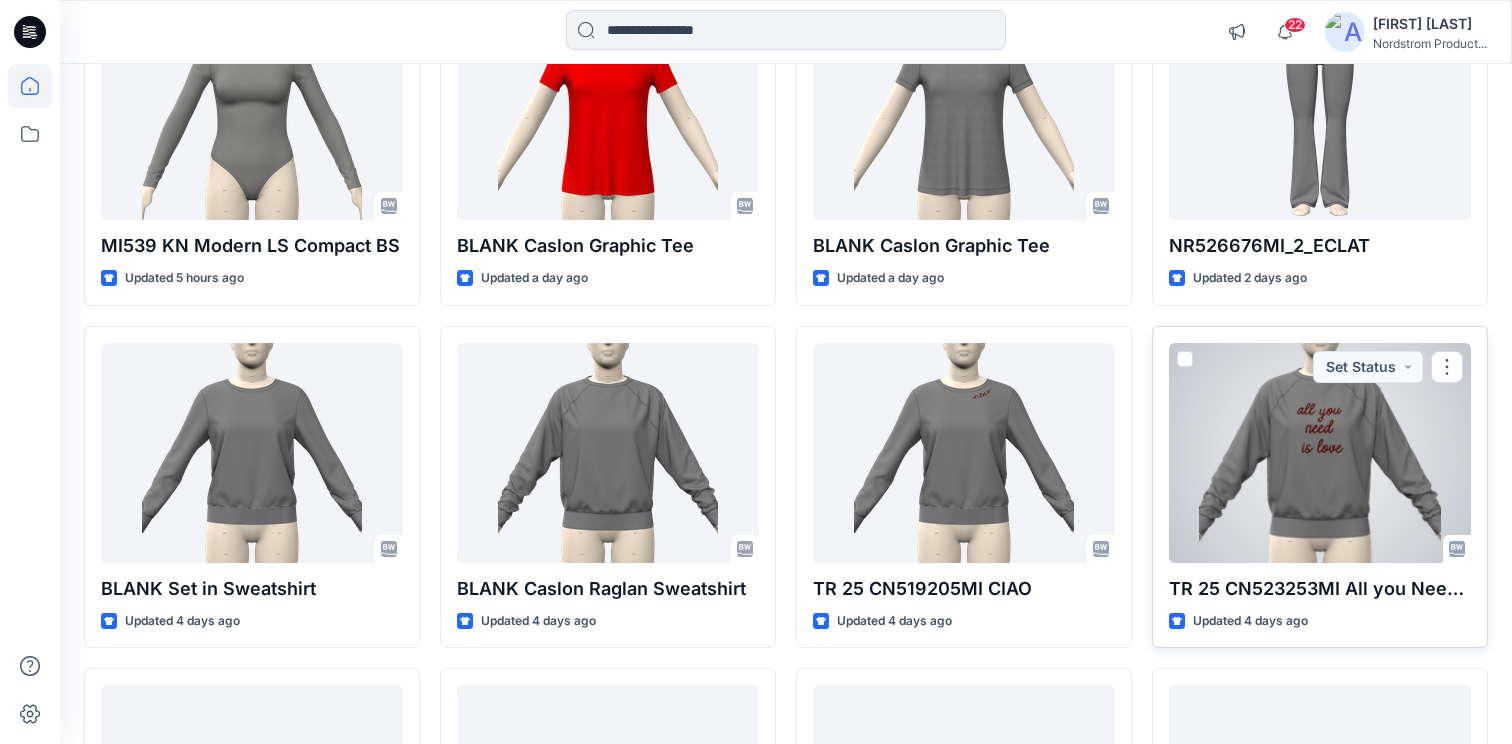 scroll, scrollTop: 649, scrollLeft: 0, axis: vertical 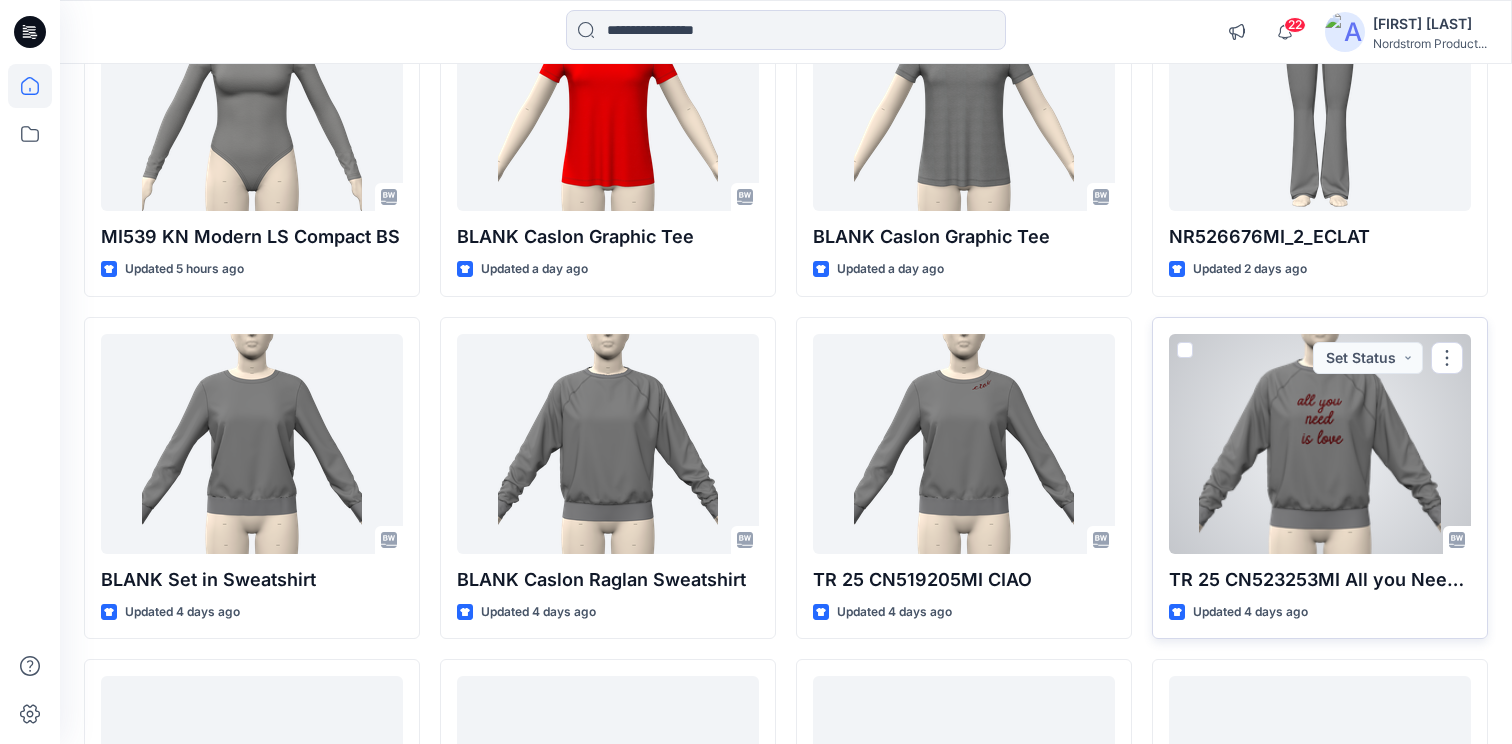 click at bounding box center [1320, 444] 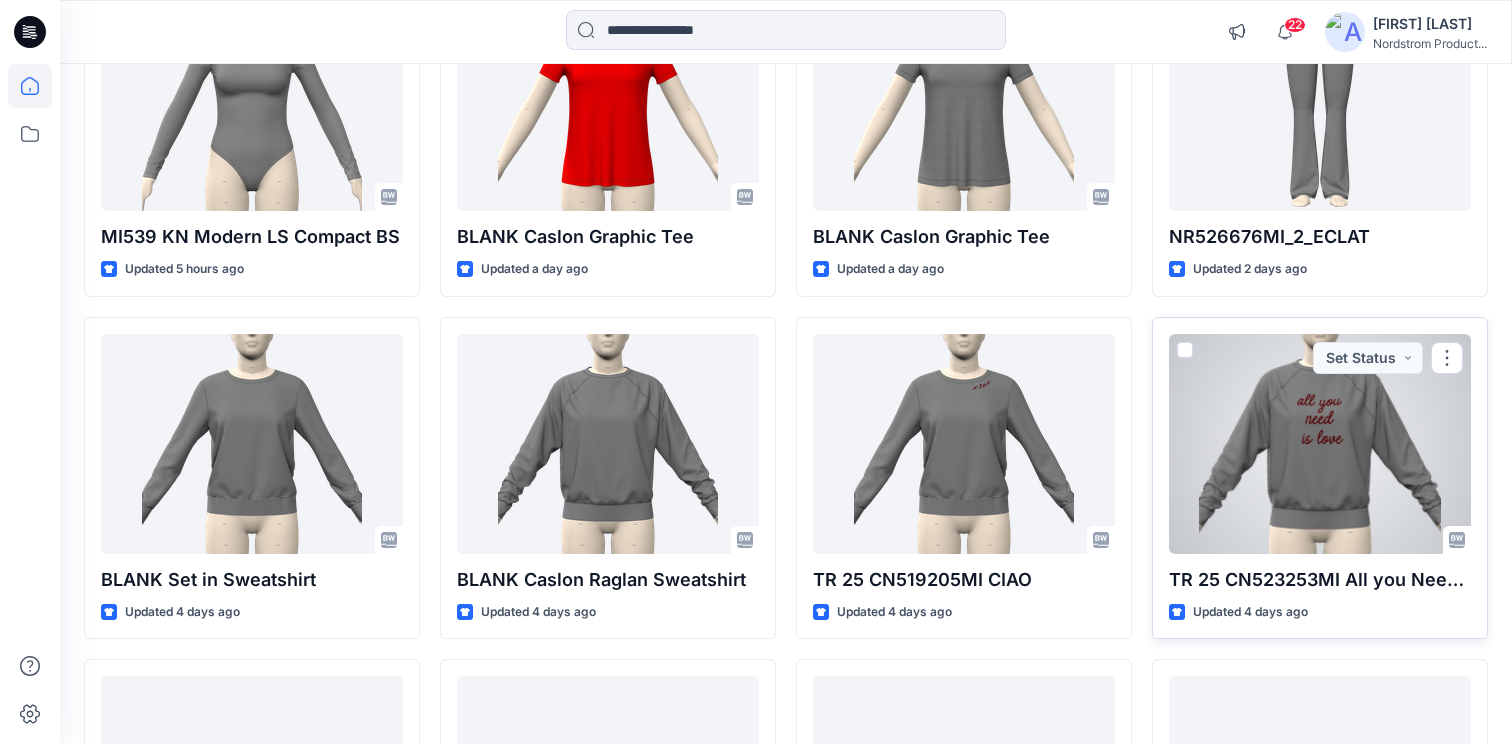 scroll, scrollTop: 0, scrollLeft: 0, axis: both 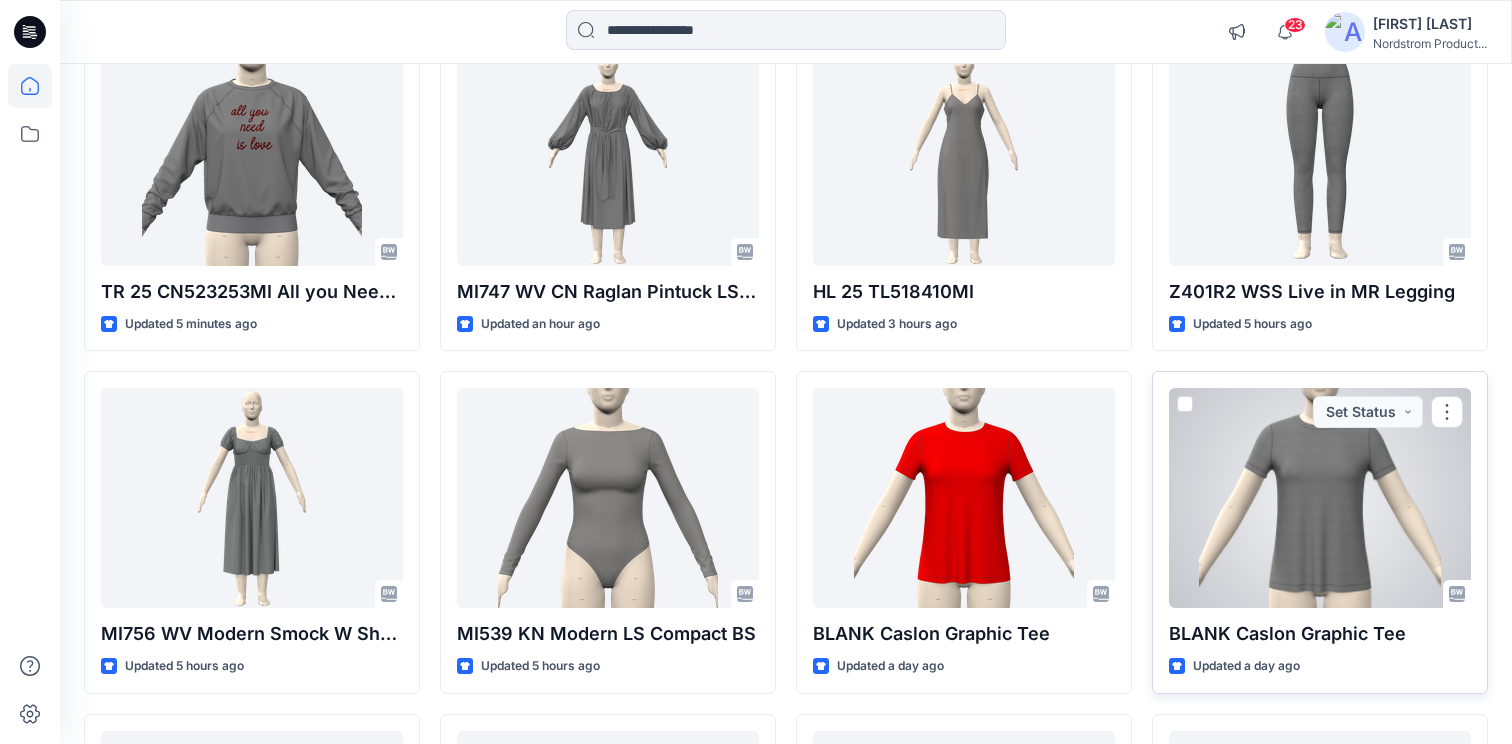 click at bounding box center [1320, 498] 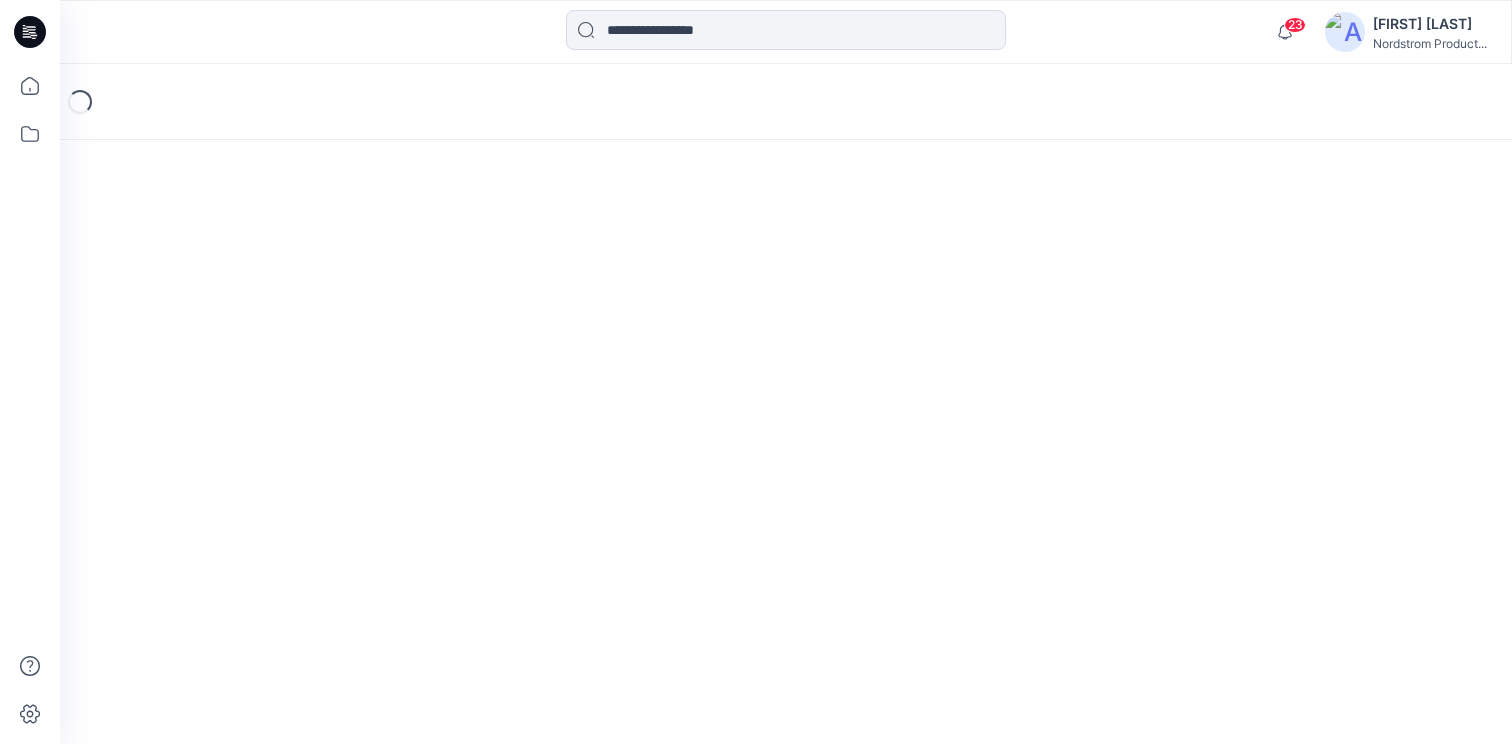 scroll, scrollTop: 0, scrollLeft: 0, axis: both 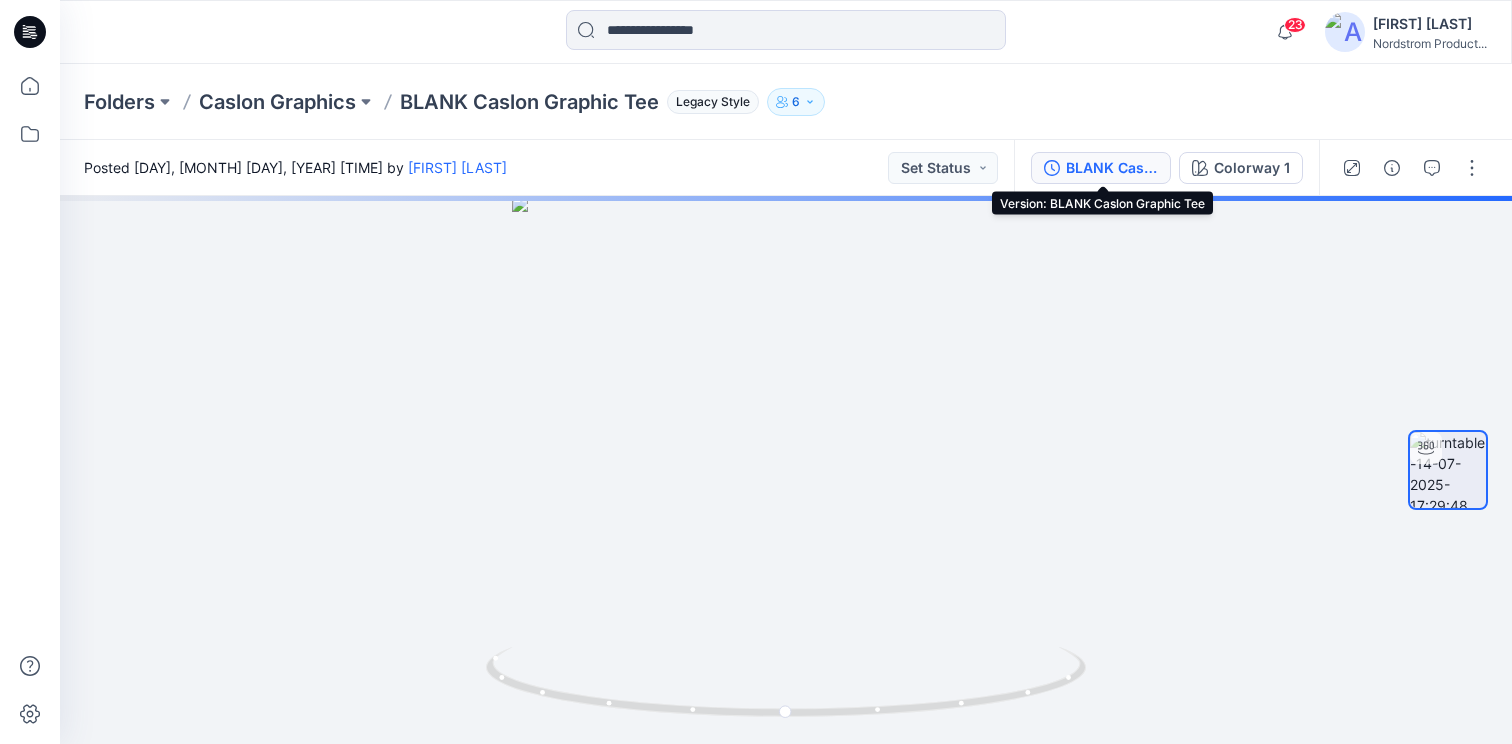 click on "BLANK Caslon Graphic Tee" at bounding box center [1112, 168] 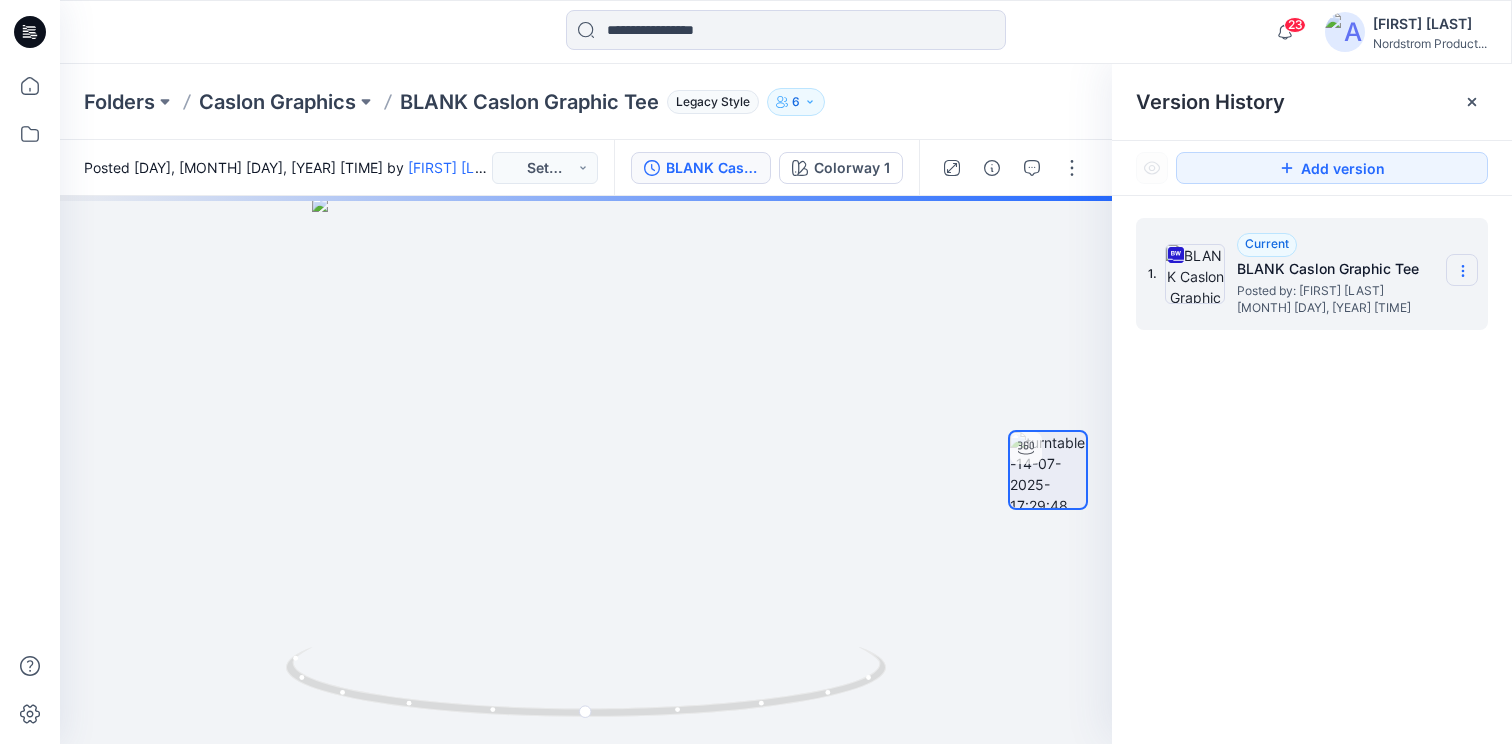 click at bounding box center (1462, 270) 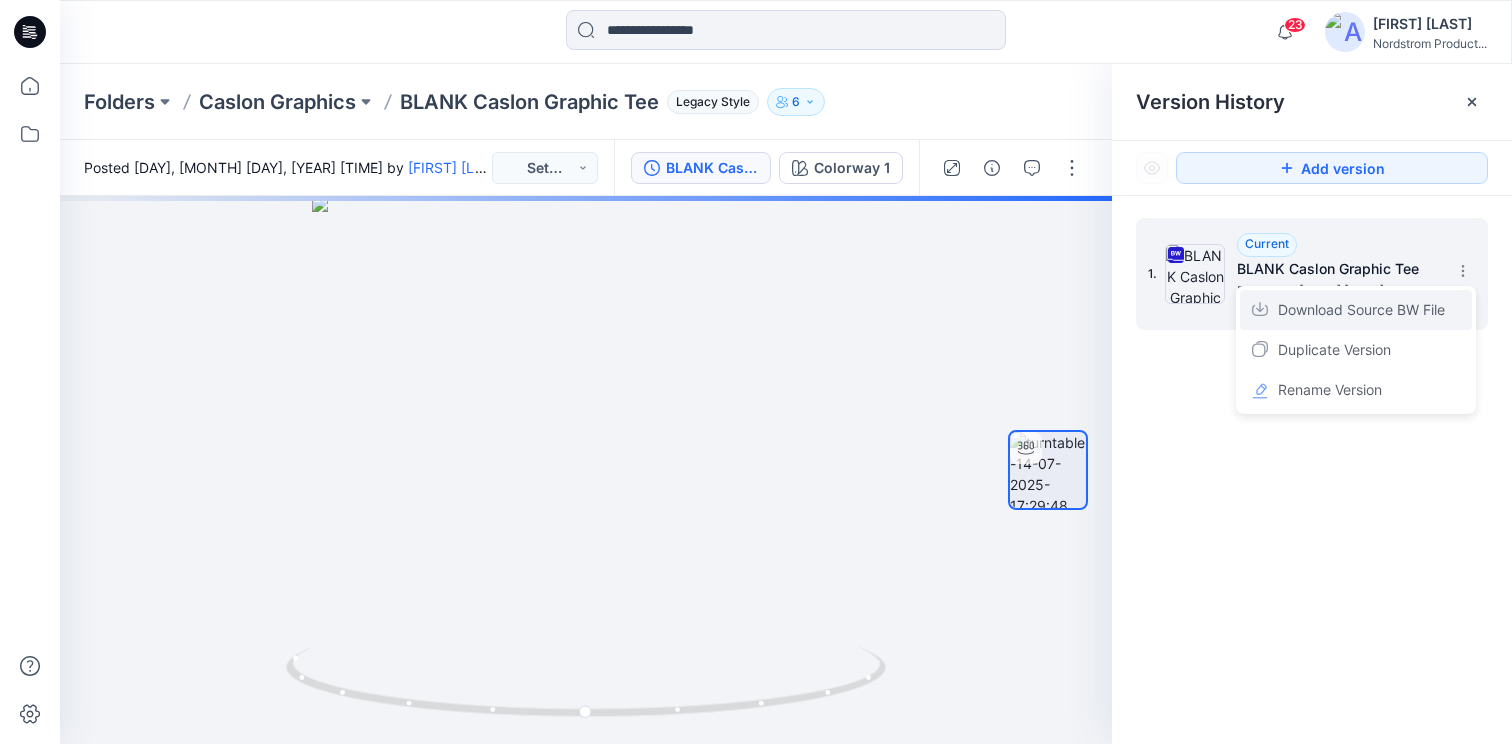click on "Download Source BW File" at bounding box center (1361, 310) 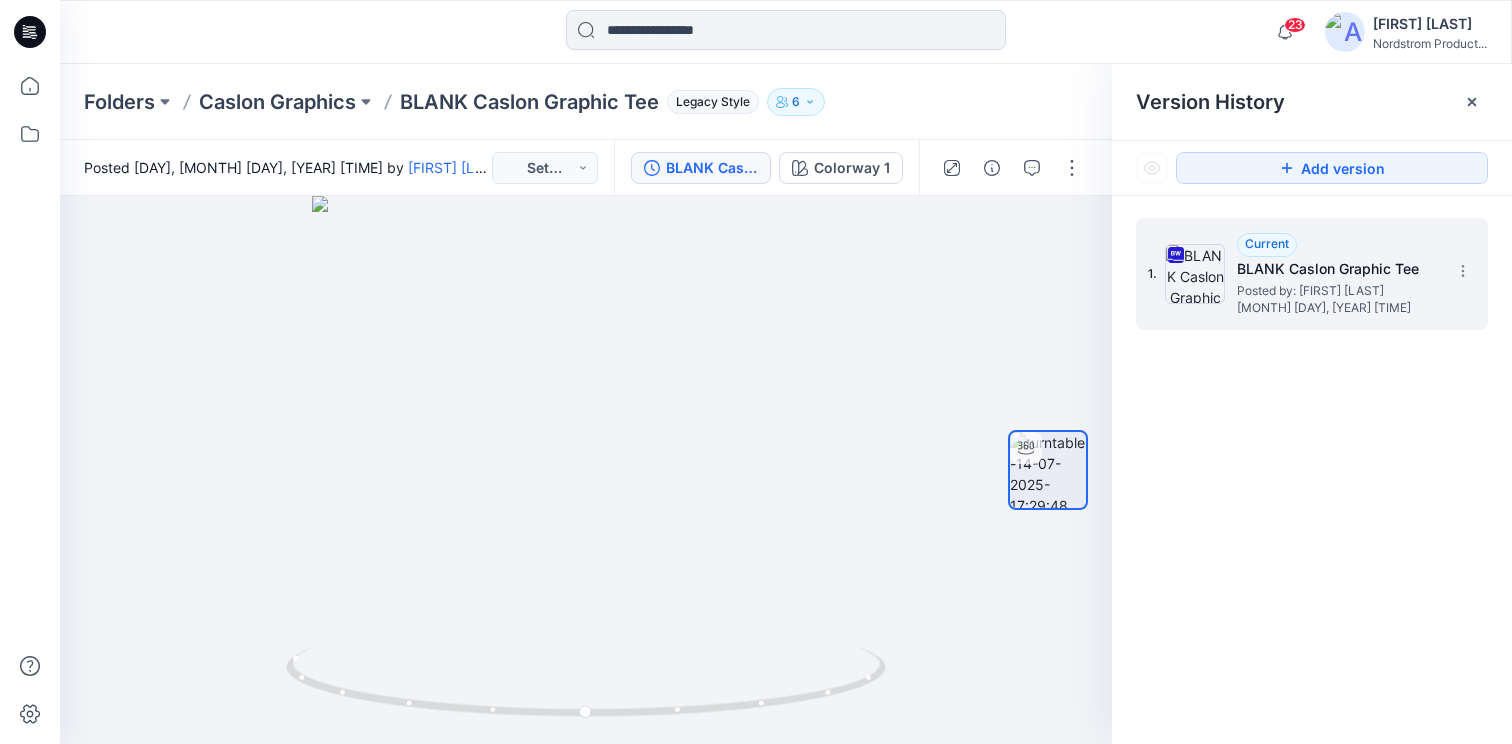 click on "BLANK Caslon Graphic Tee" at bounding box center (529, 102) 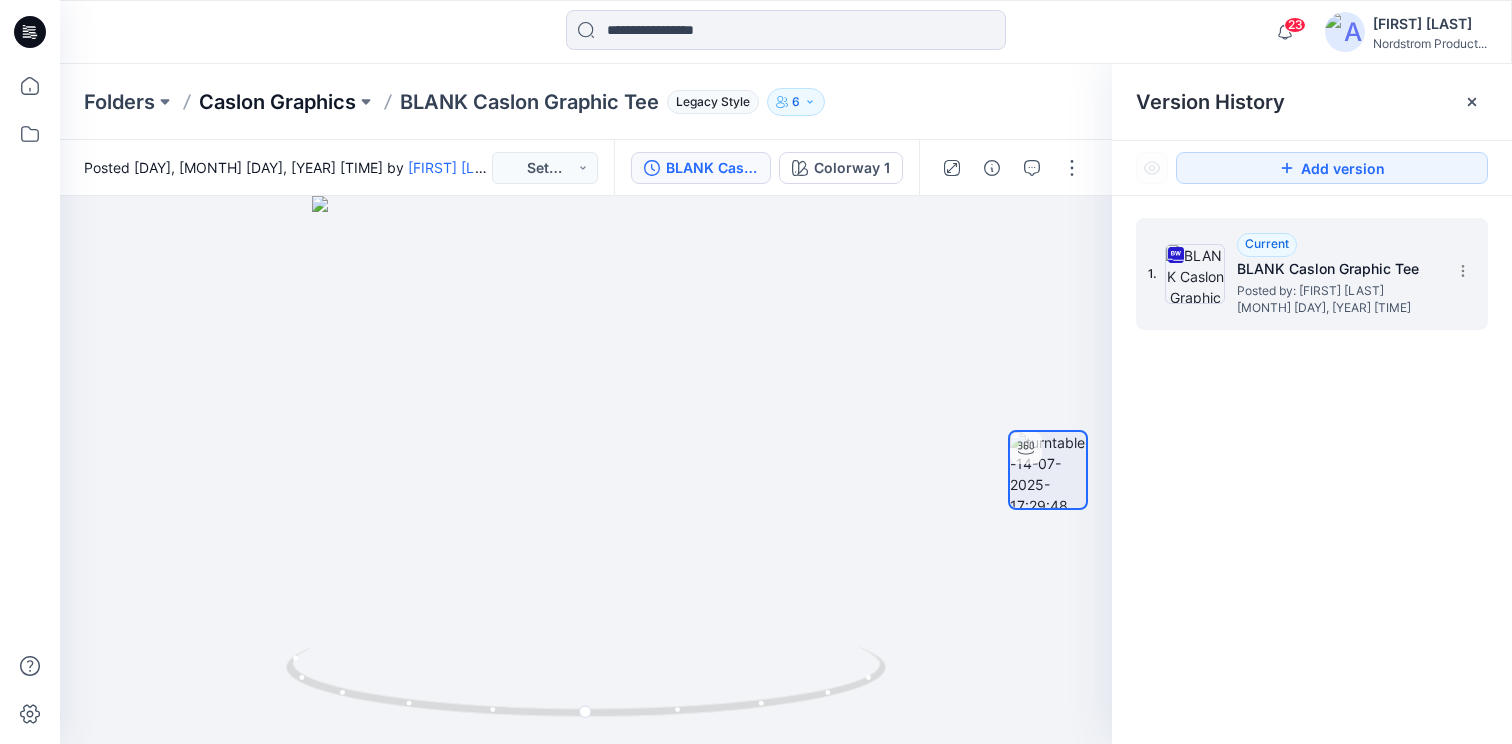 click on "Caslon Graphics" at bounding box center (277, 102) 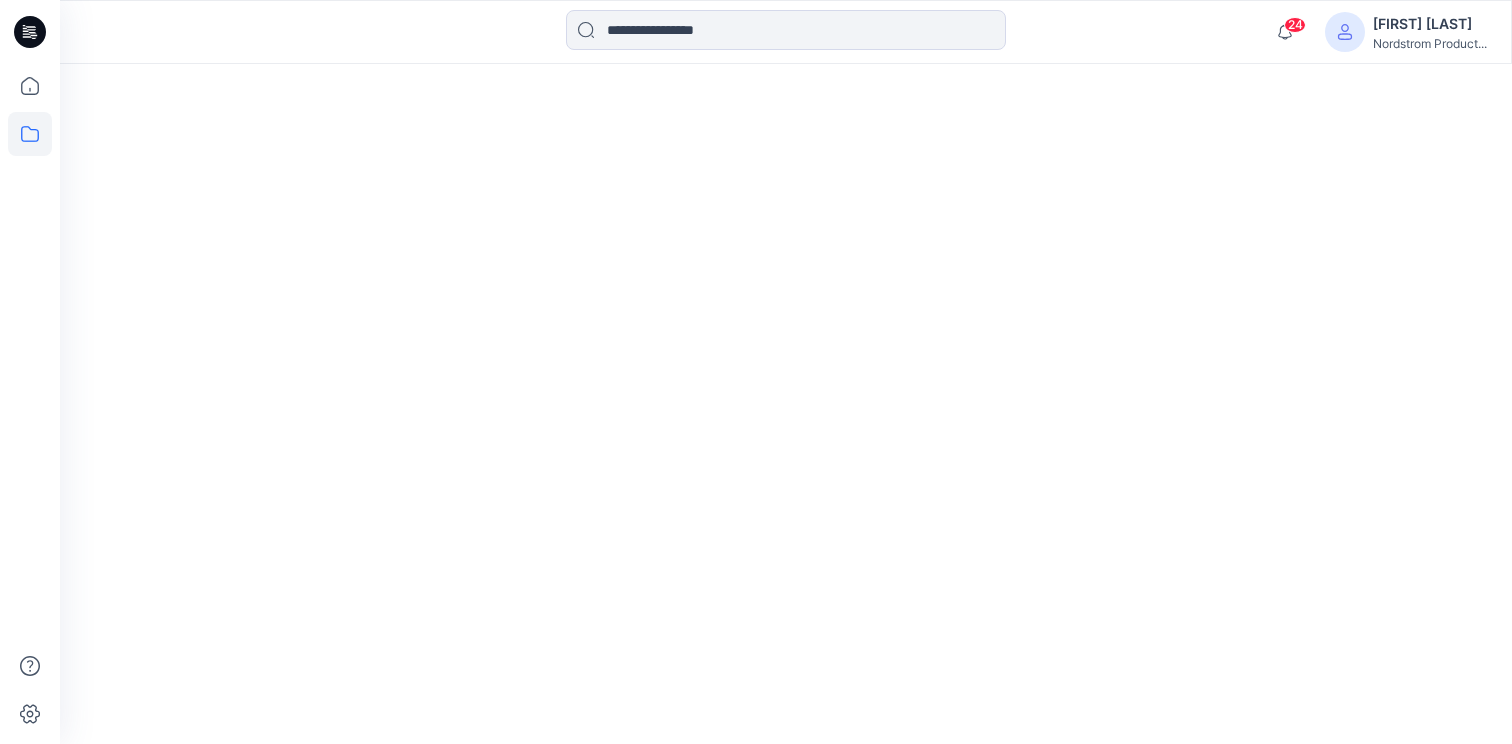 scroll, scrollTop: 0, scrollLeft: 0, axis: both 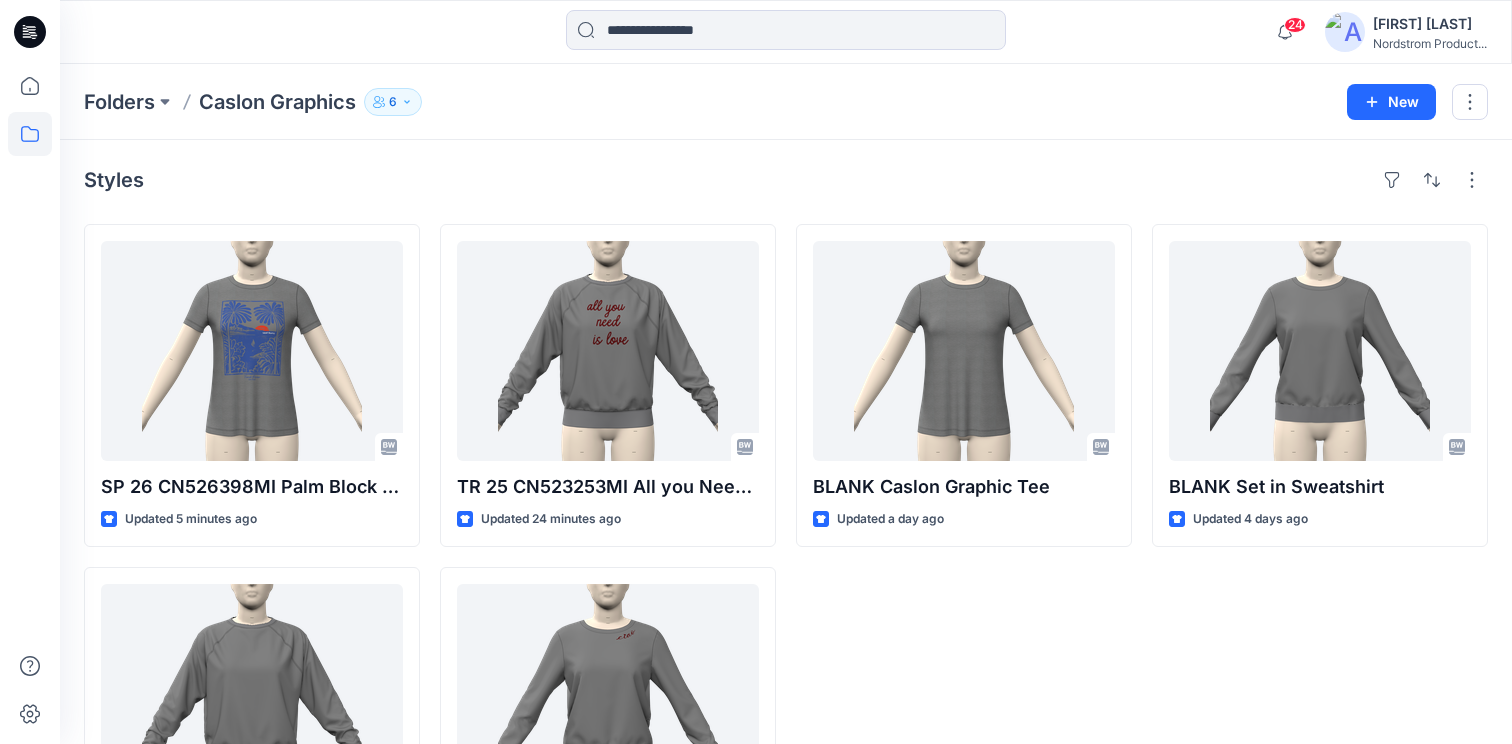 click on "Styles SP 26 CN526398MI Palm Block Print Updated 5 minutes ago BLANK Caslon Raglan Sweatshirt Updated 4 days ago TR 25 CN523253MI All you Need is Love Updated 24 minutes ago TR 25 CN519205MI CIAO Updated 4 days ago BLANK Caslon Graphic Tee Updated a day ago BLANK Set in Sweatshirt Updated 4 days ago" at bounding box center [786, 526] 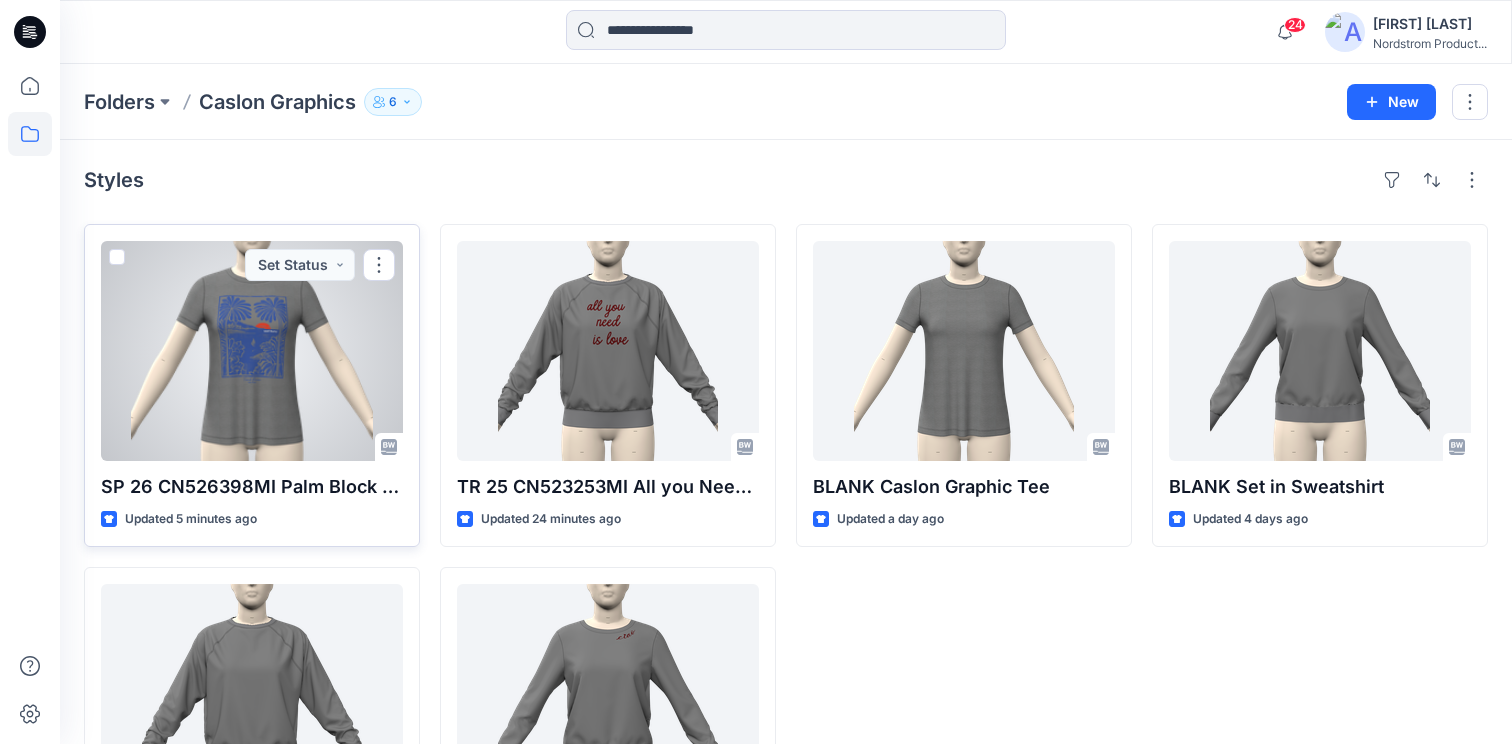 click at bounding box center (252, 351) 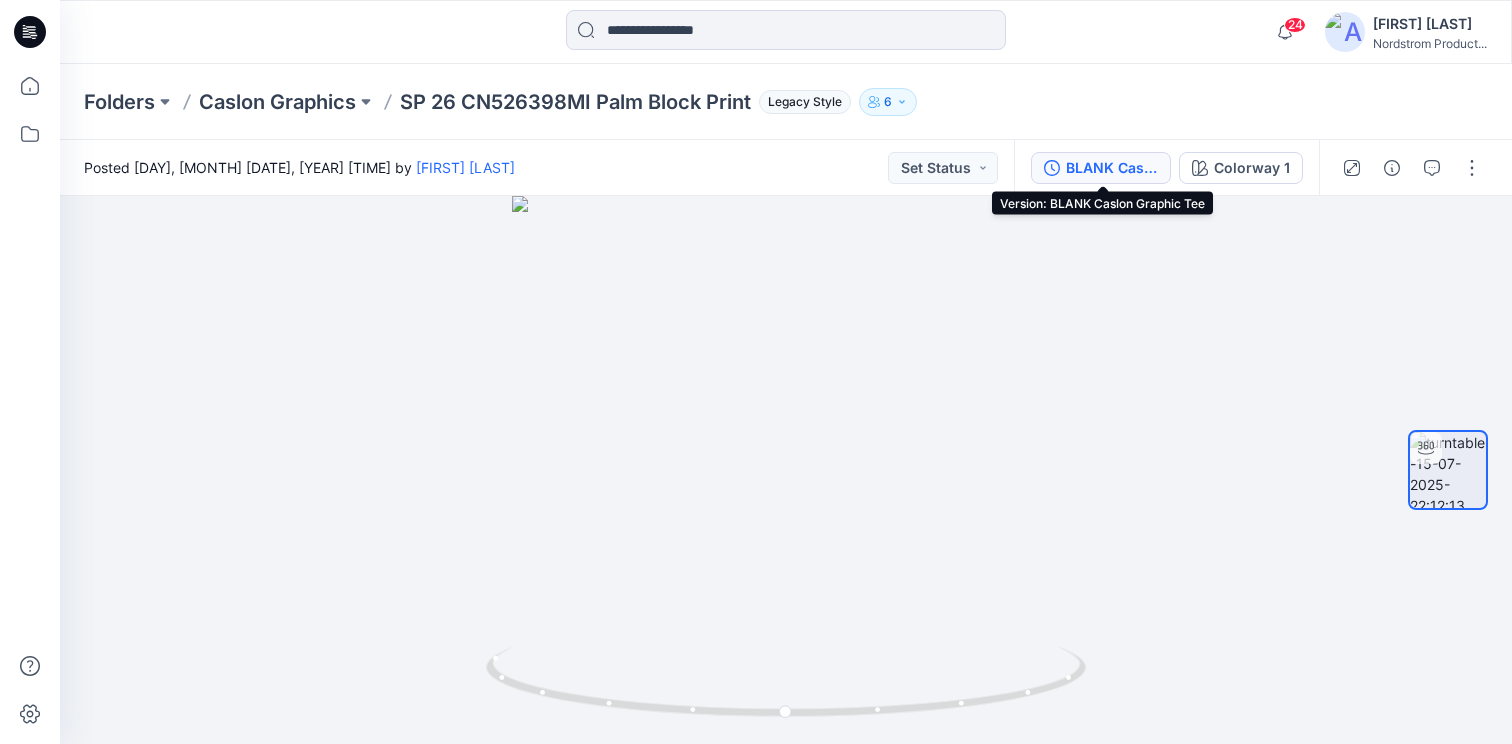 click on "BLANK Caslon Graphic Tee" at bounding box center (1112, 168) 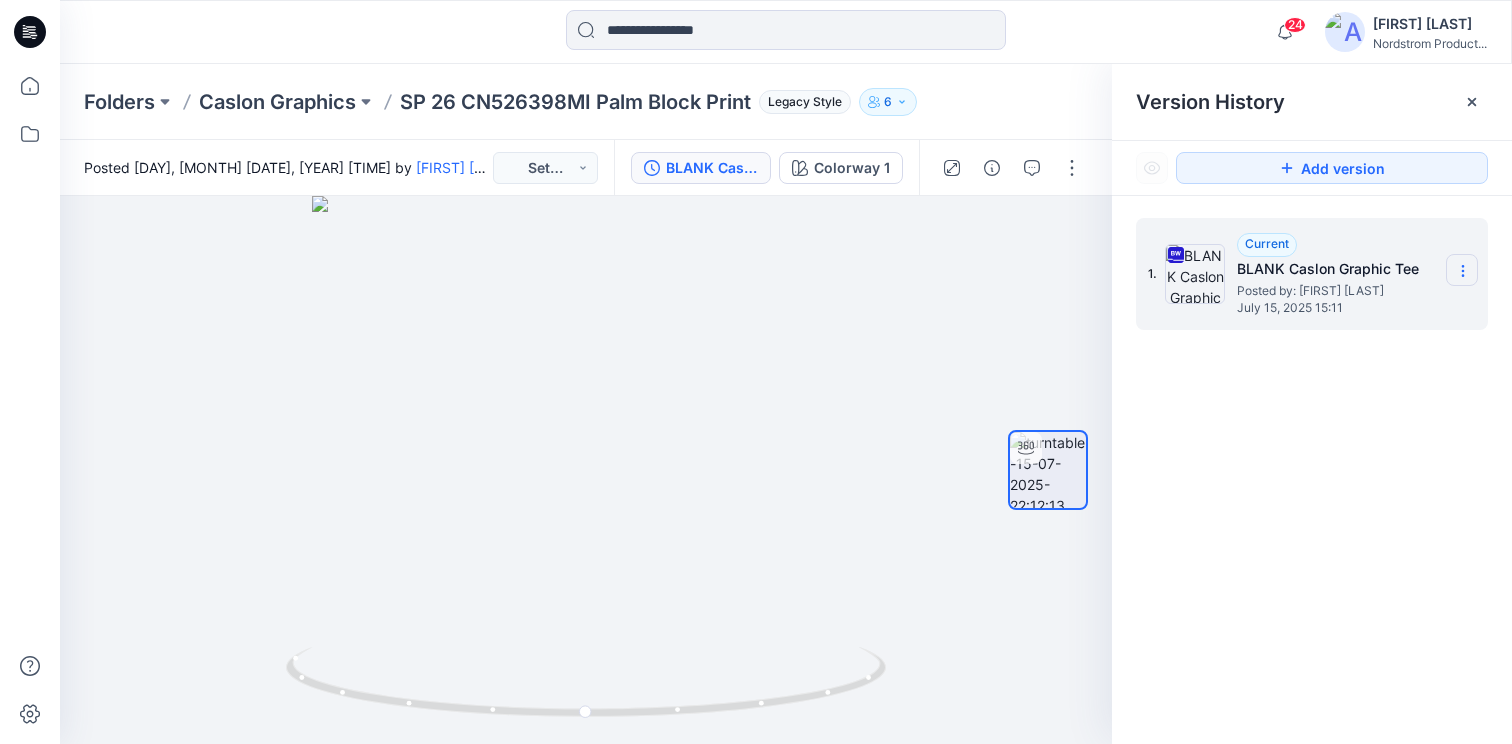 click 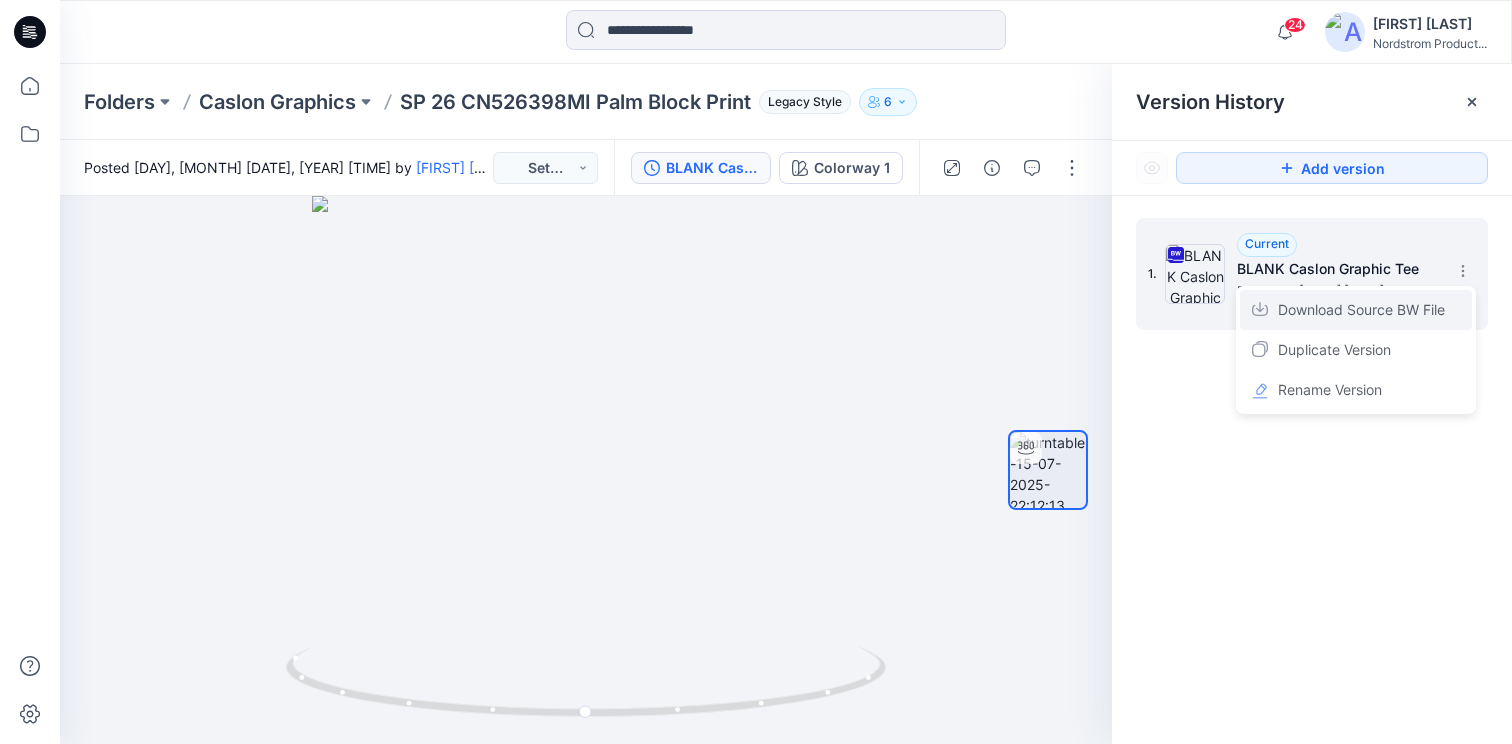 click on "Download Source BW File" at bounding box center (1361, 310) 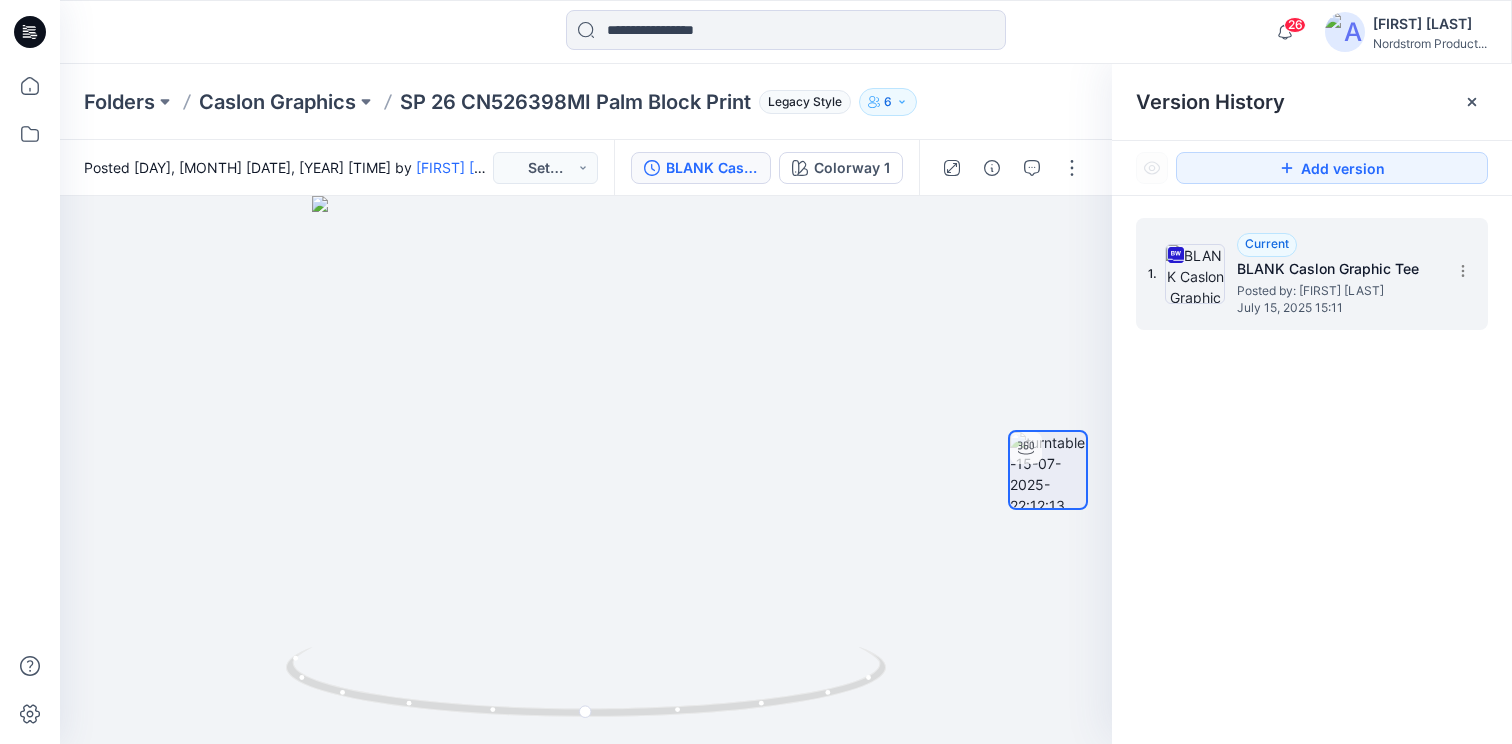 click on "SP 26 CN526398MI Palm Block Print" at bounding box center (575, 102) 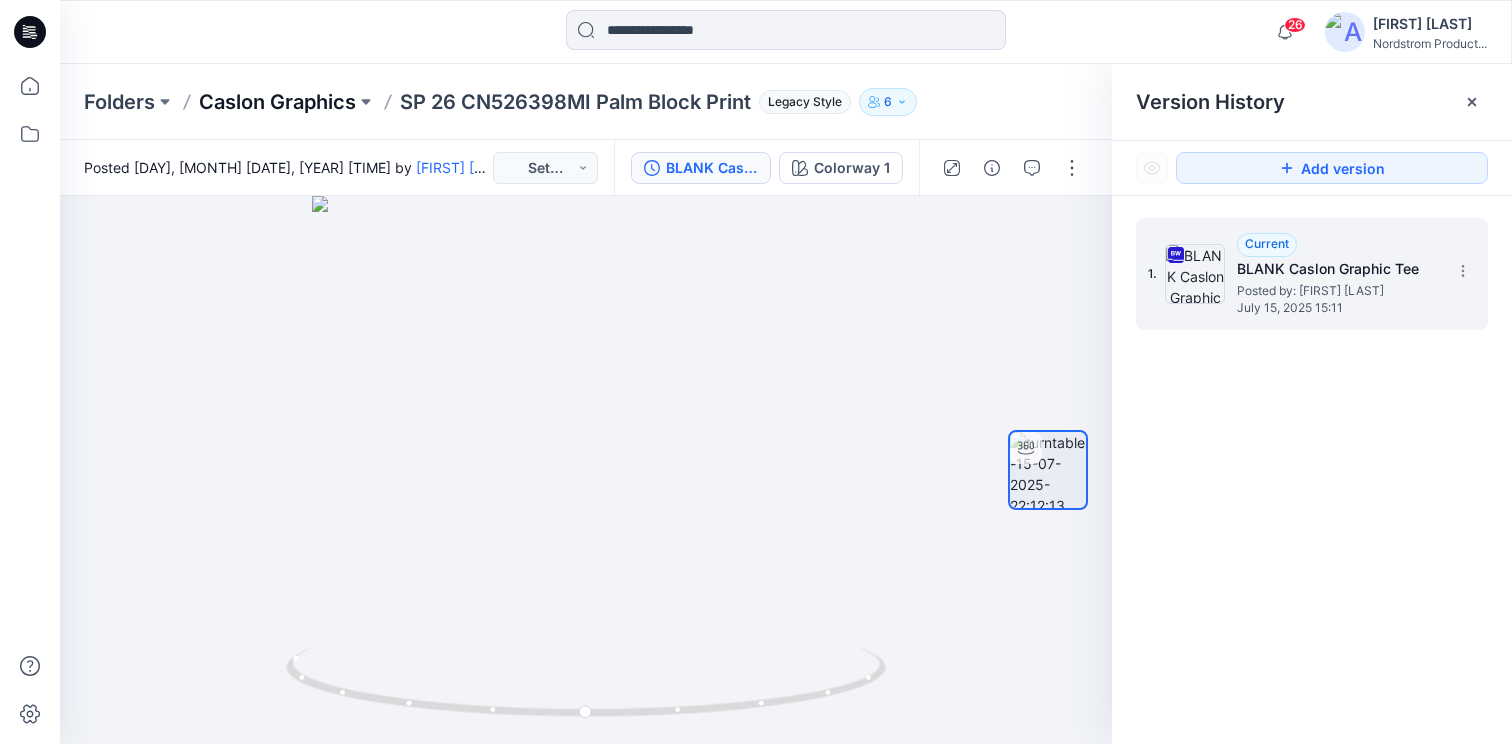 click on "Caslon Graphics" at bounding box center [277, 102] 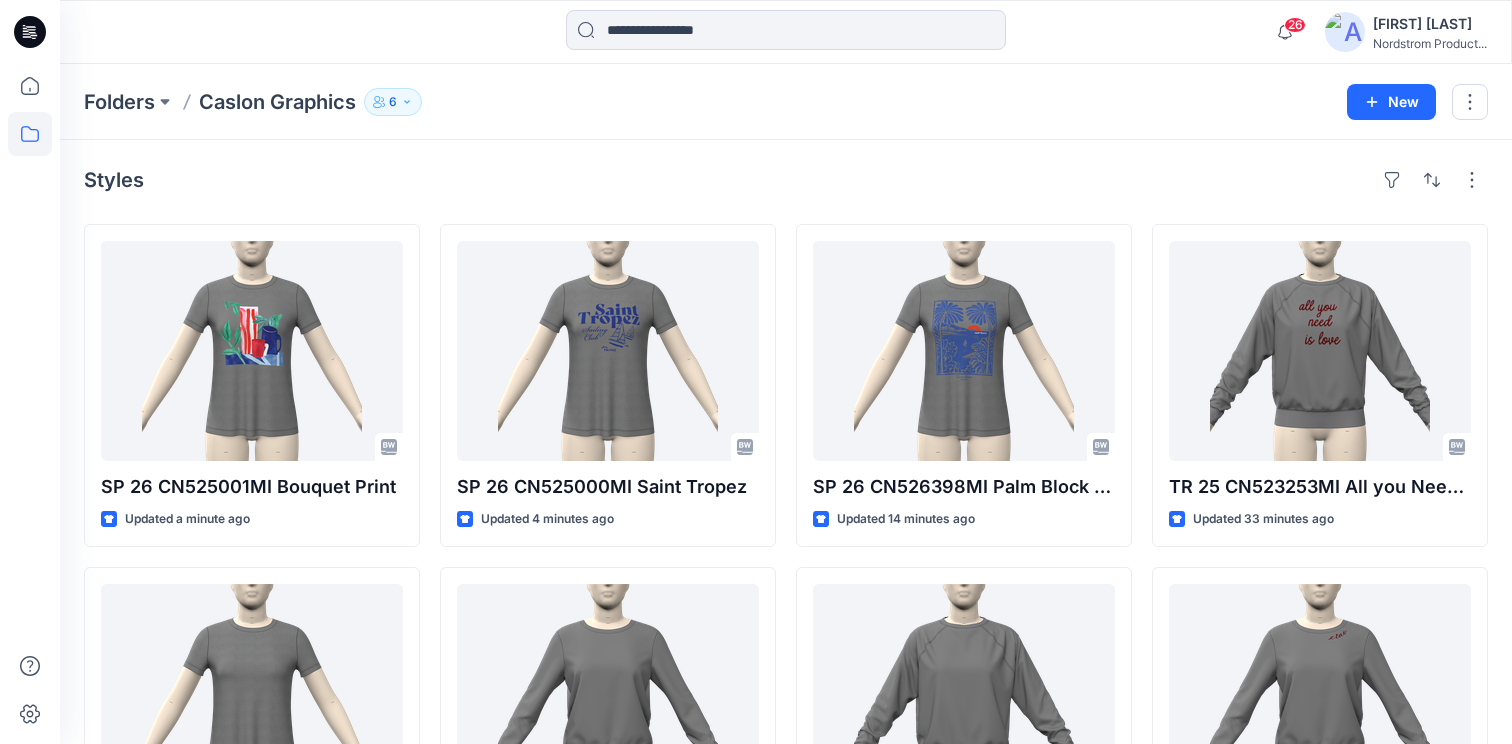 scroll, scrollTop: 2, scrollLeft: 0, axis: vertical 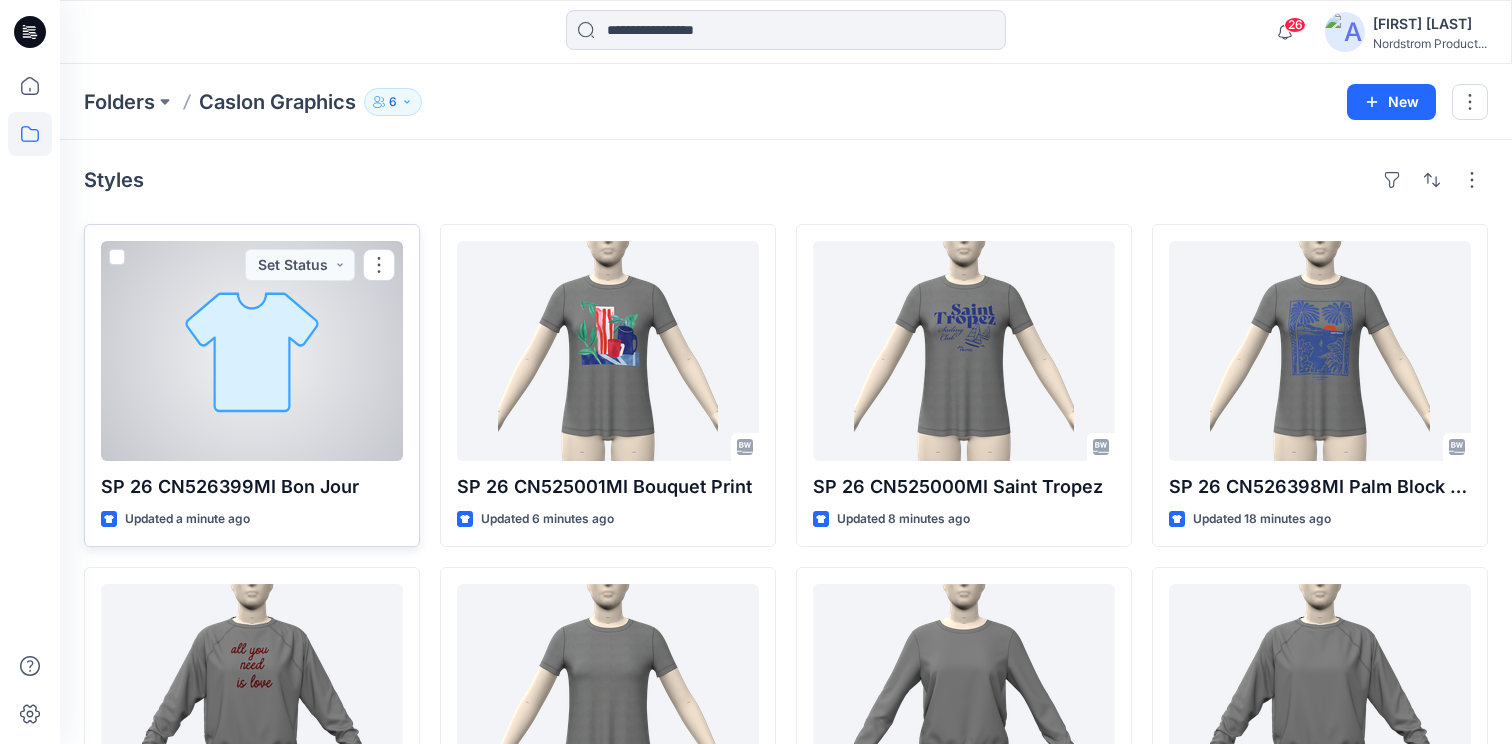 click on "Set Status" at bounding box center [300, 265] 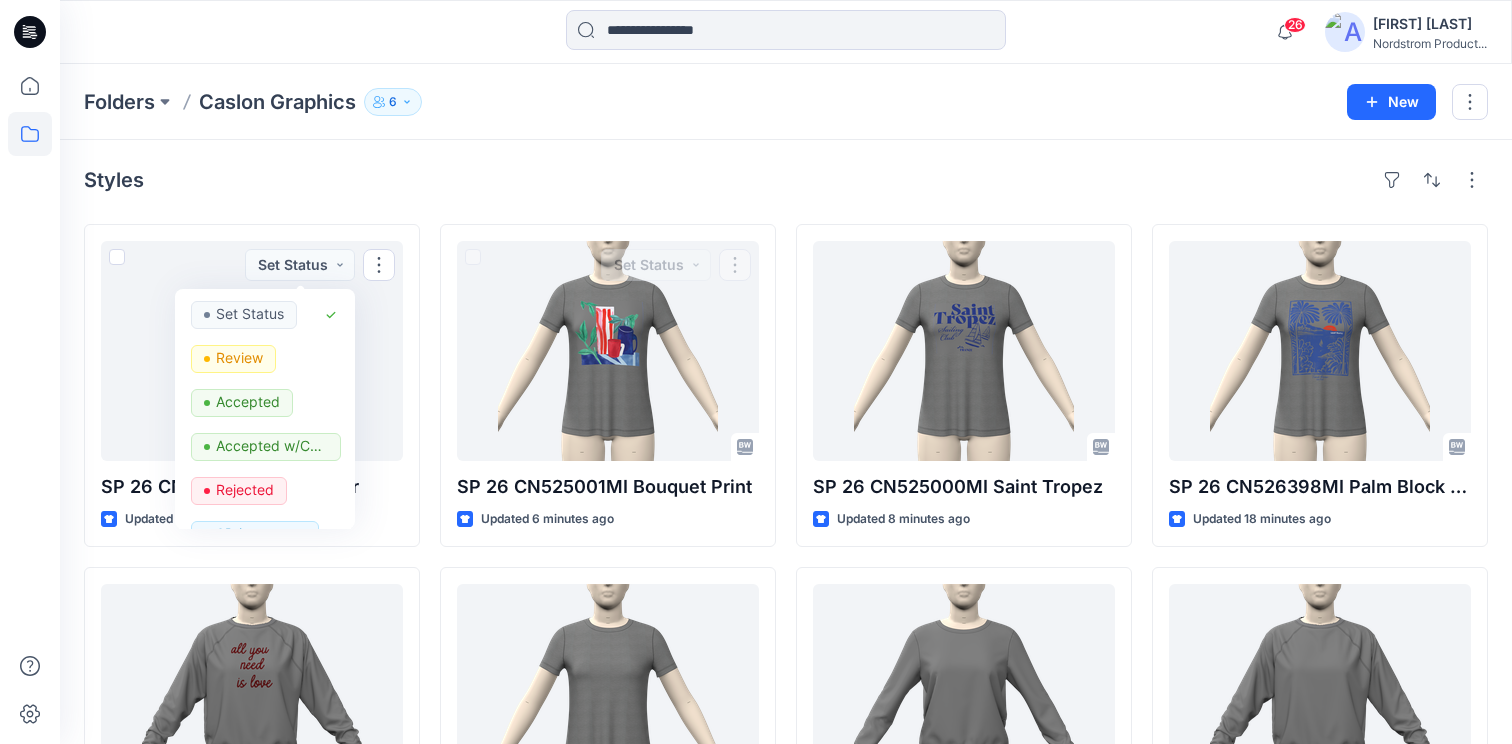 click on "Styles" at bounding box center [786, 180] 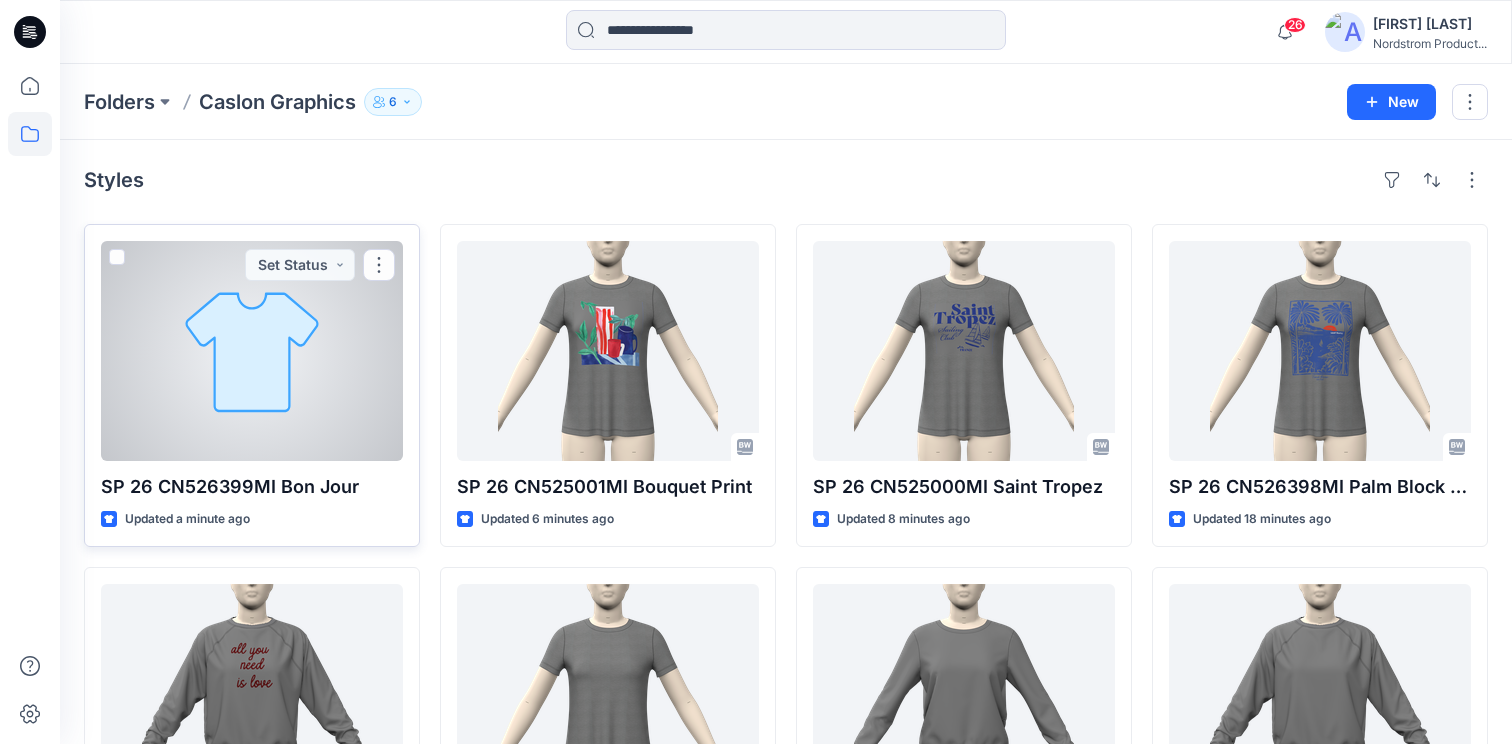click at bounding box center (252, 351) 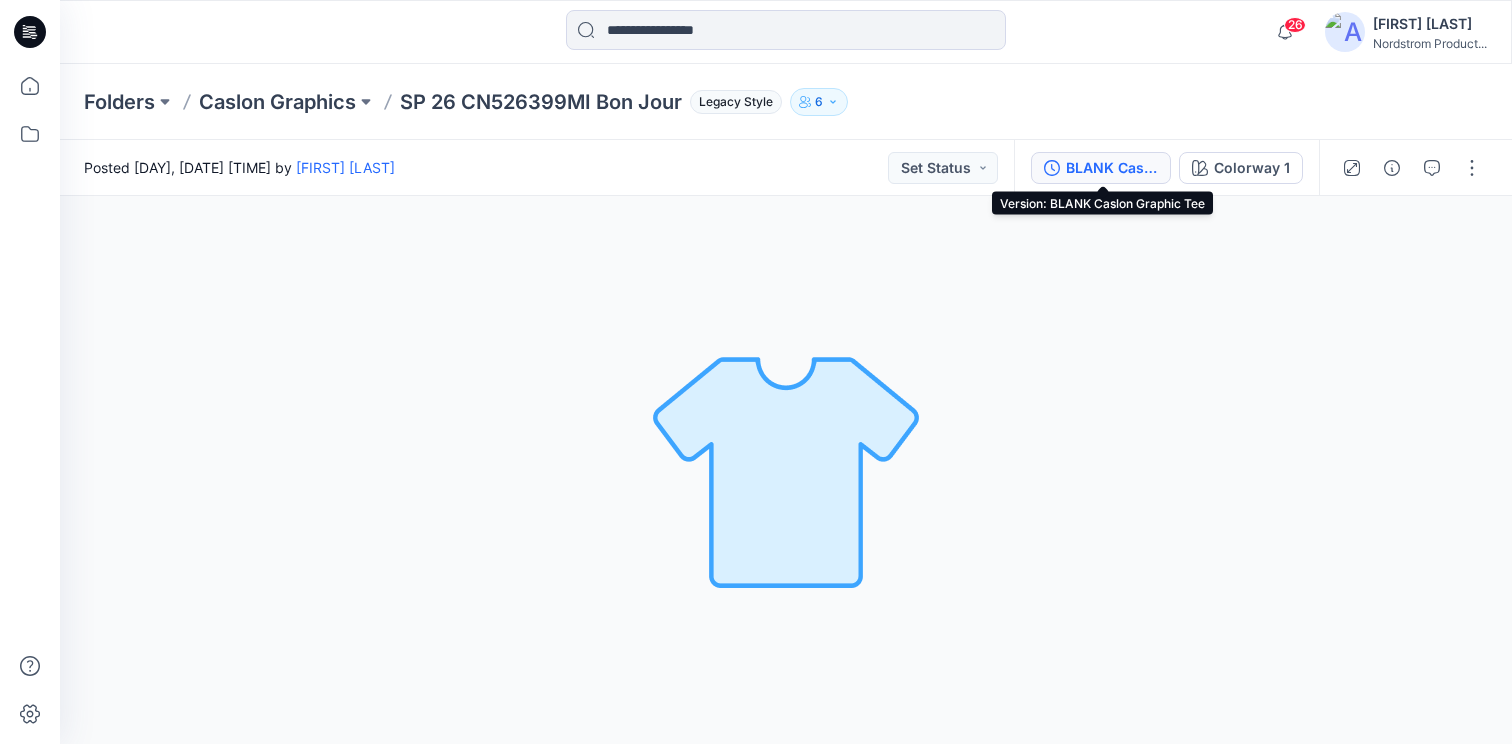 click on "BLANK Caslon Graphic Tee" at bounding box center [1112, 168] 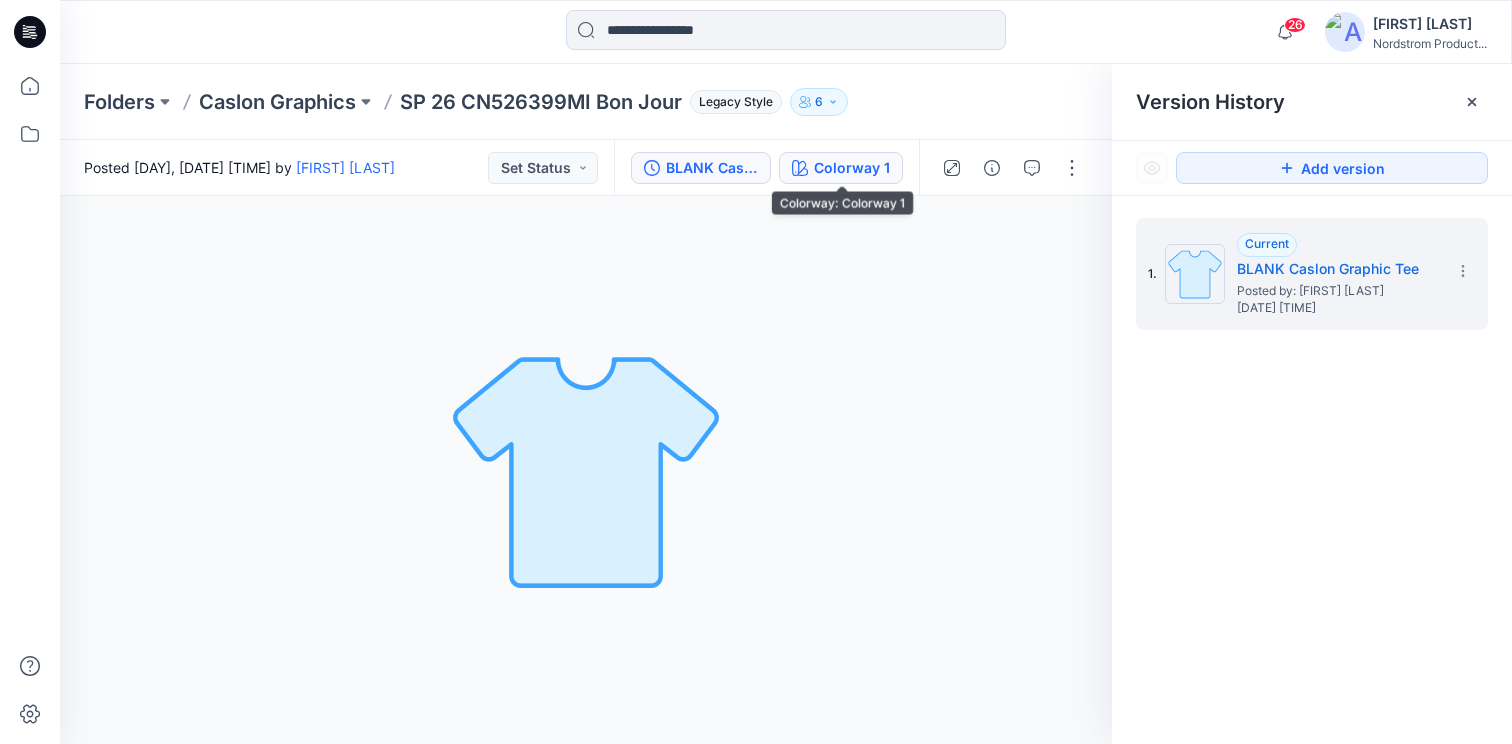 click on "Colorway 1" at bounding box center (852, 168) 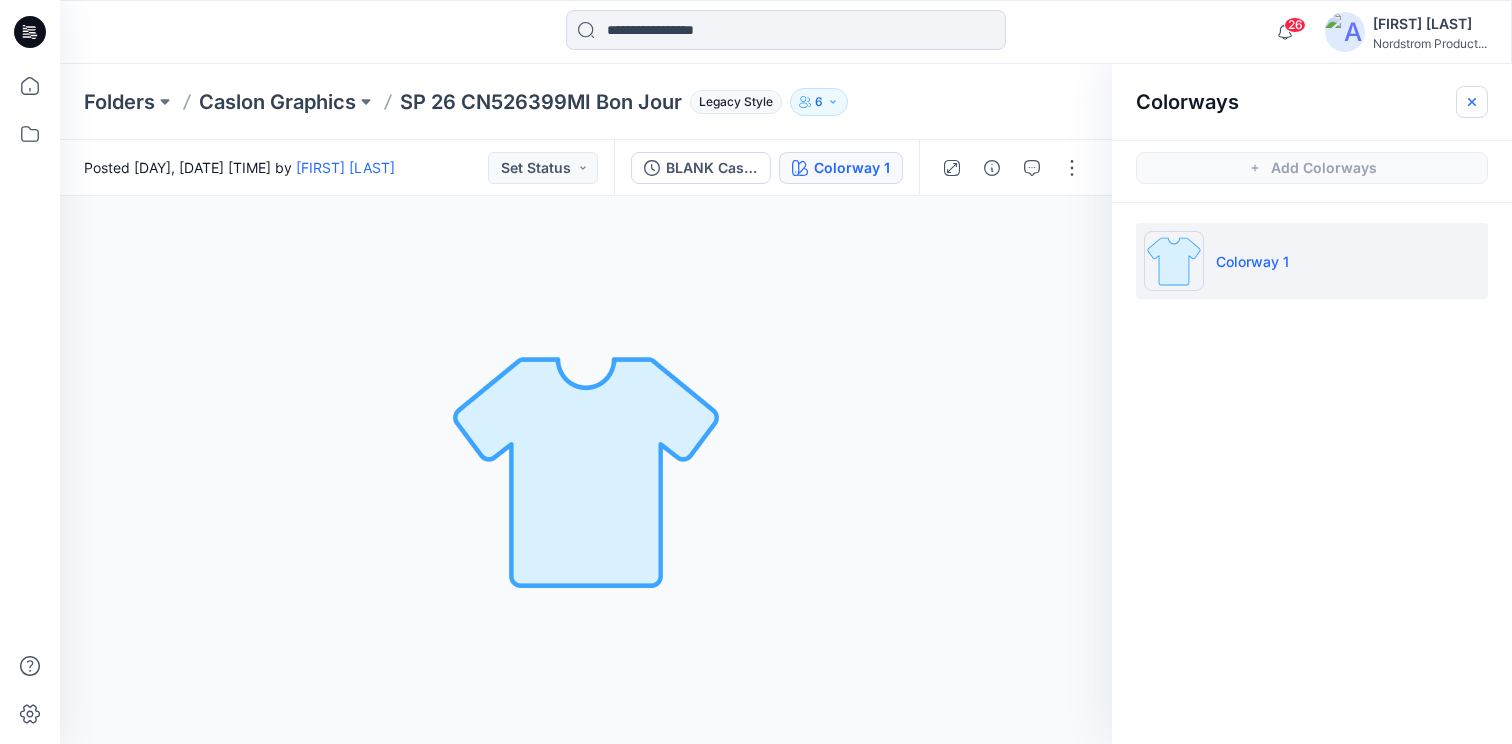 click 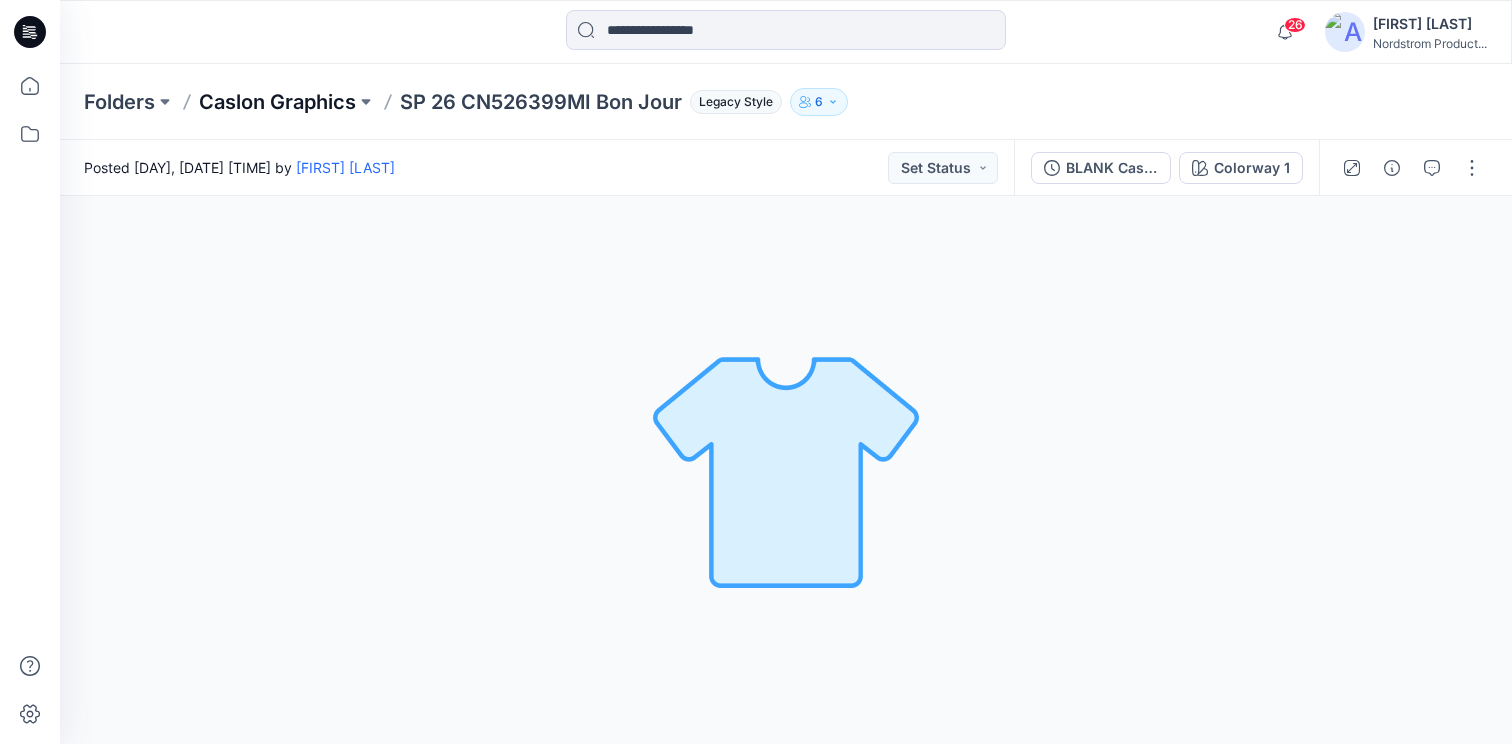 click on "Caslon Graphics" at bounding box center [277, 102] 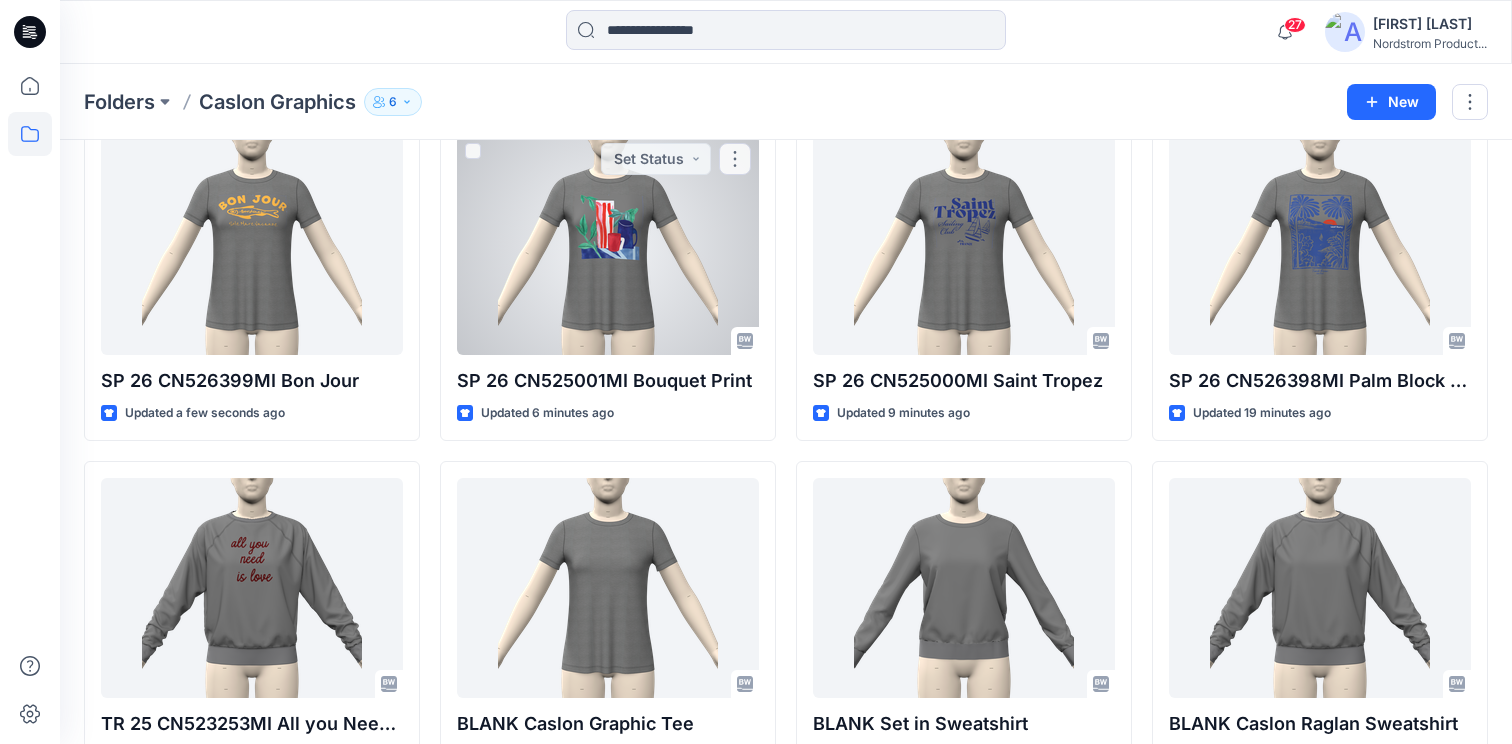 scroll, scrollTop: 0, scrollLeft: 0, axis: both 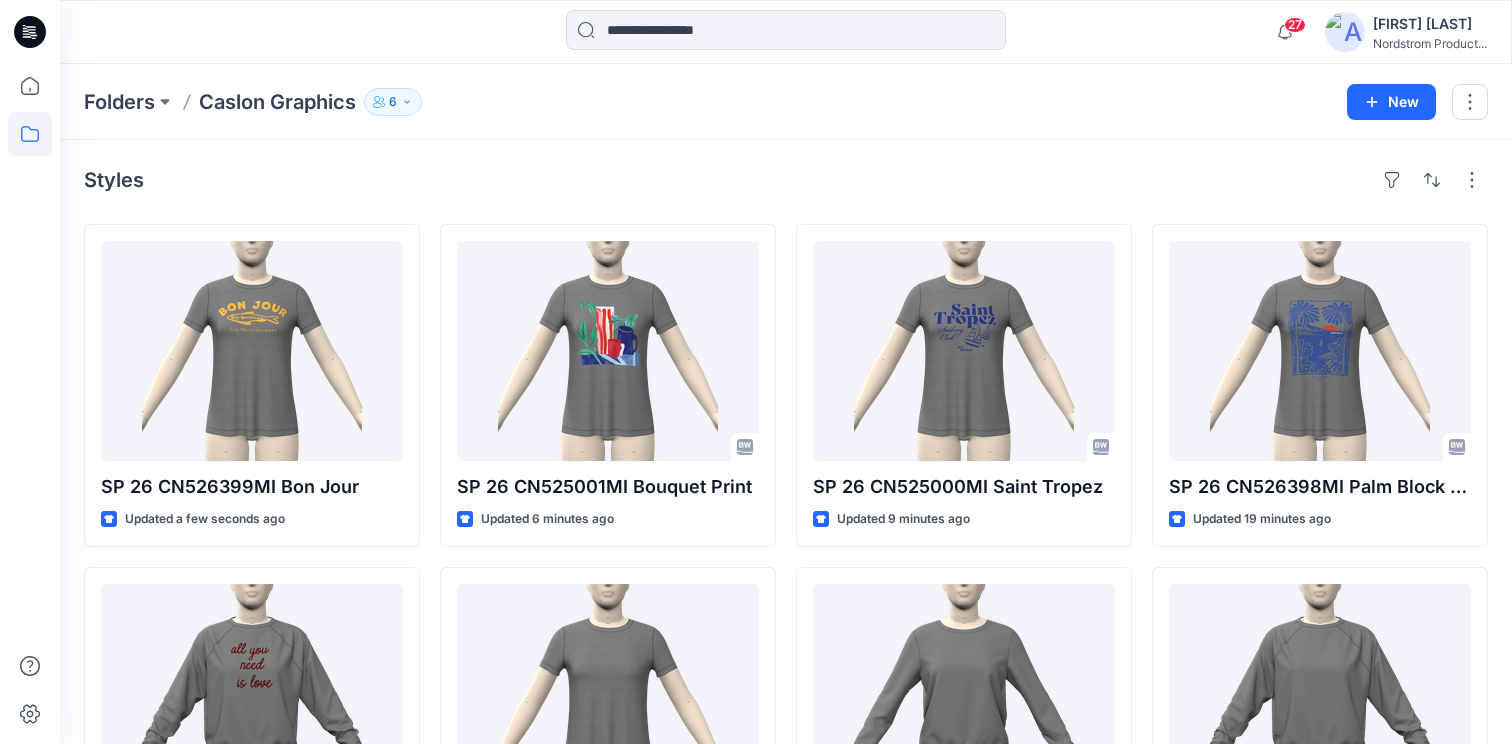 click on "6" at bounding box center (393, 102) 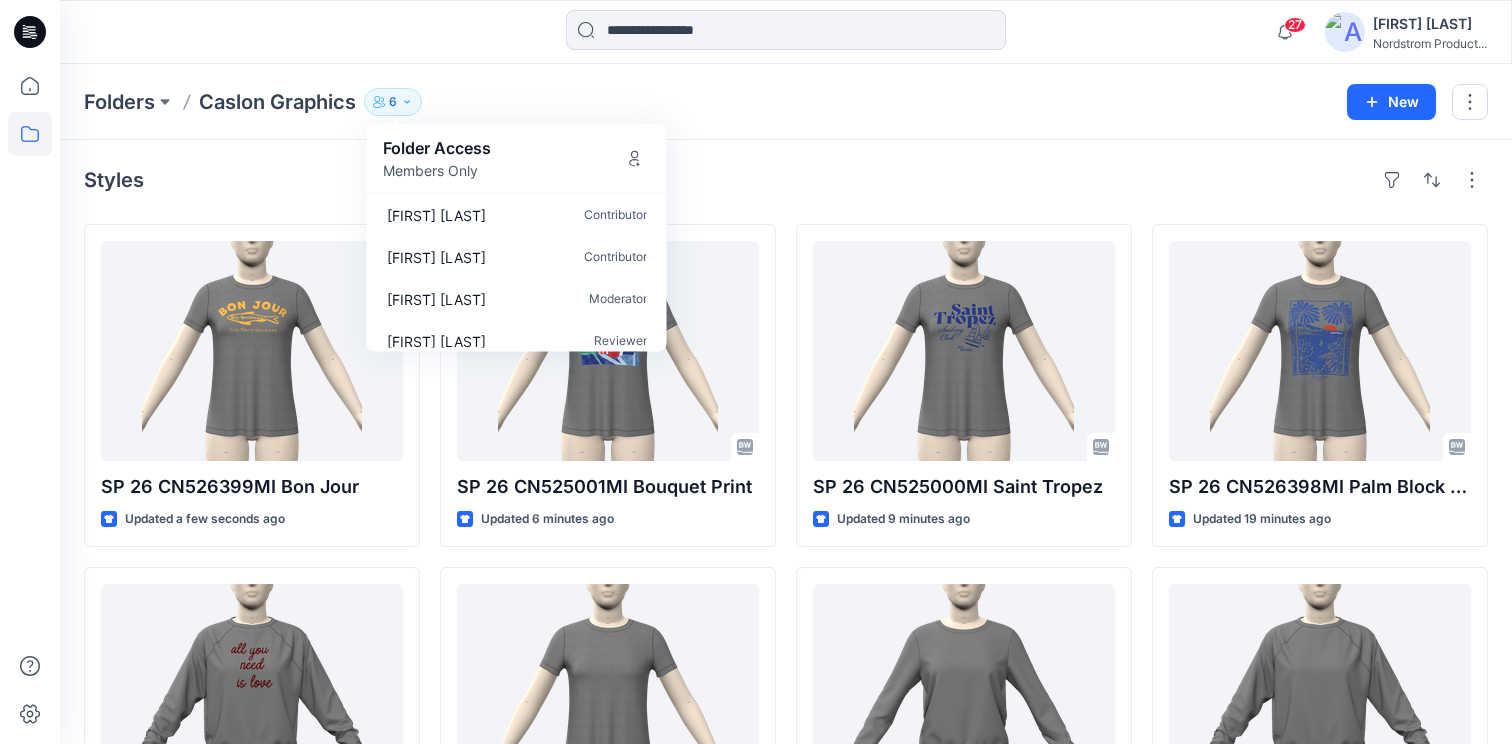 scroll, scrollTop: 102, scrollLeft: 0, axis: vertical 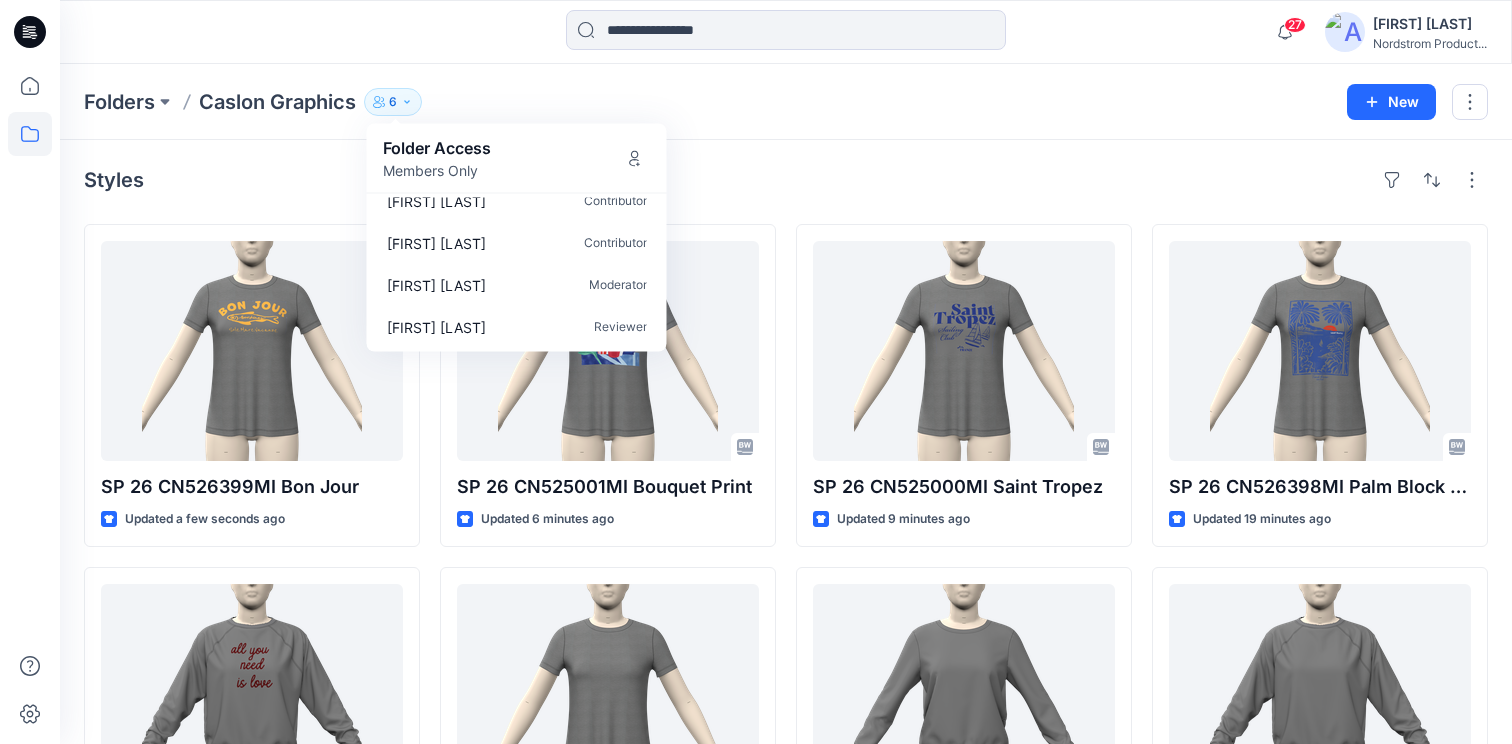 click on "Folders Caslon Graphics 6 Folder Access Members Only Charlotte Baxter Contributor Anne Baker Reviewer Teresa Ma Contributor Abby Jones Contributor Lizzie Jones Moderator Kirk Gillman Reviewer" at bounding box center [708, 102] 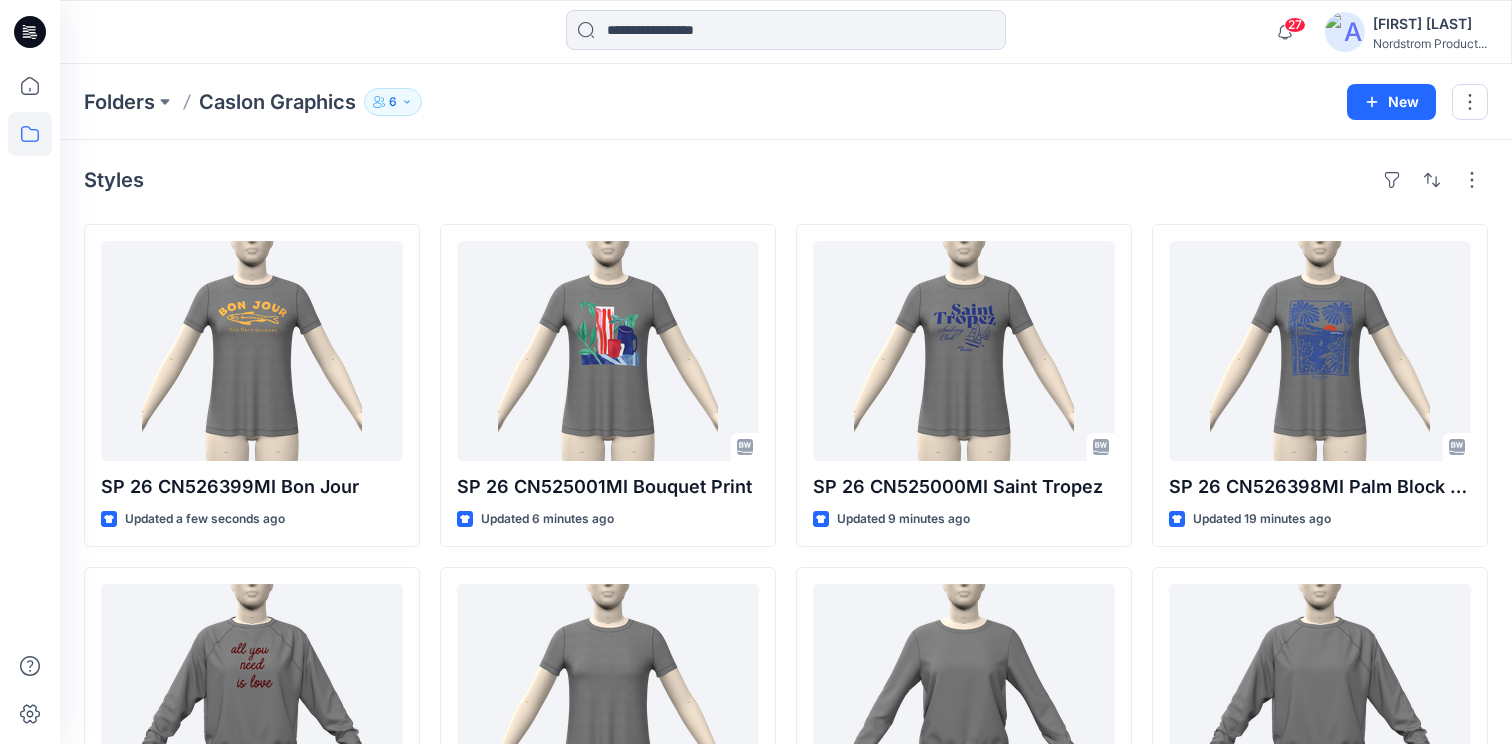 scroll, scrollTop: 22, scrollLeft: 0, axis: vertical 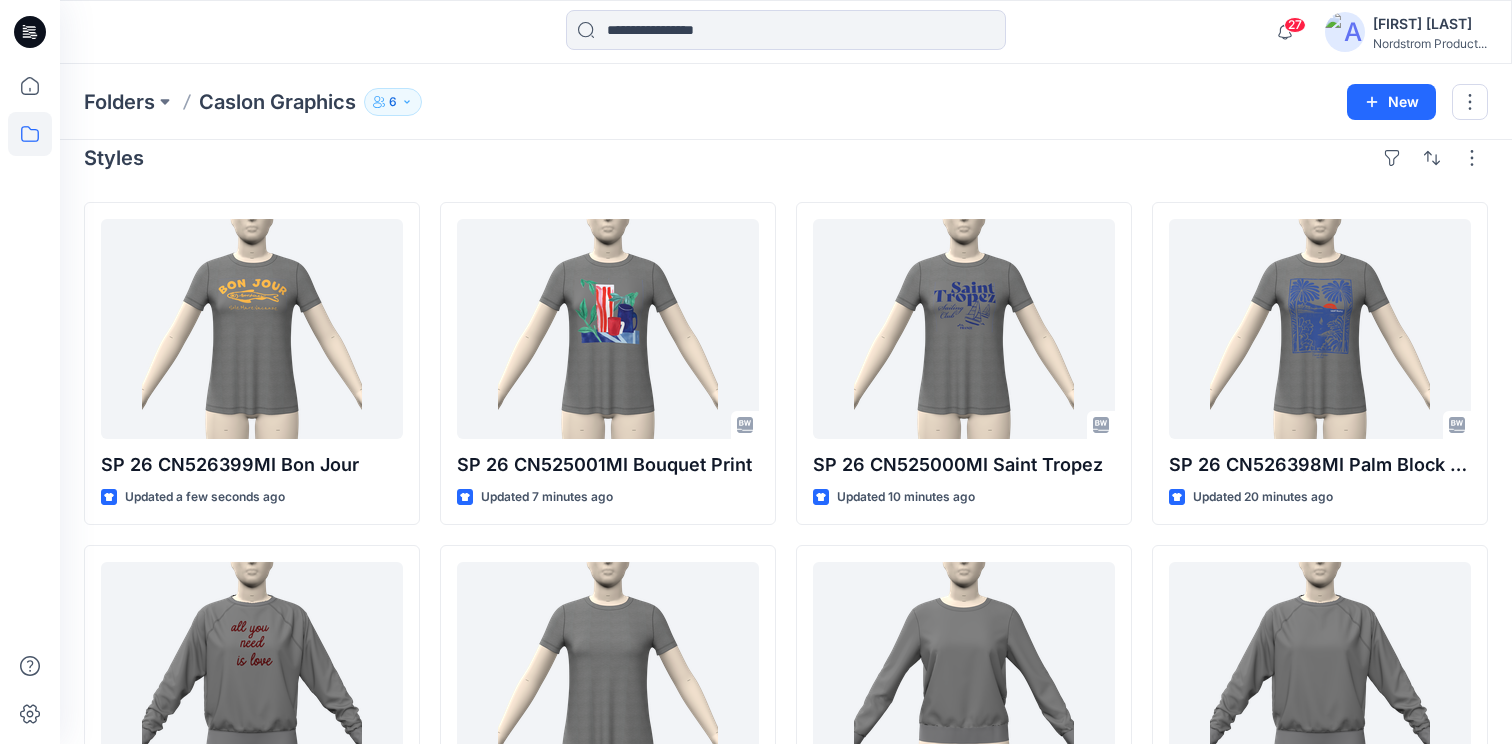 click on "Folders Caslon Graphics 6 Folder Access Members Only Charlotte Baxter Contributor Anne Baker Reviewer Teresa Ma Contributor Abby Jones Contributor Lizzie Jones Moderator Kirk Gillman Reviewer" at bounding box center [708, 102] 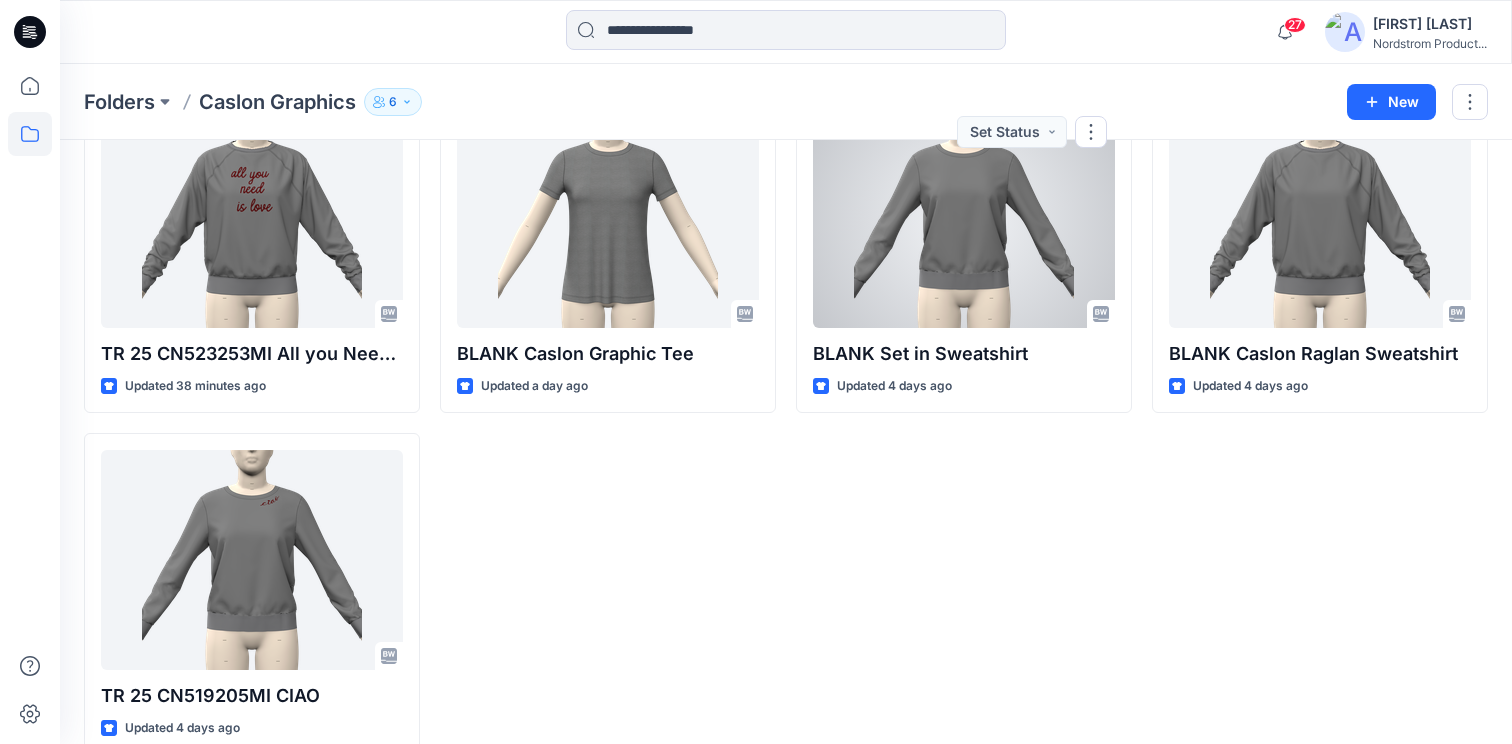 scroll, scrollTop: 0, scrollLeft: 0, axis: both 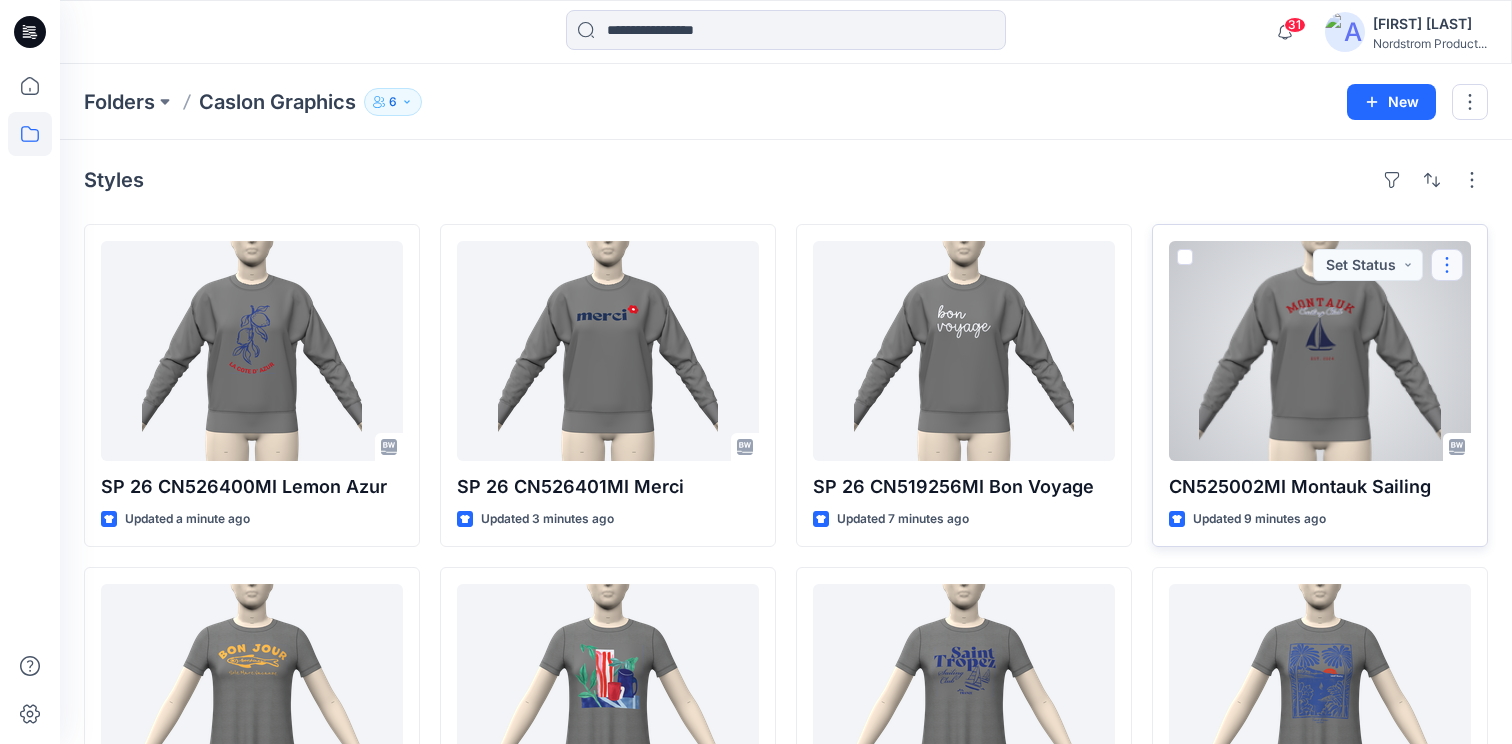 click at bounding box center [1447, 265] 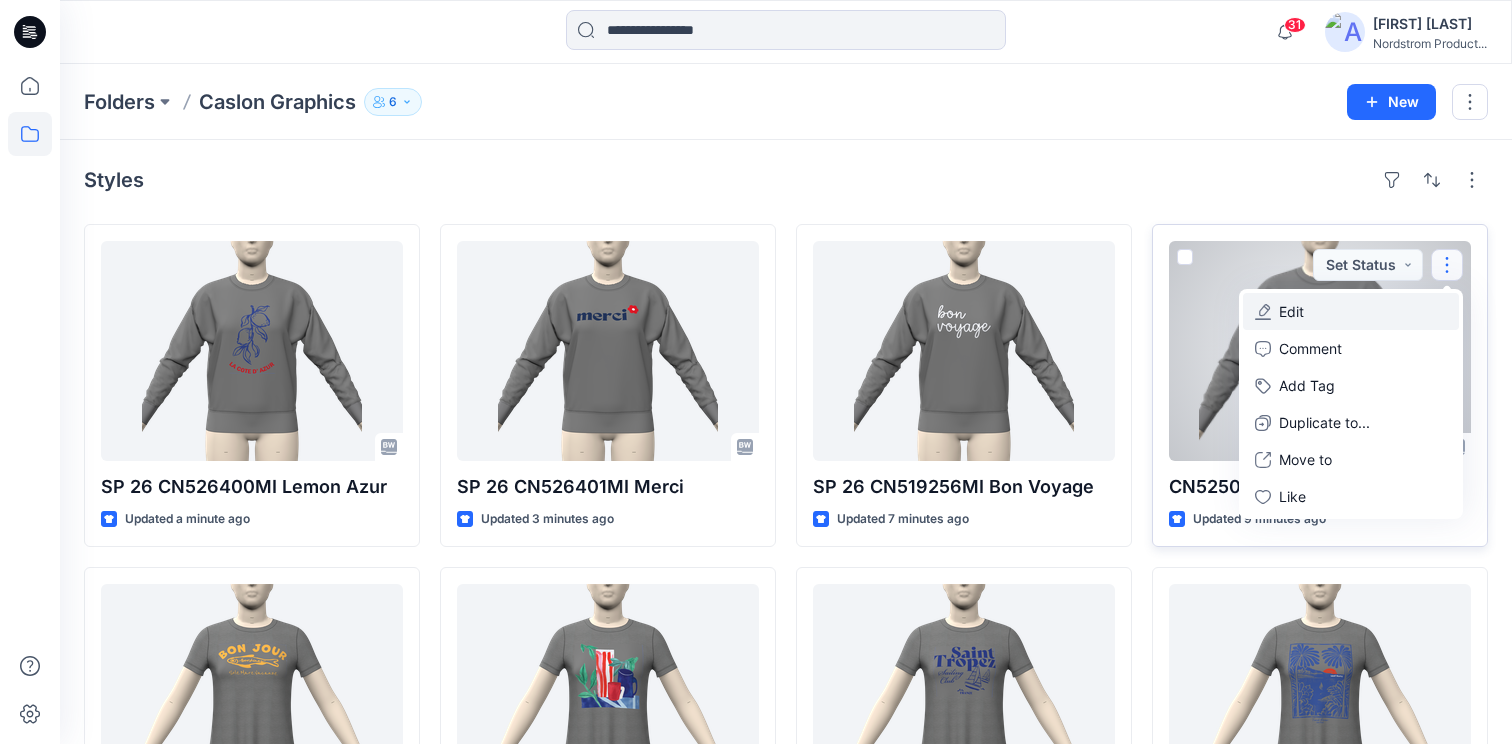 click on "Edit" at bounding box center [1291, 311] 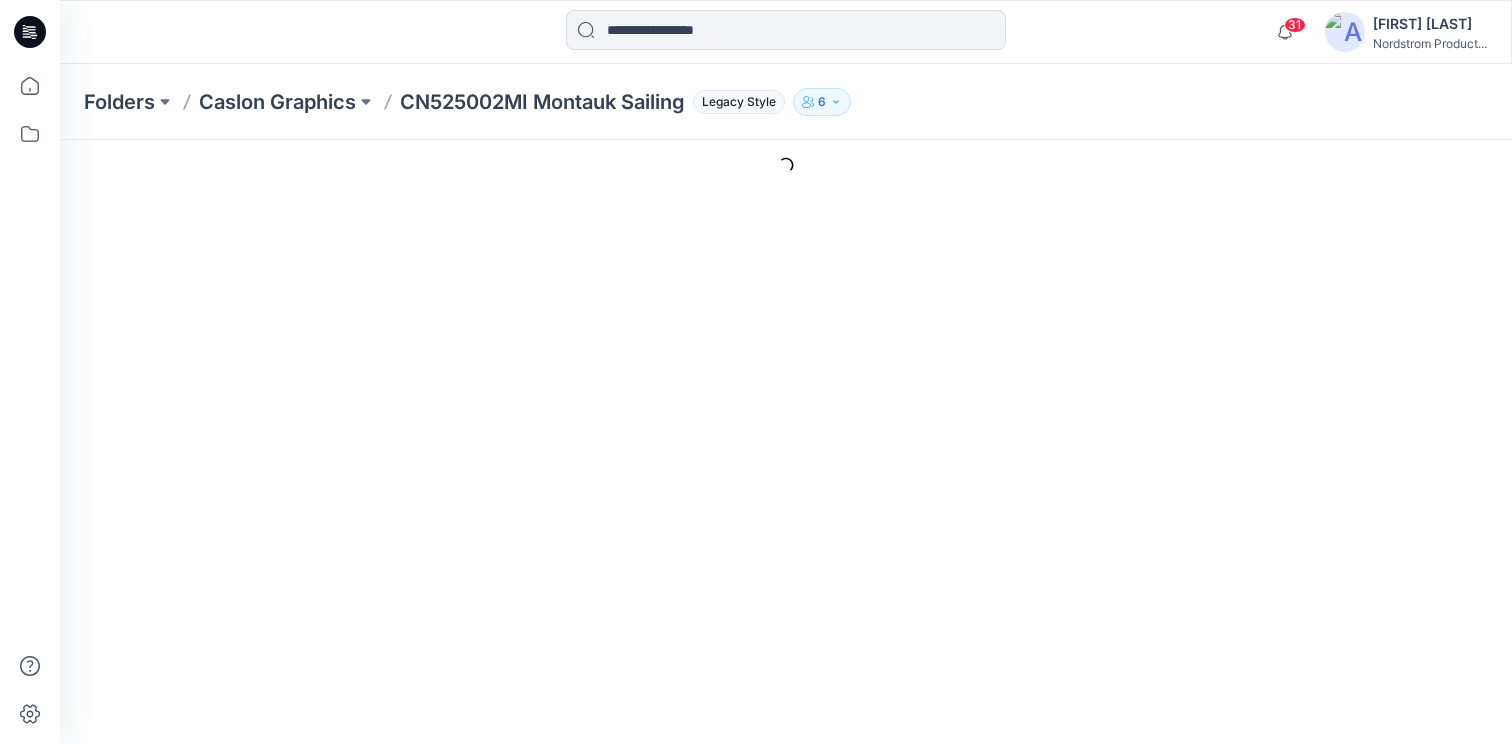 scroll, scrollTop: 0, scrollLeft: 0, axis: both 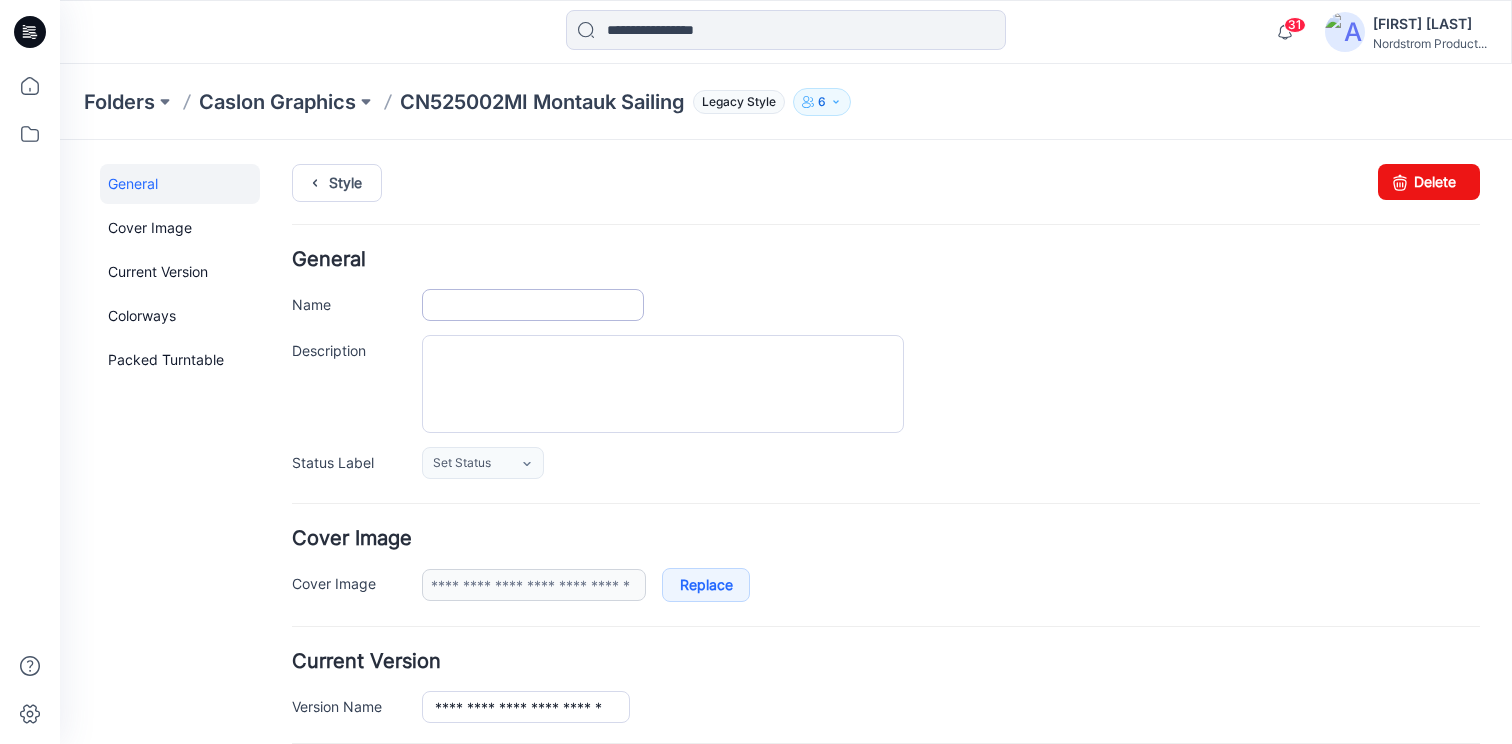 type on "**********" 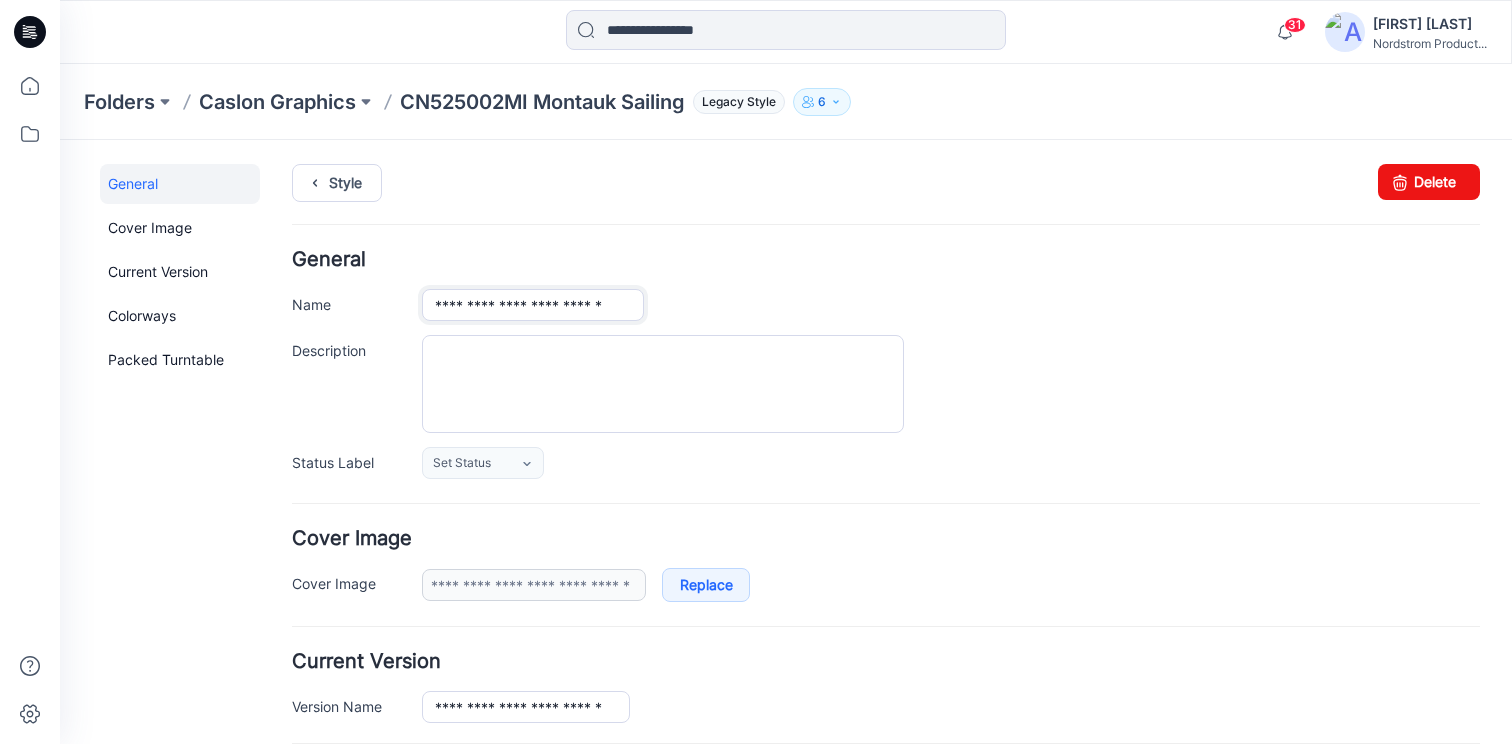 click on "**********" at bounding box center [533, 305] 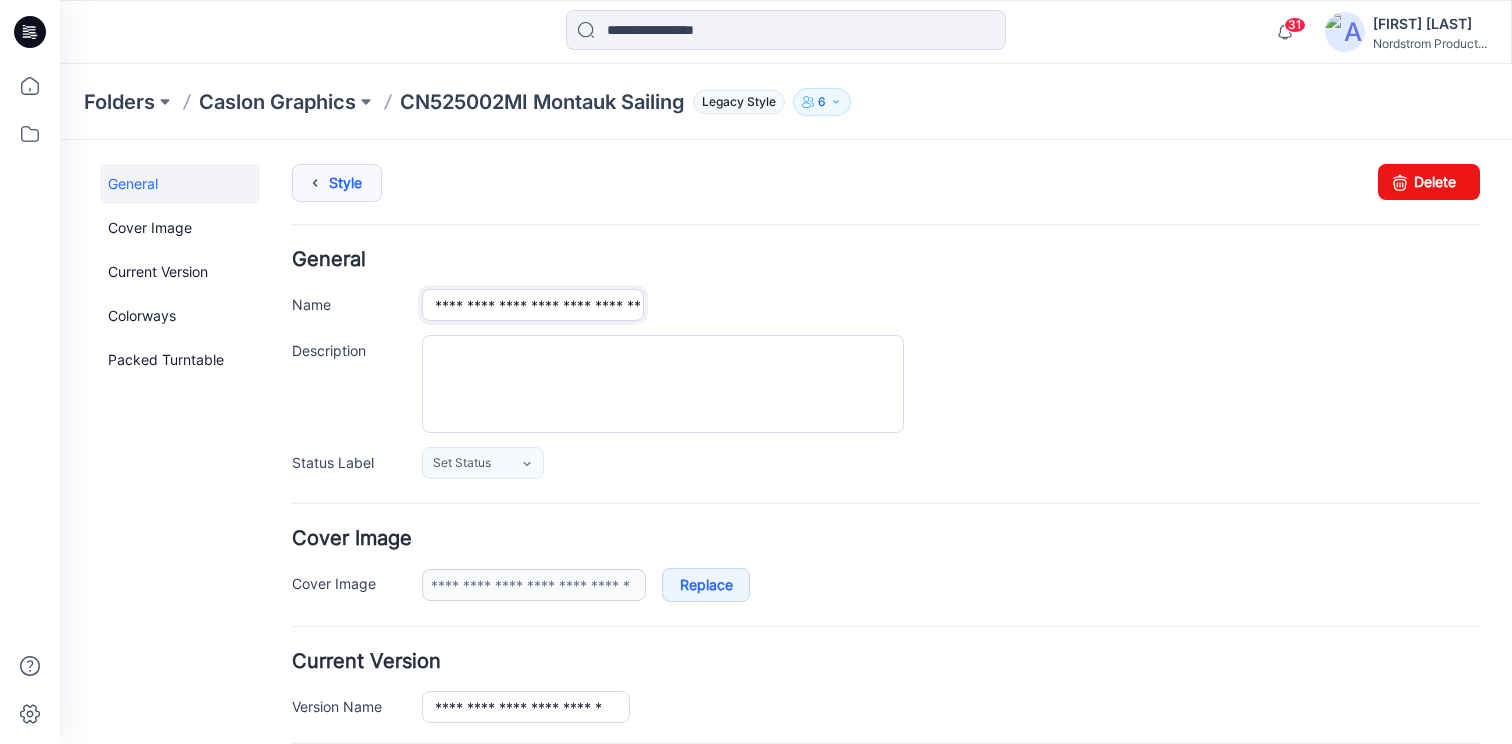 type on "**********" 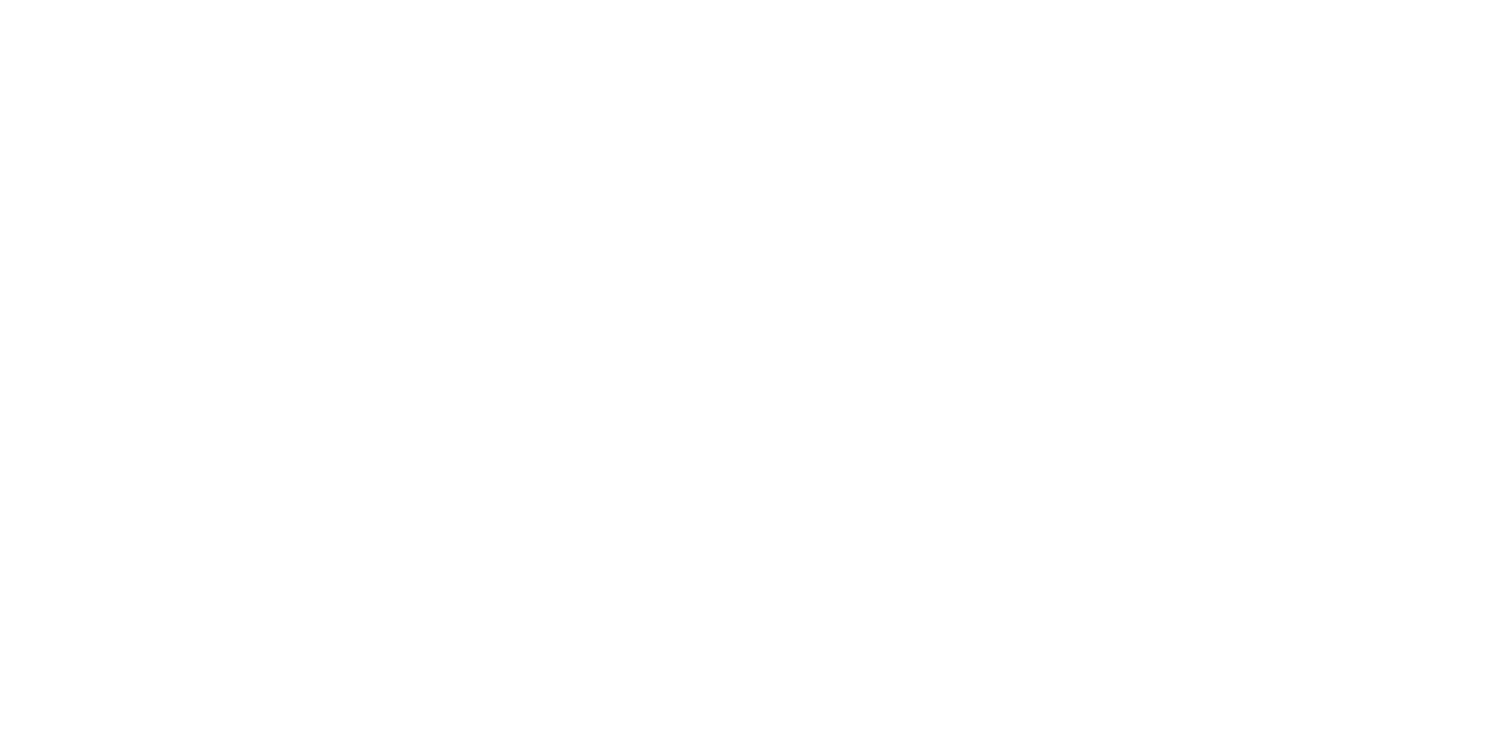 scroll, scrollTop: 0, scrollLeft: 0, axis: both 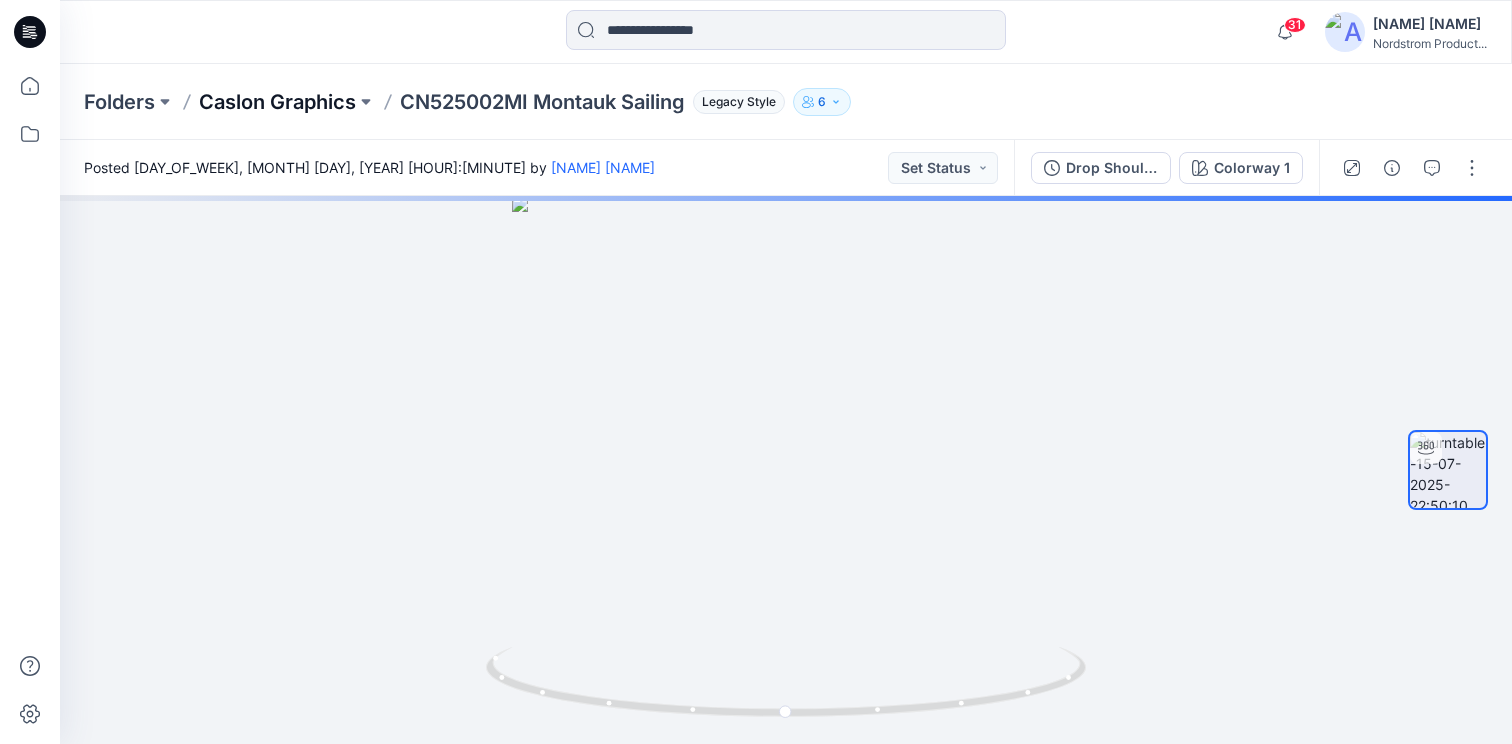 click on "Caslon Graphics" at bounding box center (277, 102) 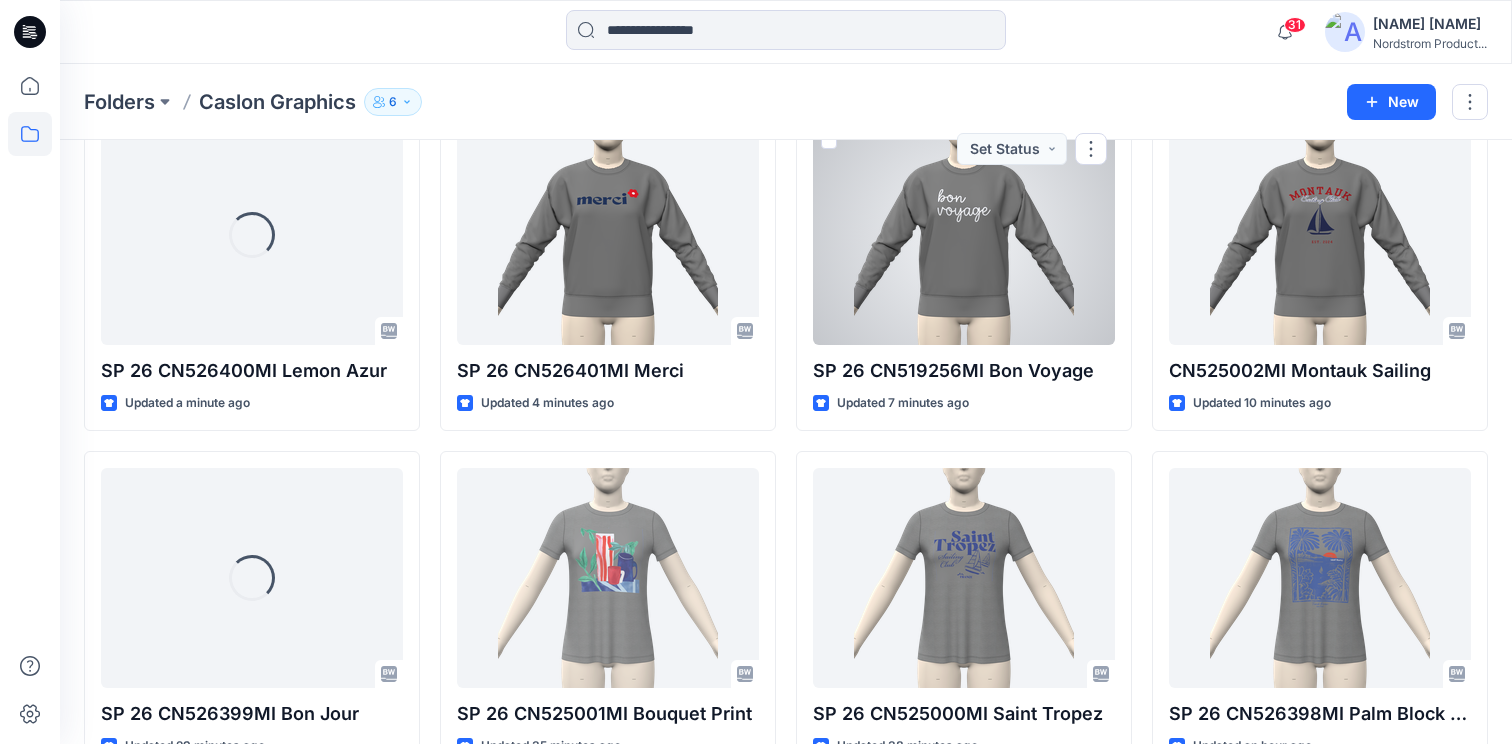 scroll, scrollTop: 118, scrollLeft: 0, axis: vertical 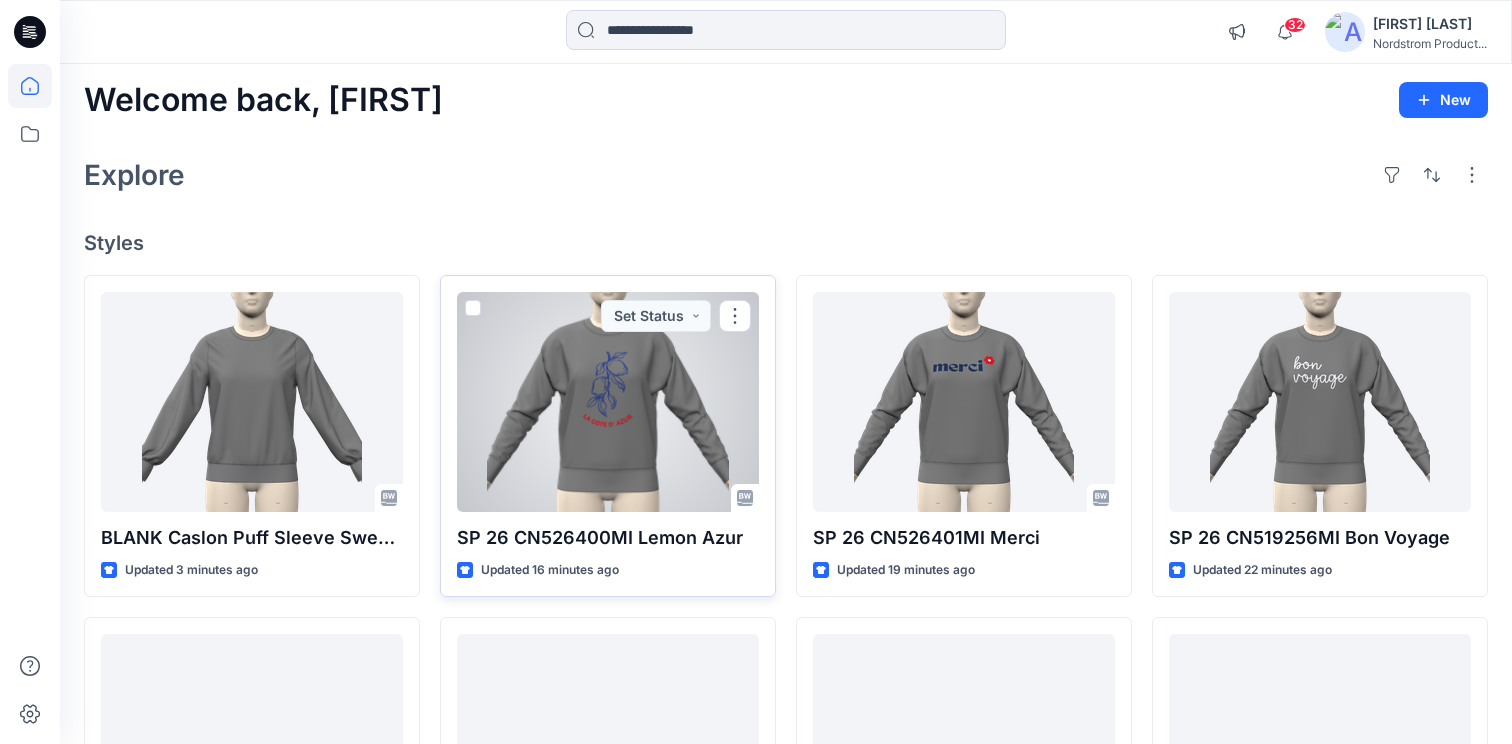 click at bounding box center [608, 402] 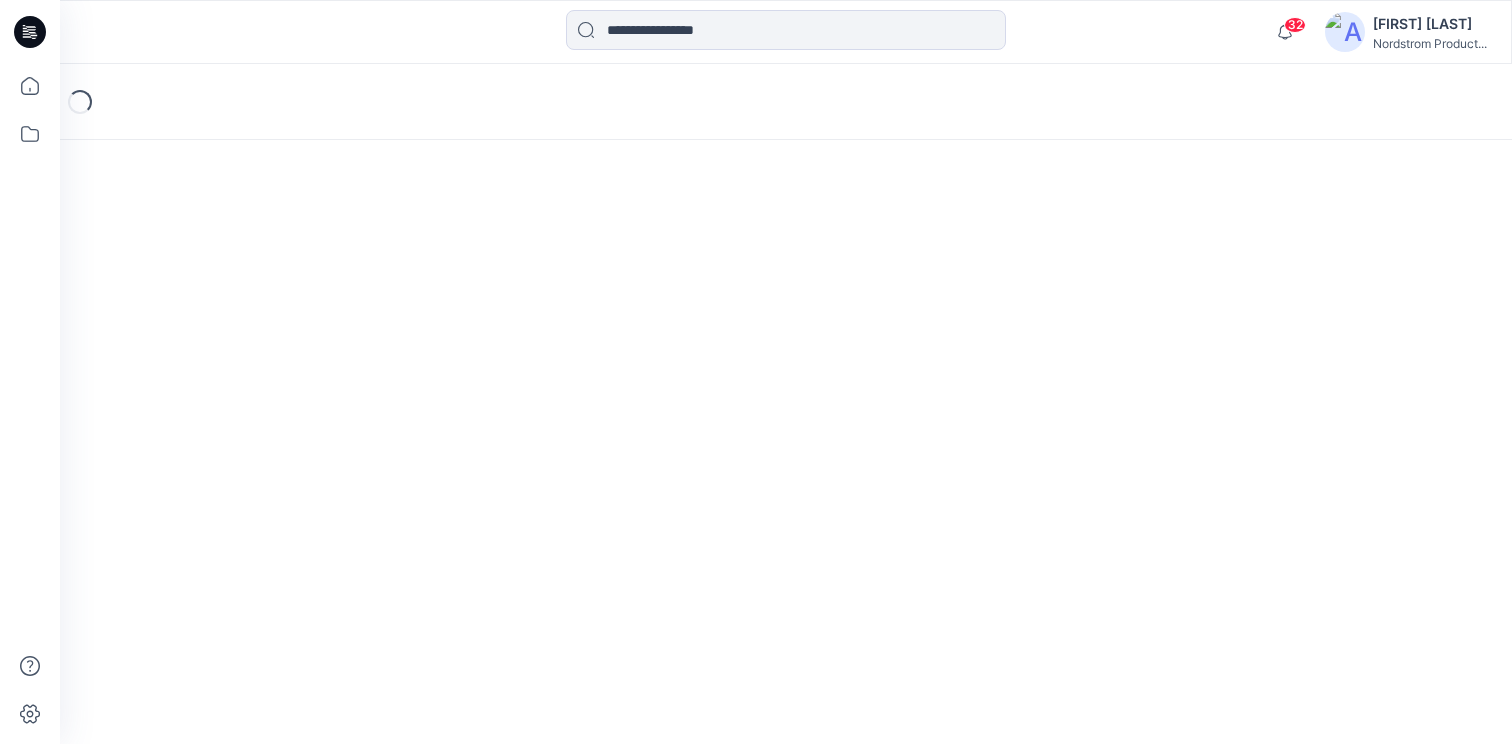 scroll, scrollTop: 0, scrollLeft: 0, axis: both 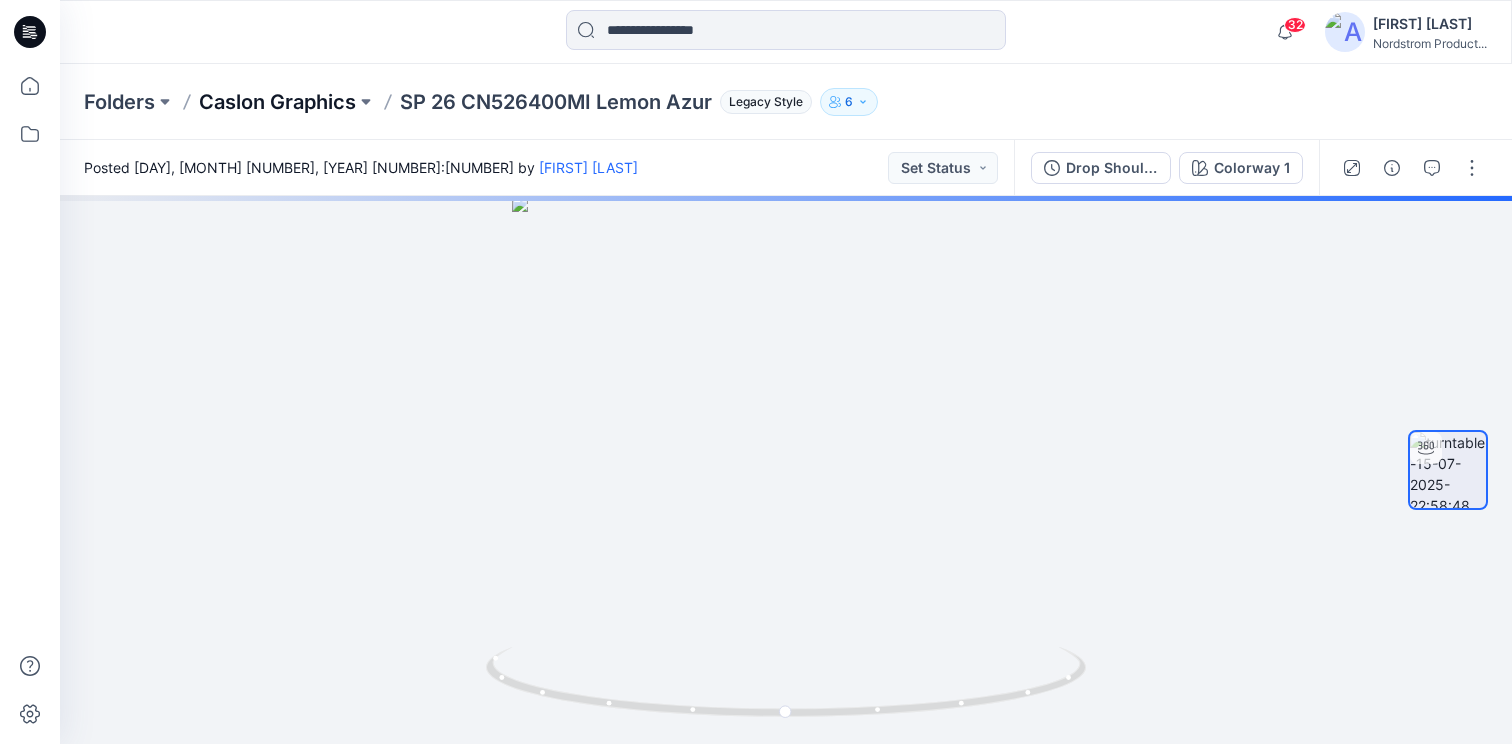 click on "Caslon Graphics" at bounding box center [277, 102] 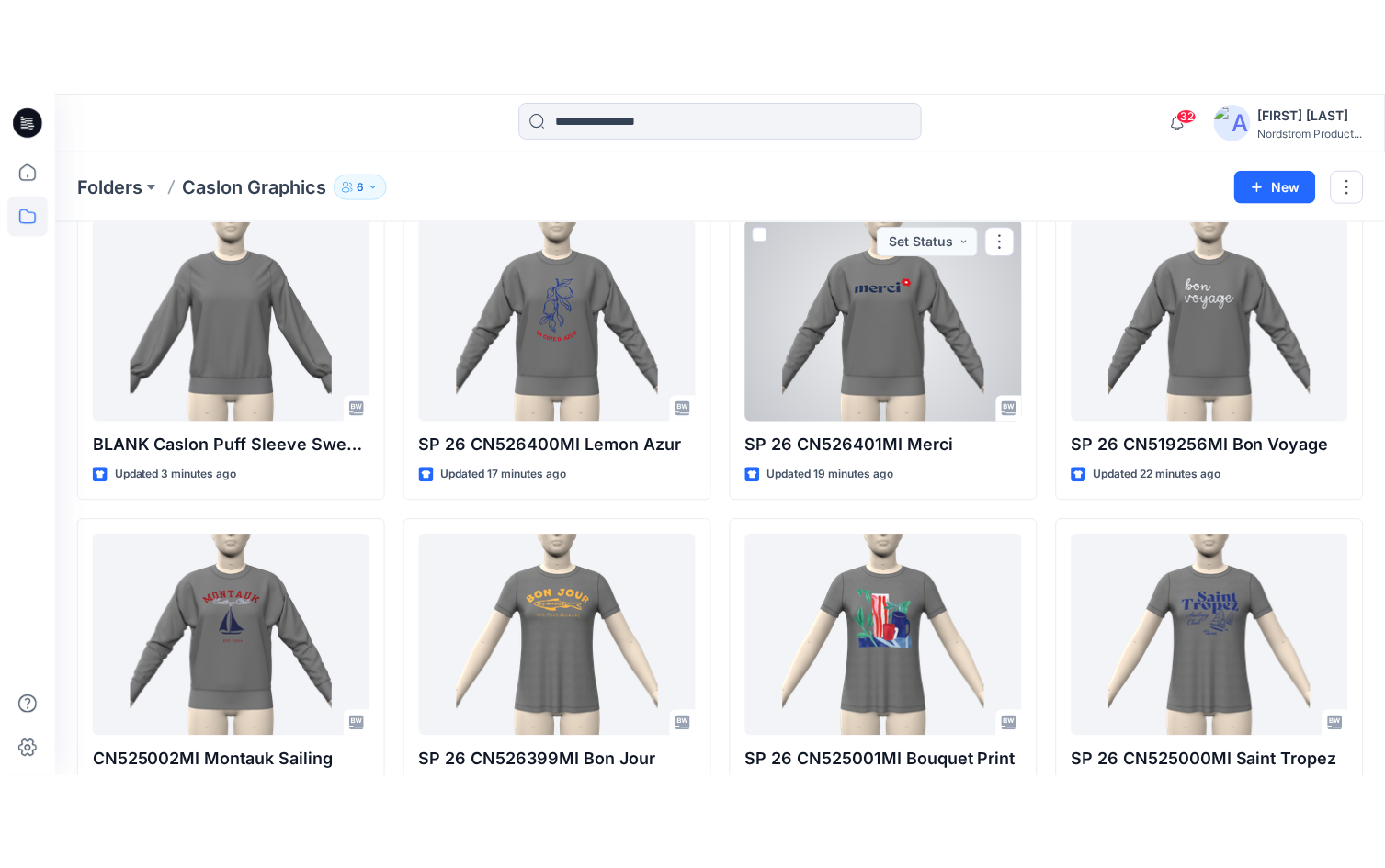 scroll, scrollTop: 133, scrollLeft: 0, axis: vertical 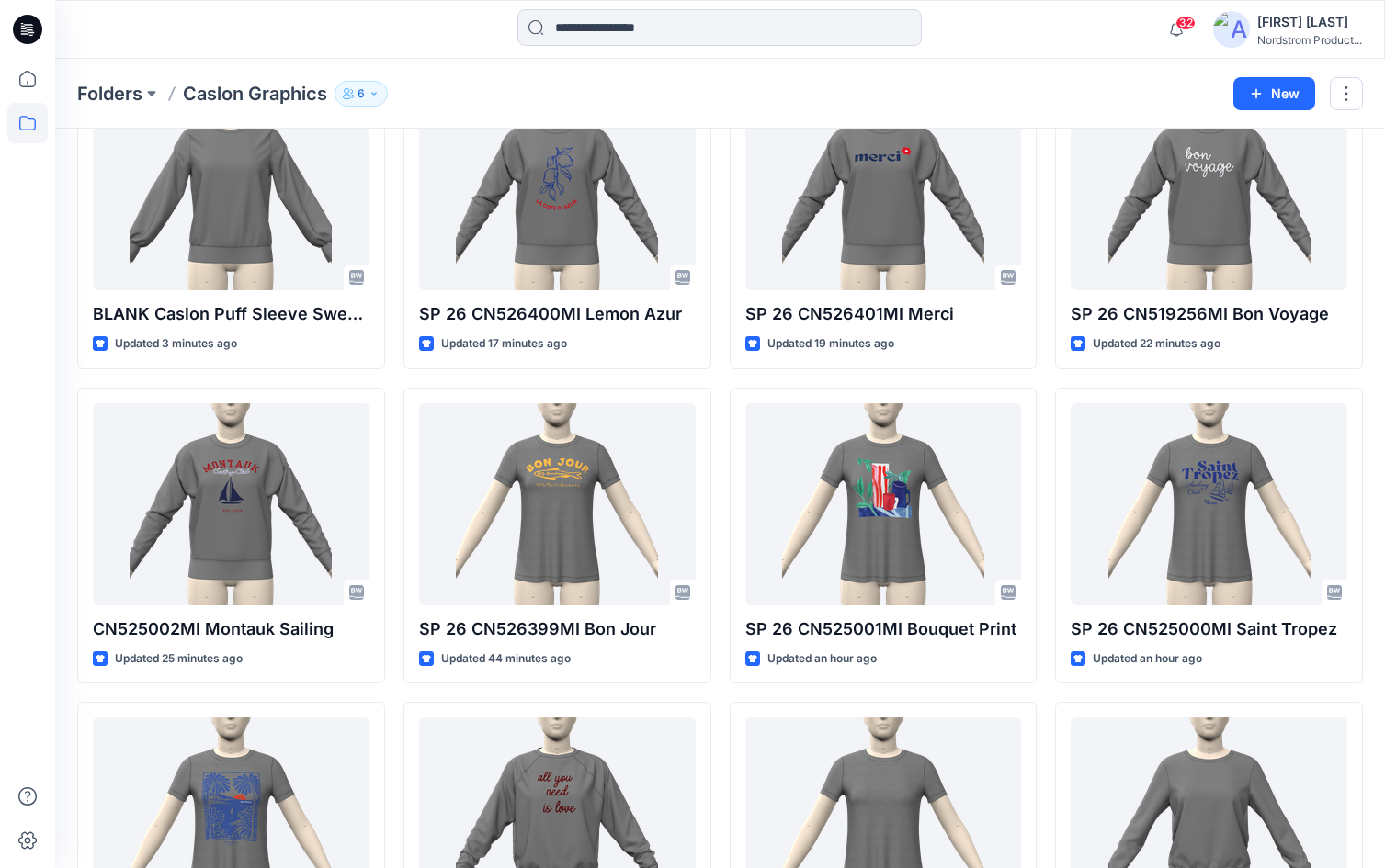 click on "Folders Caslon Graphics 6 New" at bounding box center [720, 94] 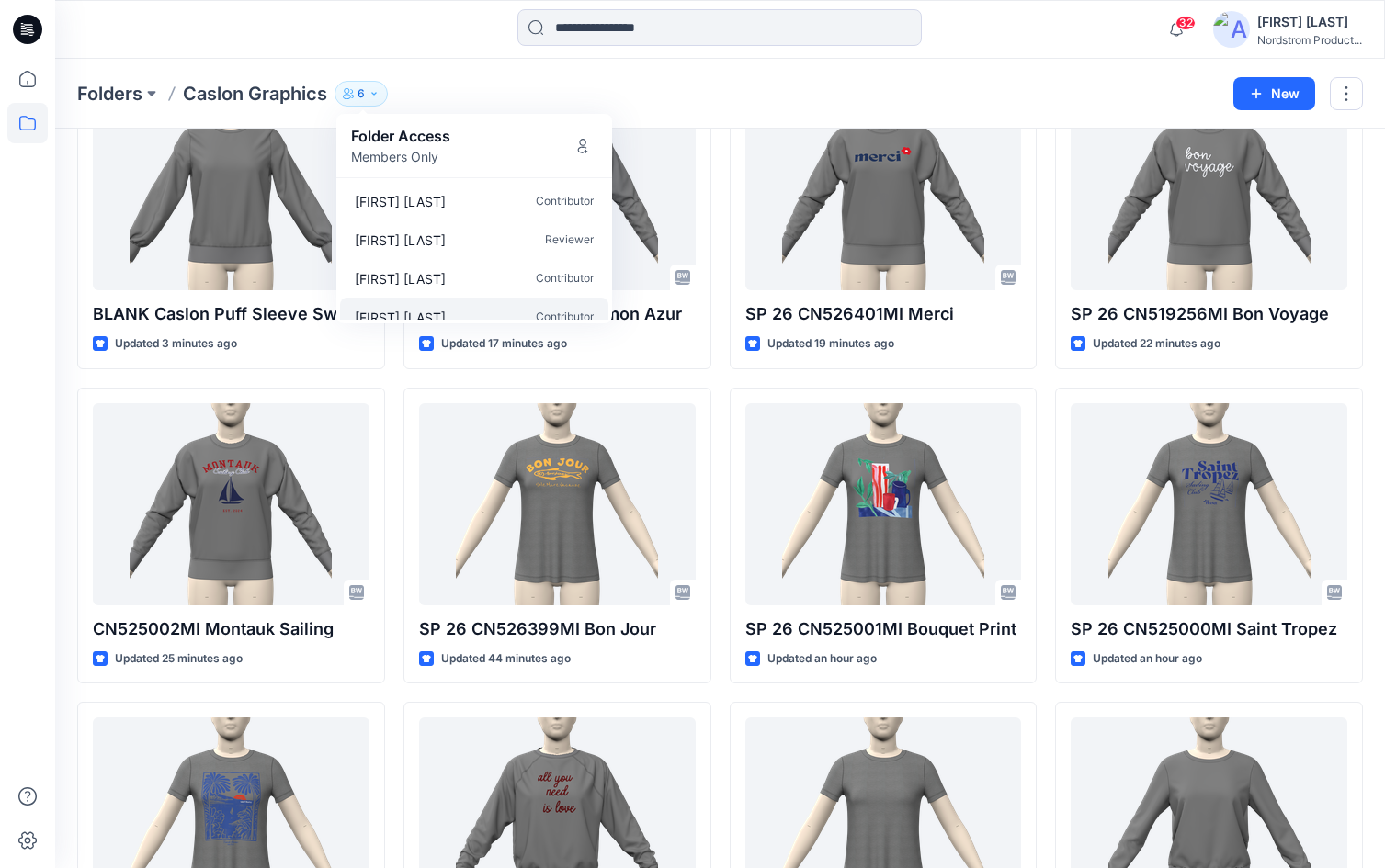scroll, scrollTop: 94, scrollLeft: 0, axis: vertical 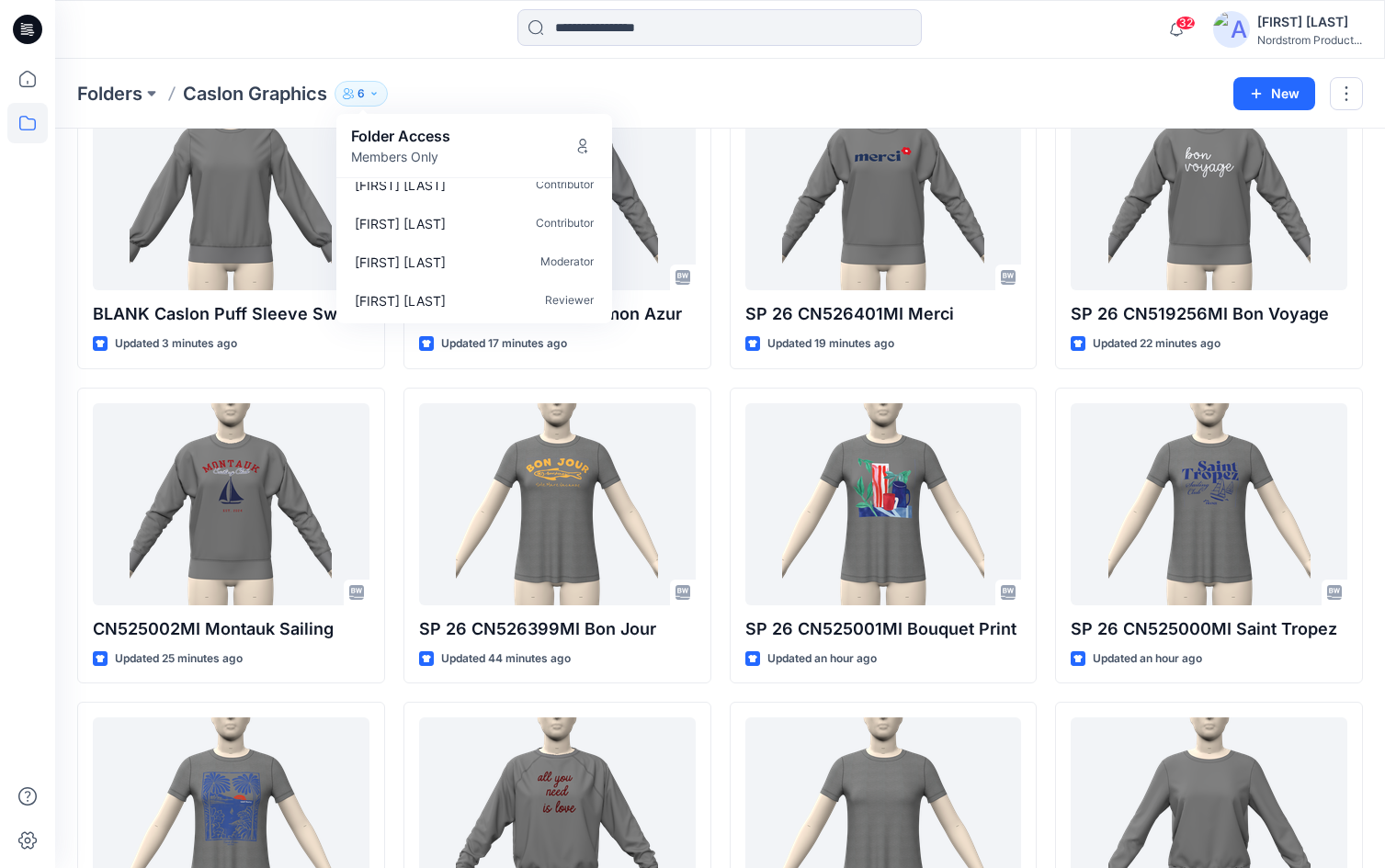 click on "Folders Caslon Graphics 6 Folder Access Members Only Charlotte Baxter Contributor Anne Baker Reviewer Teresa Ma Contributor Abby Jones Contributor Lizzie Jones Moderator Kirk Gillman Reviewer" at bounding box center [648, 94] 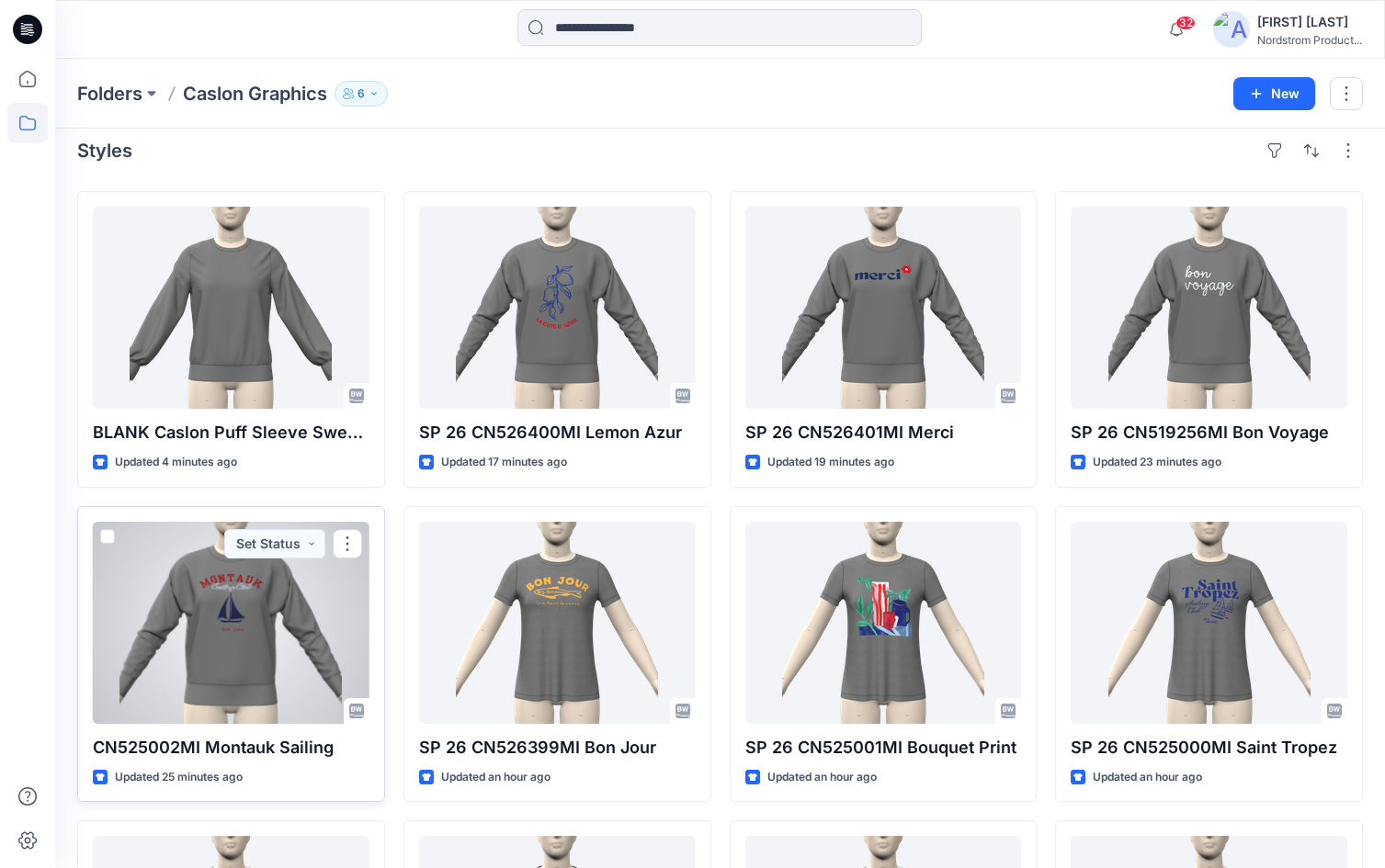 scroll, scrollTop: 0, scrollLeft: 0, axis: both 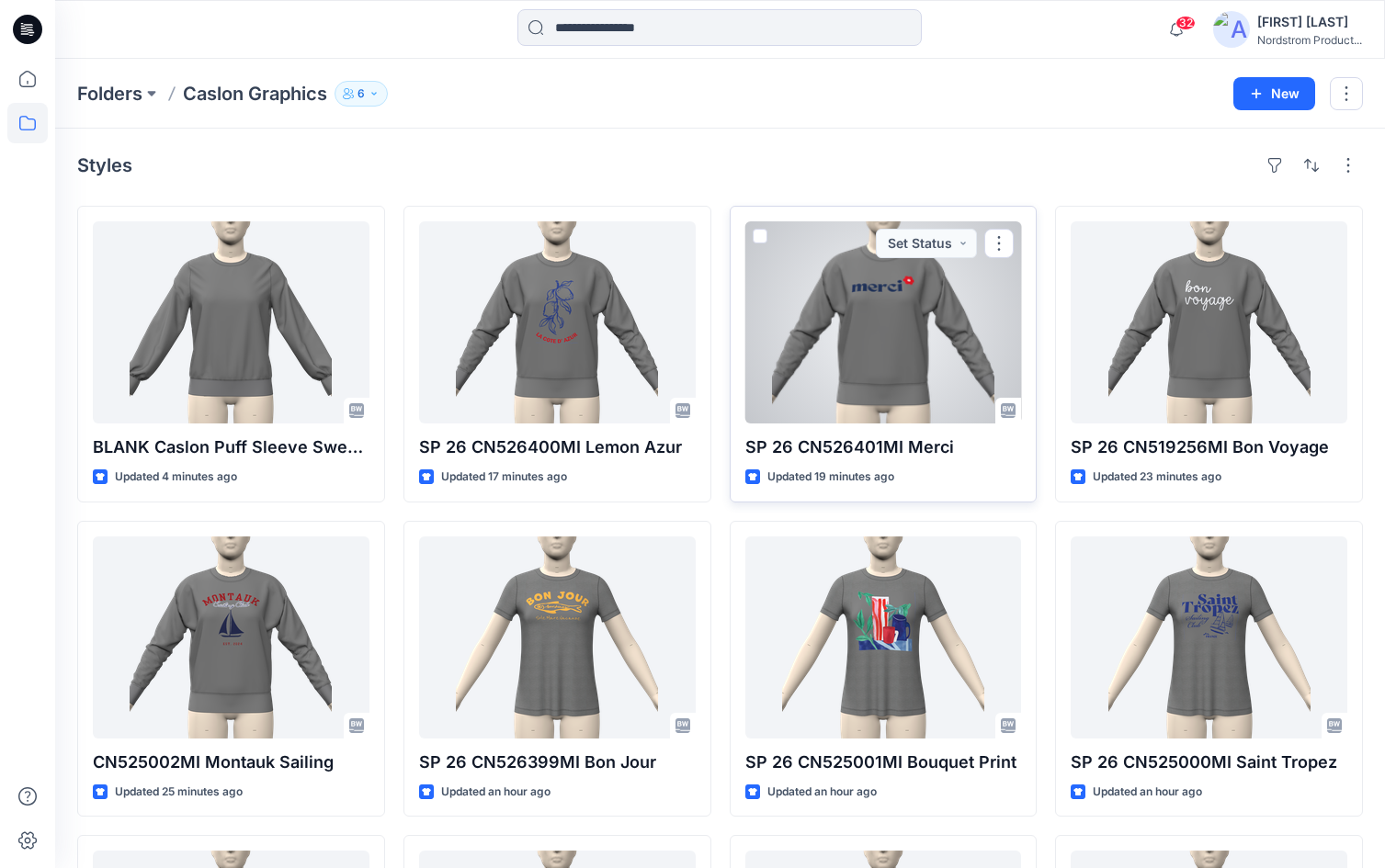 click at bounding box center [883, 322] 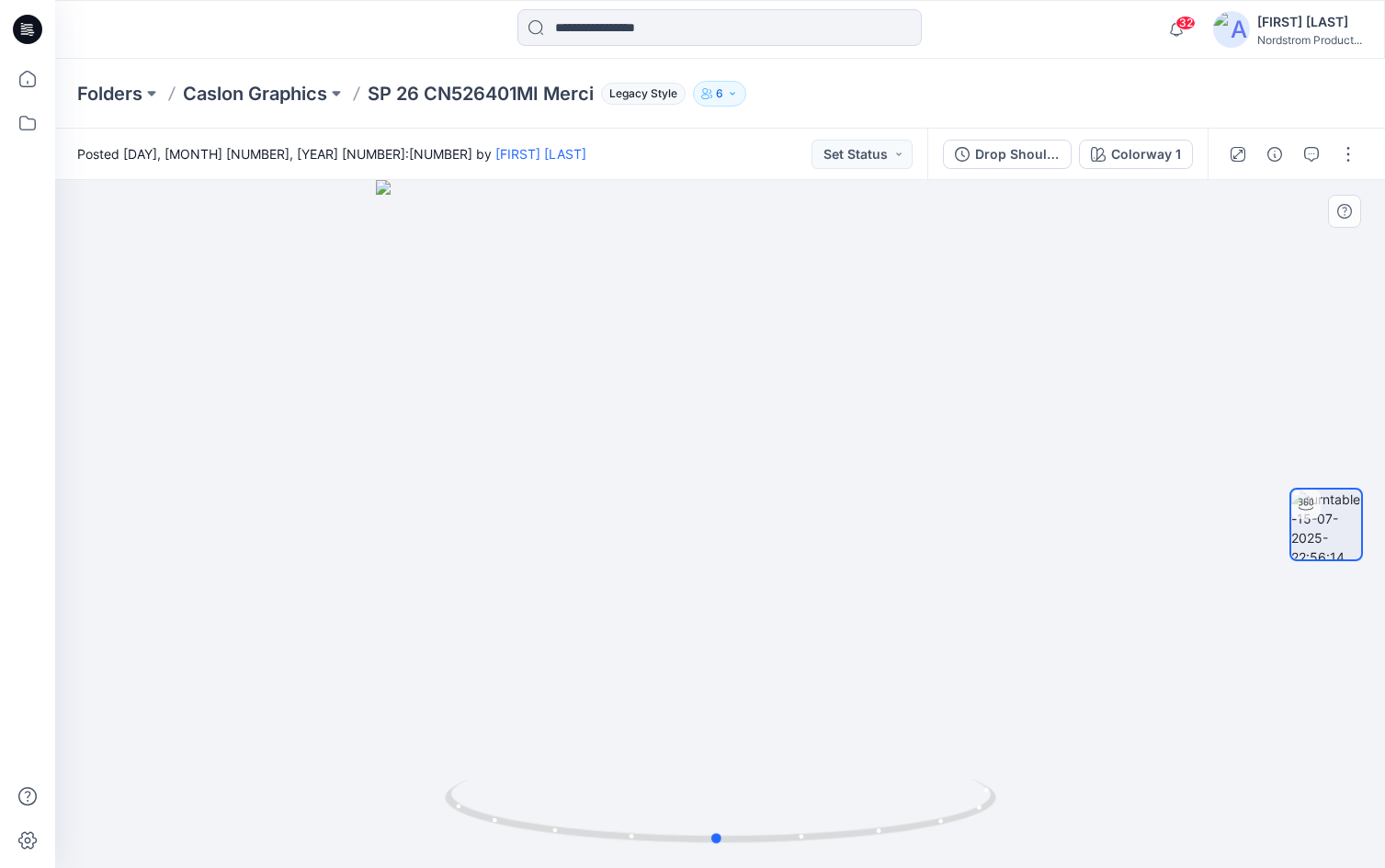 drag, startPoint x: 788, startPoint y: 460, endPoint x: 784, endPoint y: 474, distance: 14.56022 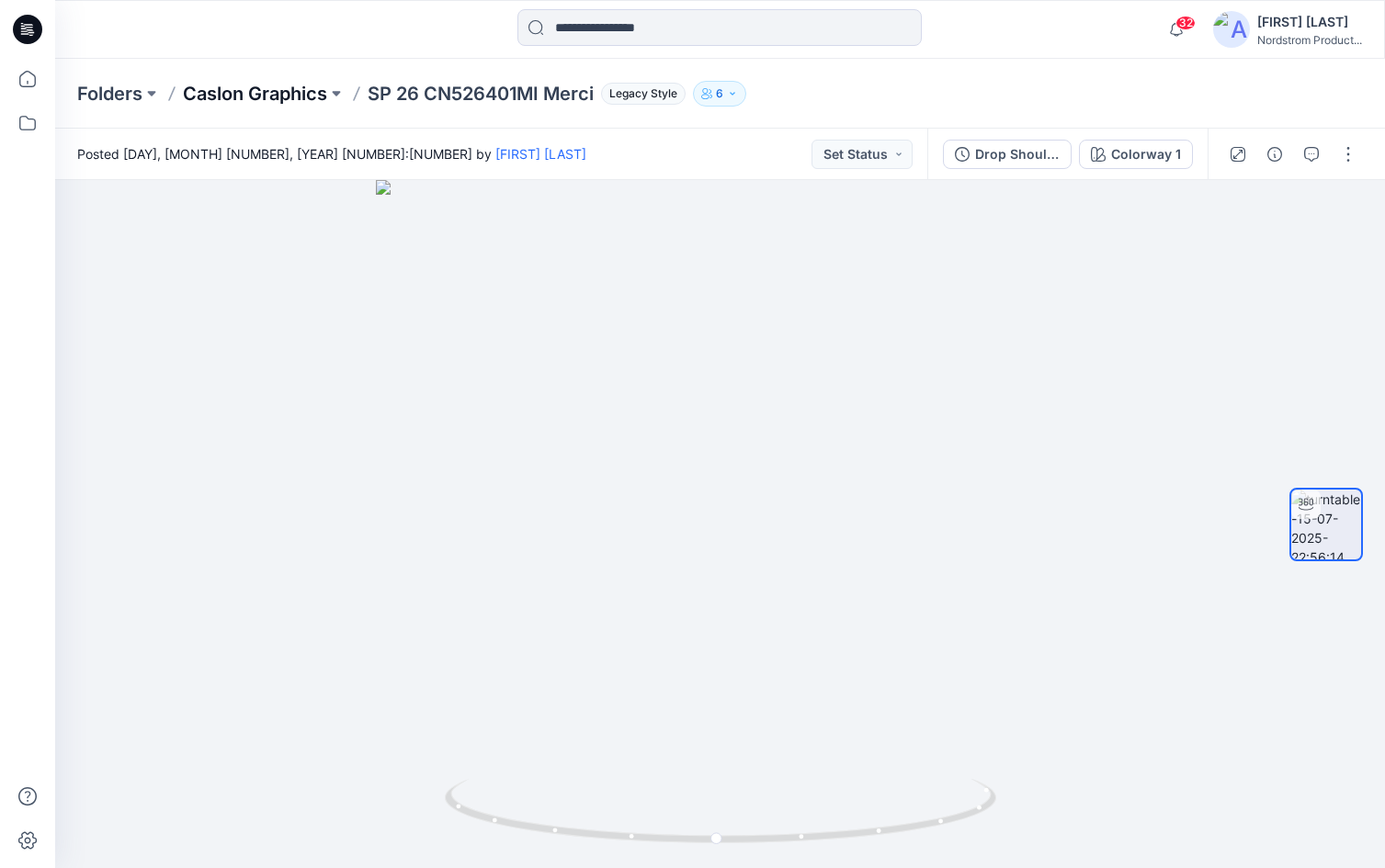 click on "Caslon Graphics" at bounding box center (255, 94) 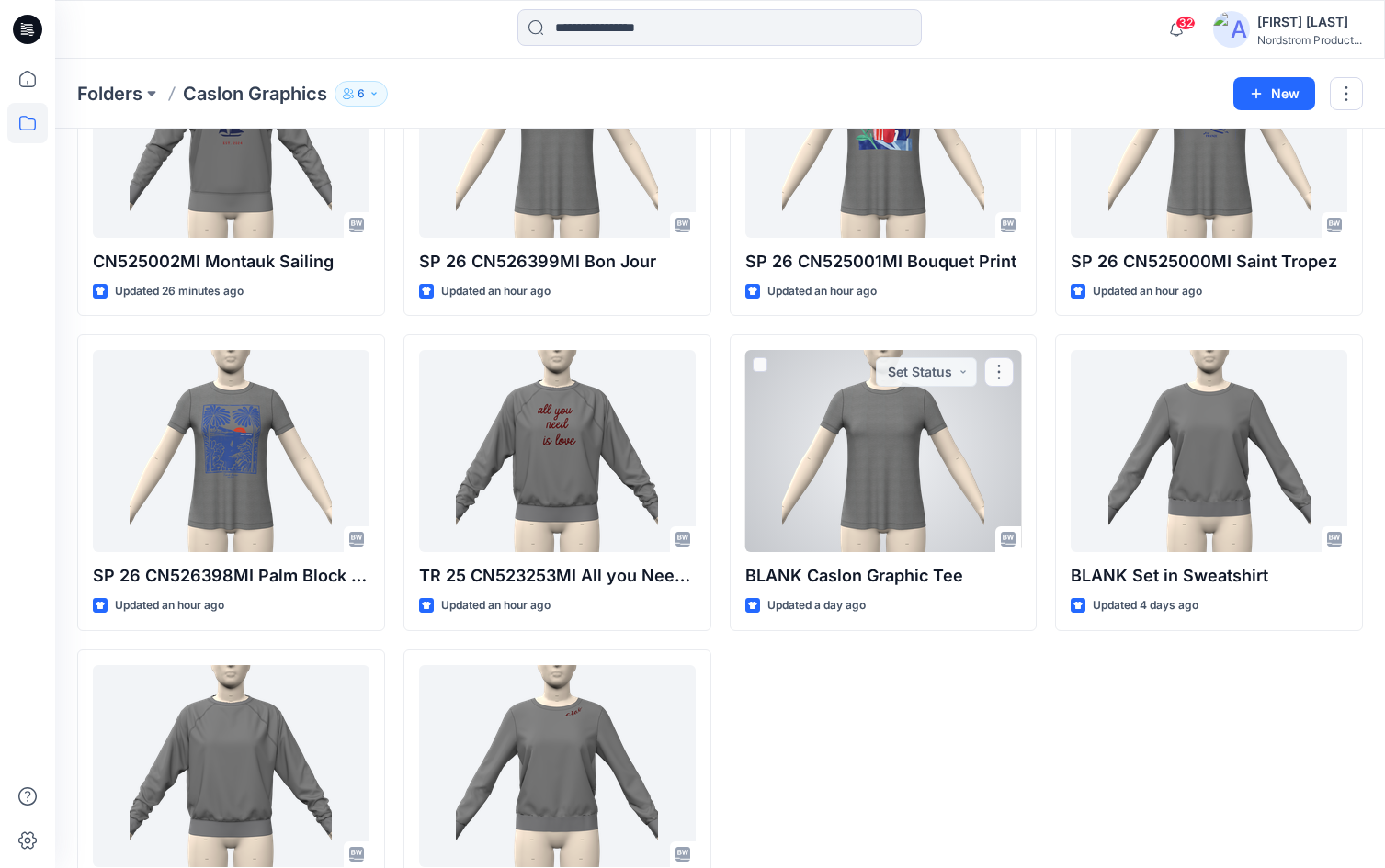 scroll, scrollTop: 600, scrollLeft: 0, axis: vertical 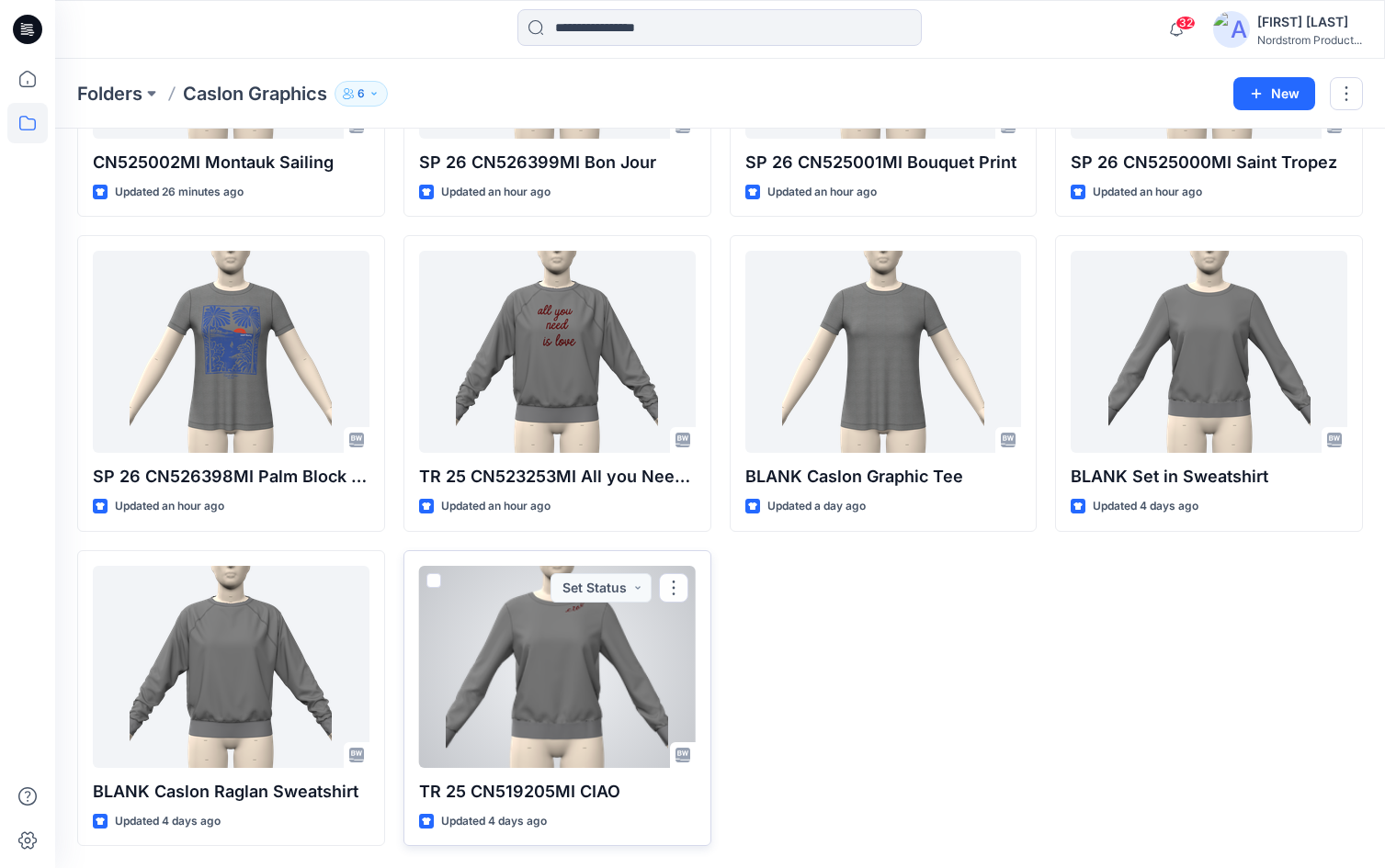 click at bounding box center (557, 667) 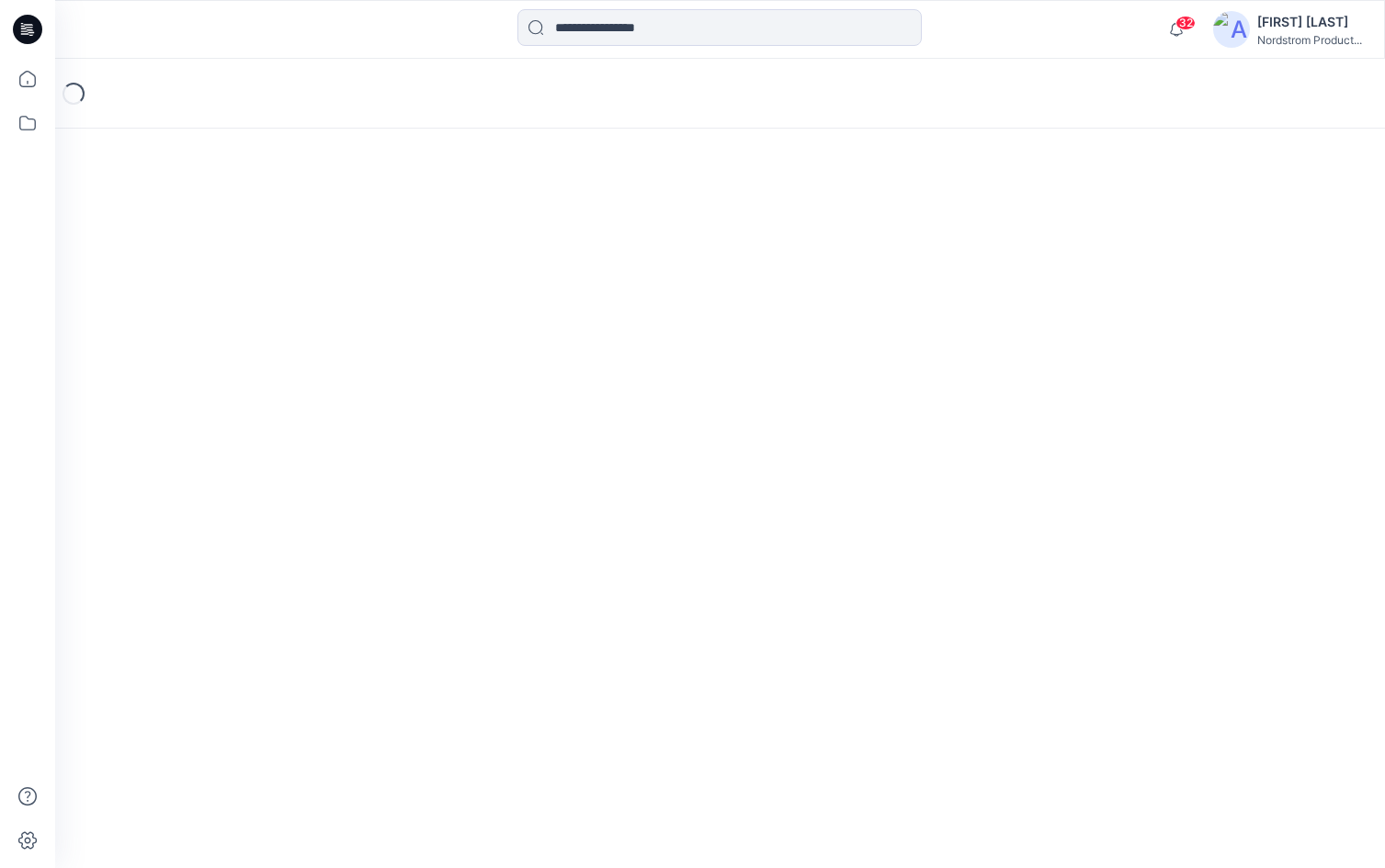 scroll, scrollTop: 0, scrollLeft: 0, axis: both 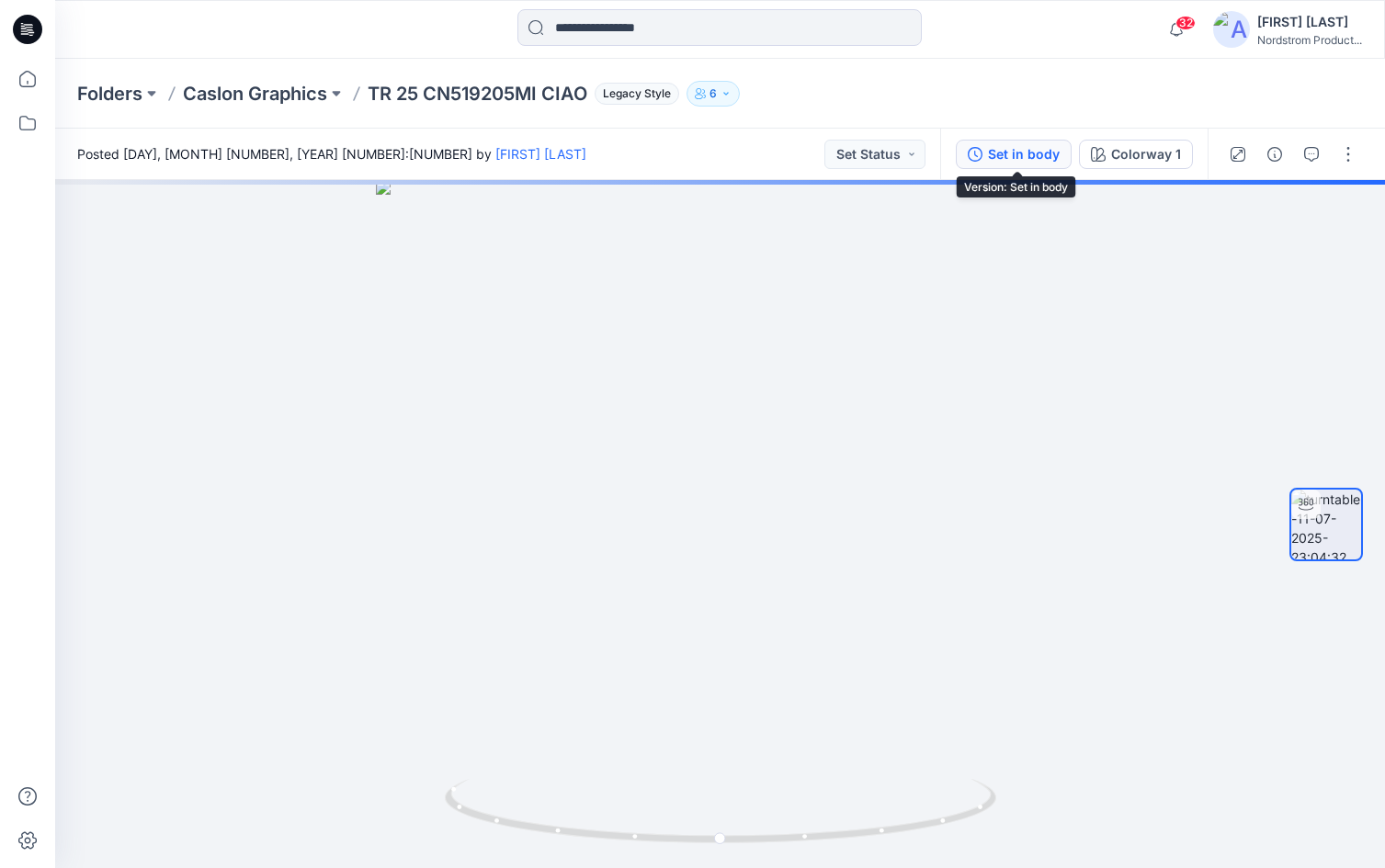 click on "Set in body" at bounding box center (1024, 154) 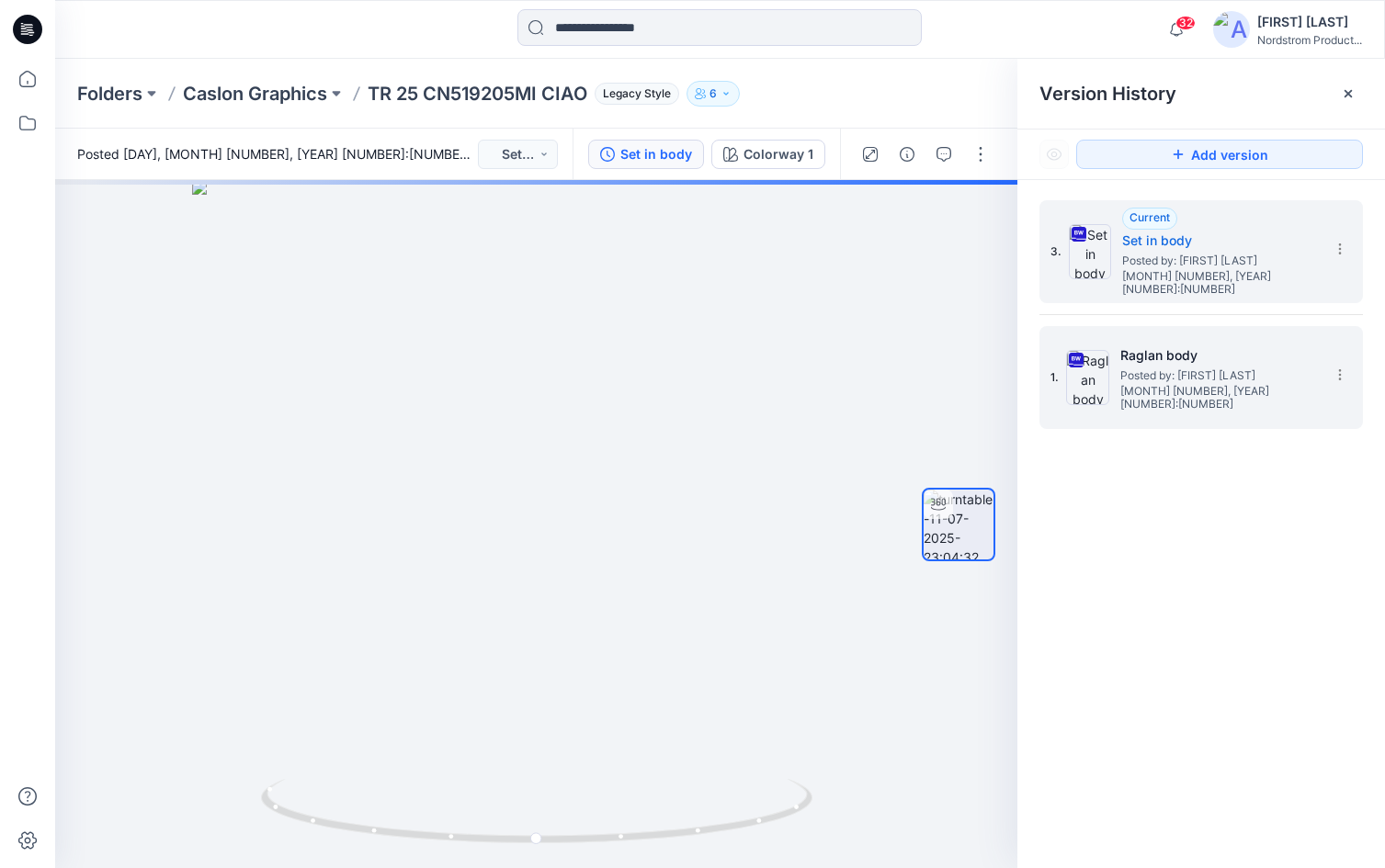 click on "Raglan body" at bounding box center (1212, 355) 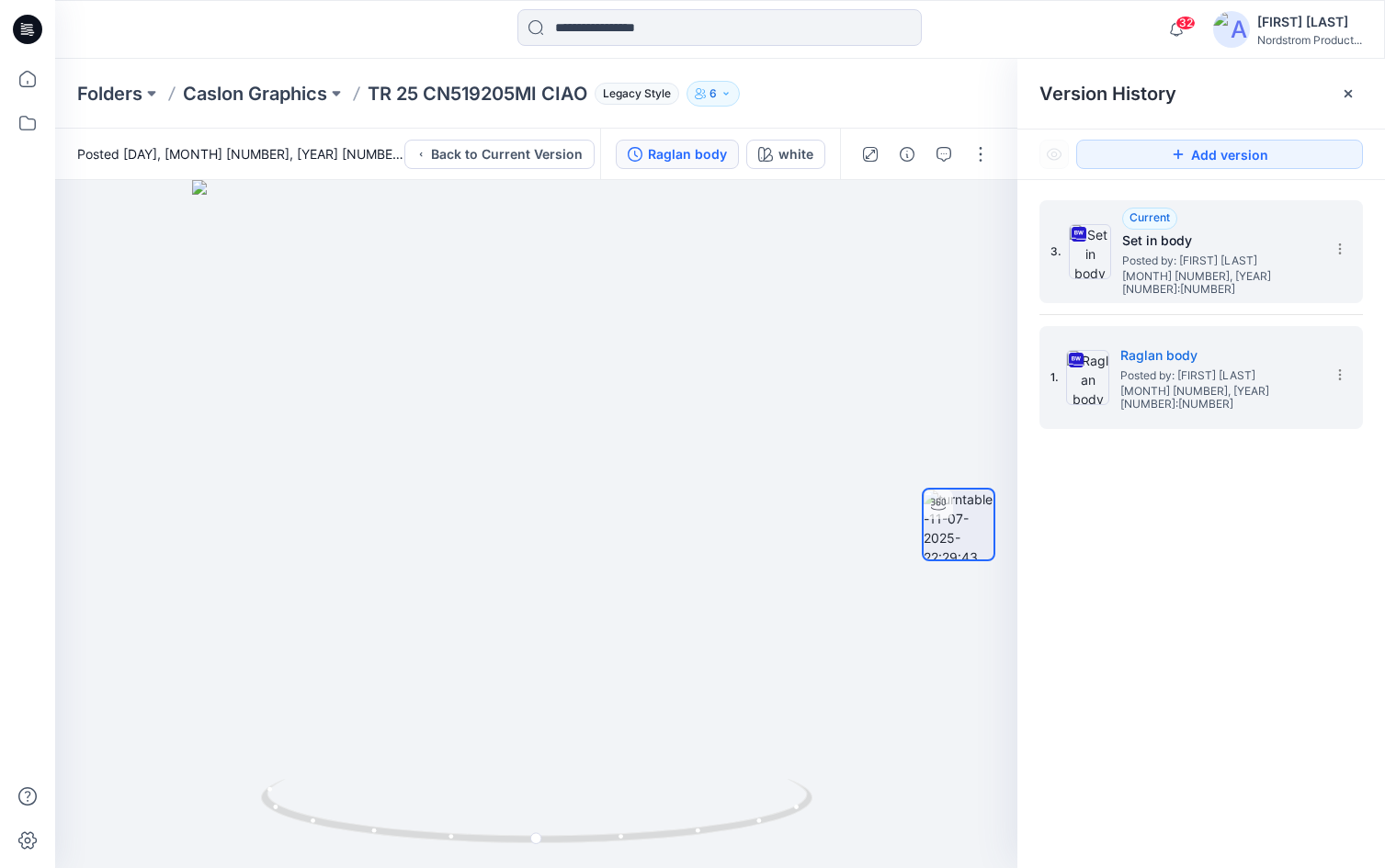 click on "Posted by: [NAME] [LAST]" at bounding box center (1214, 261) 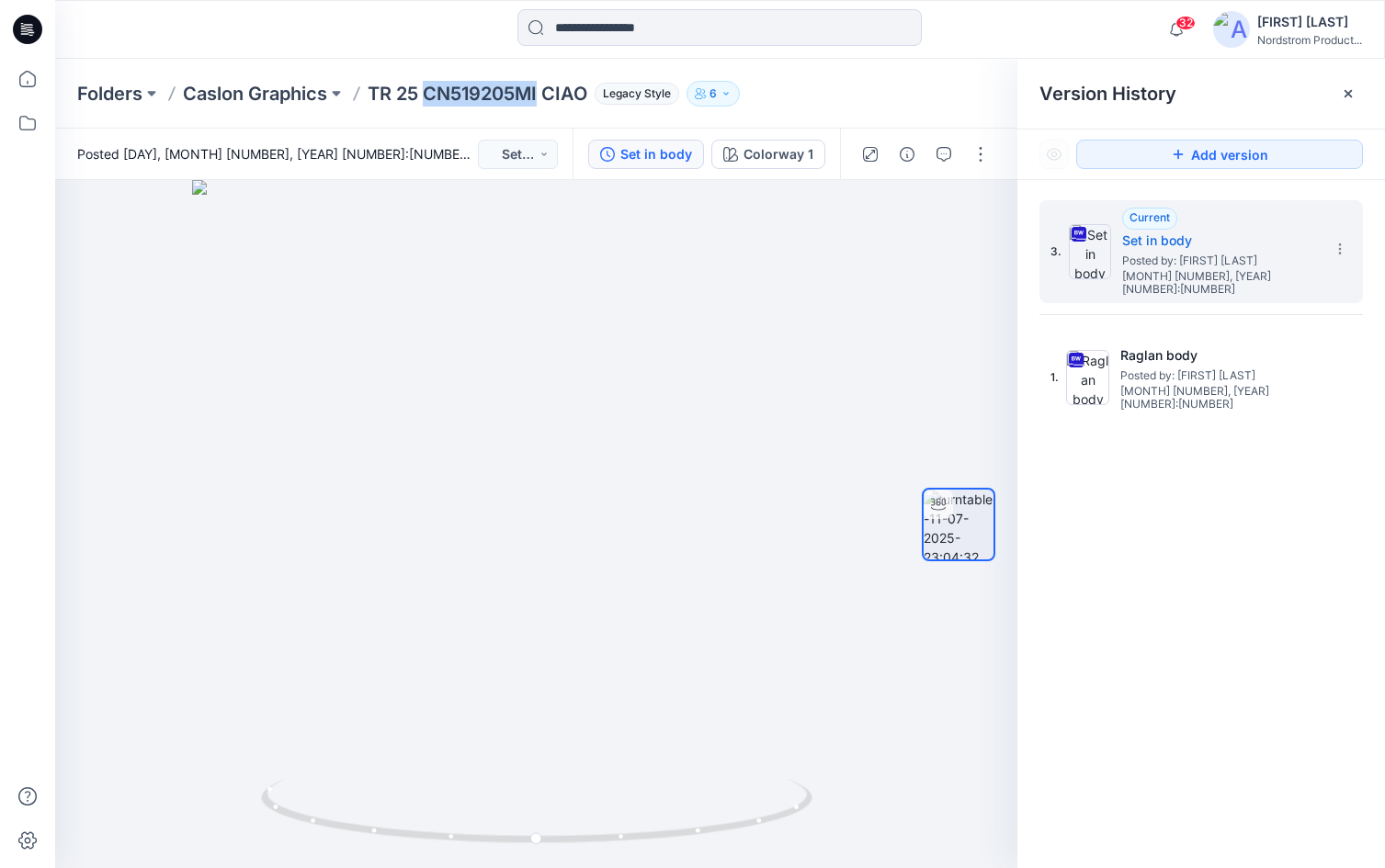 drag, startPoint x: 426, startPoint y: 81, endPoint x: 539, endPoint y: 94, distance: 113.74533 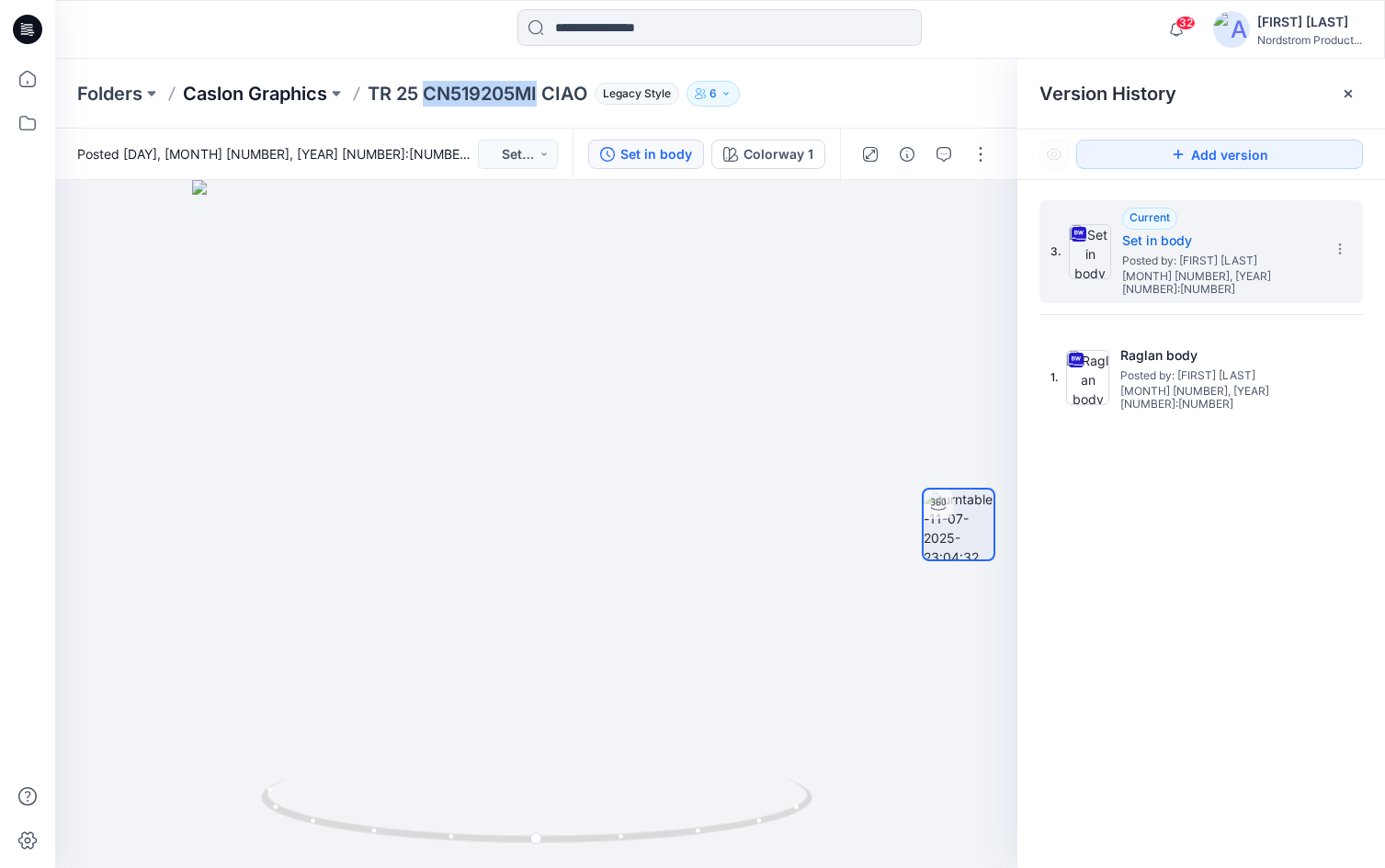 click on "Caslon Graphics" at bounding box center [255, 94] 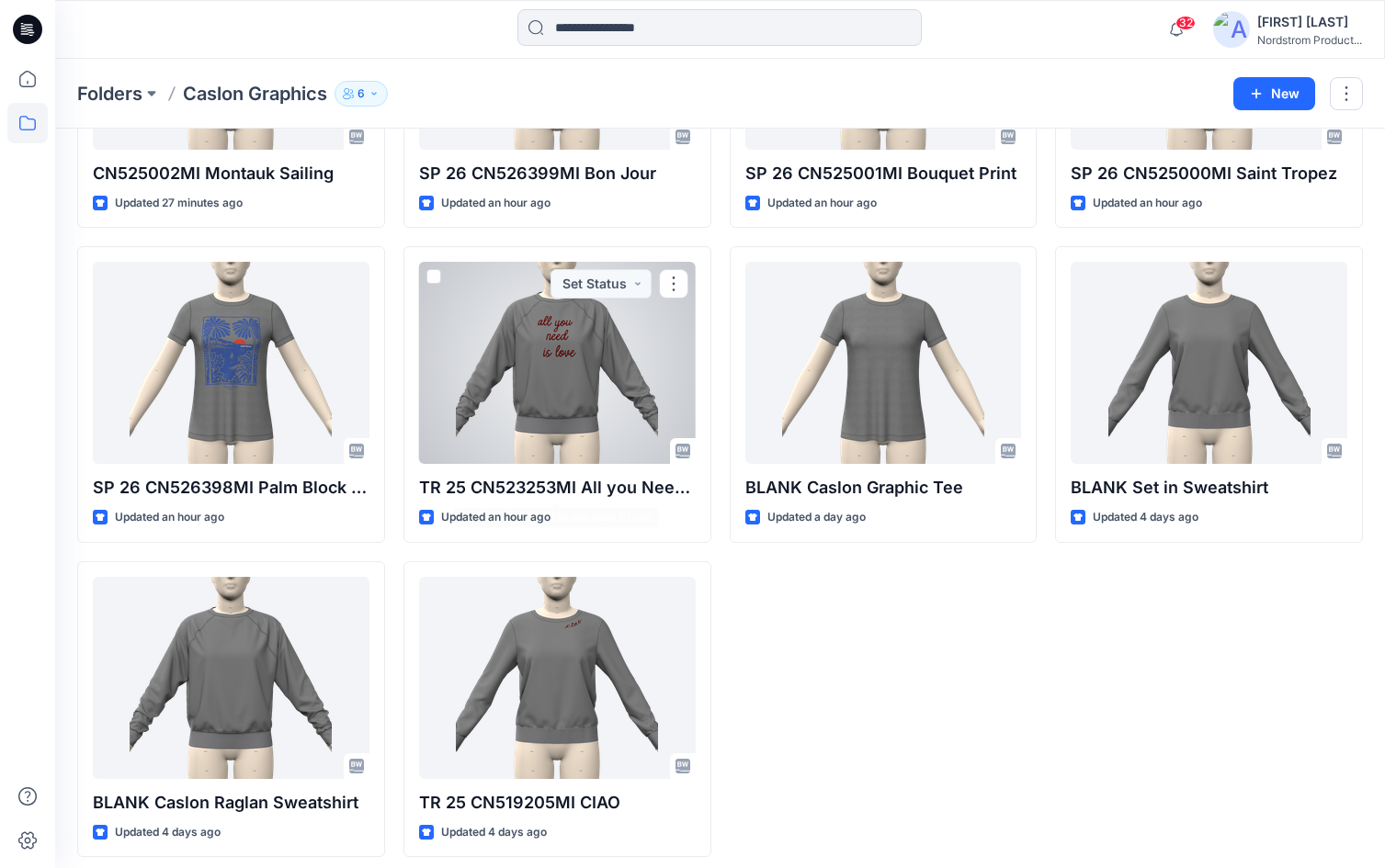 scroll, scrollTop: 600, scrollLeft: 0, axis: vertical 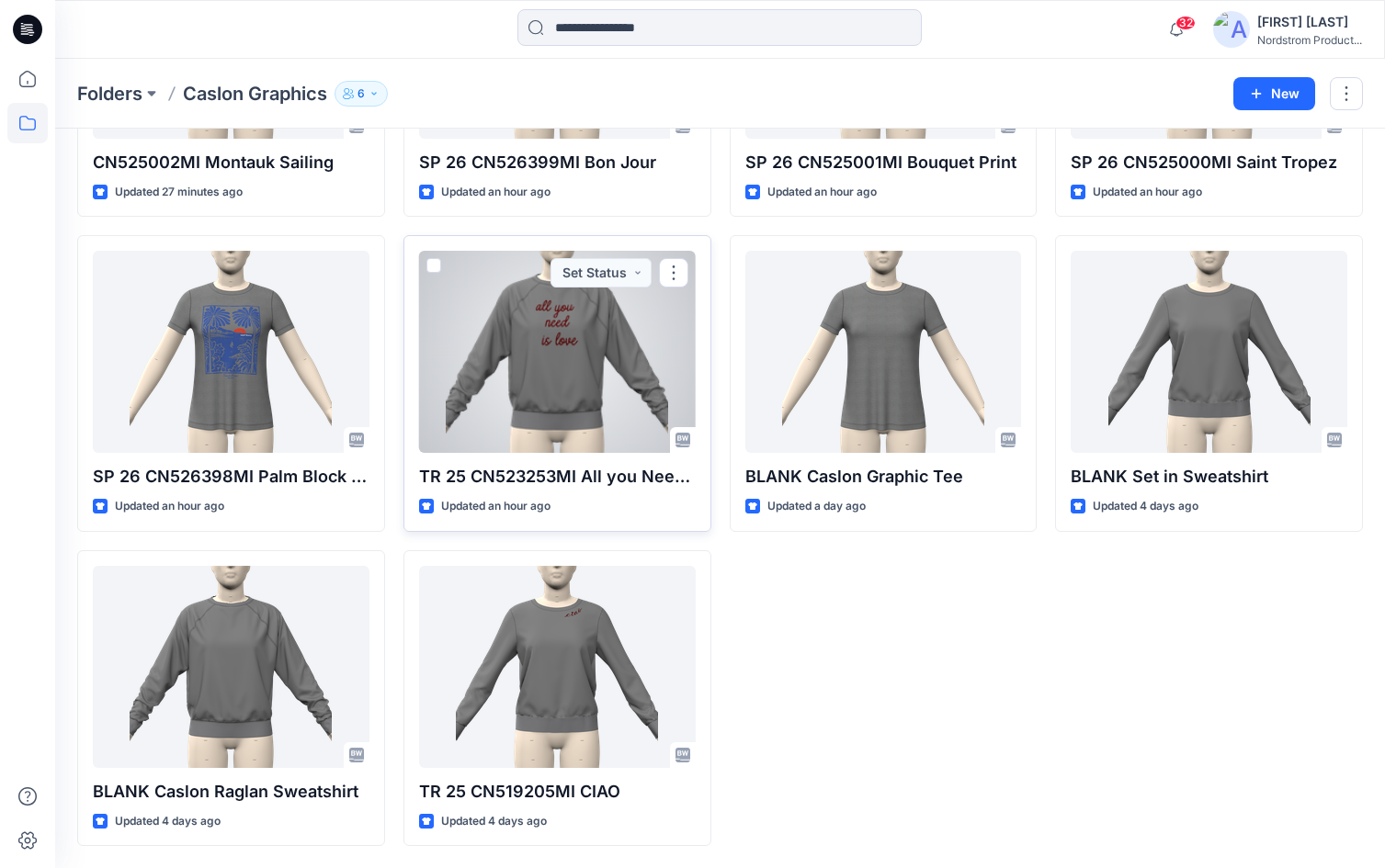 click at bounding box center [557, 352] 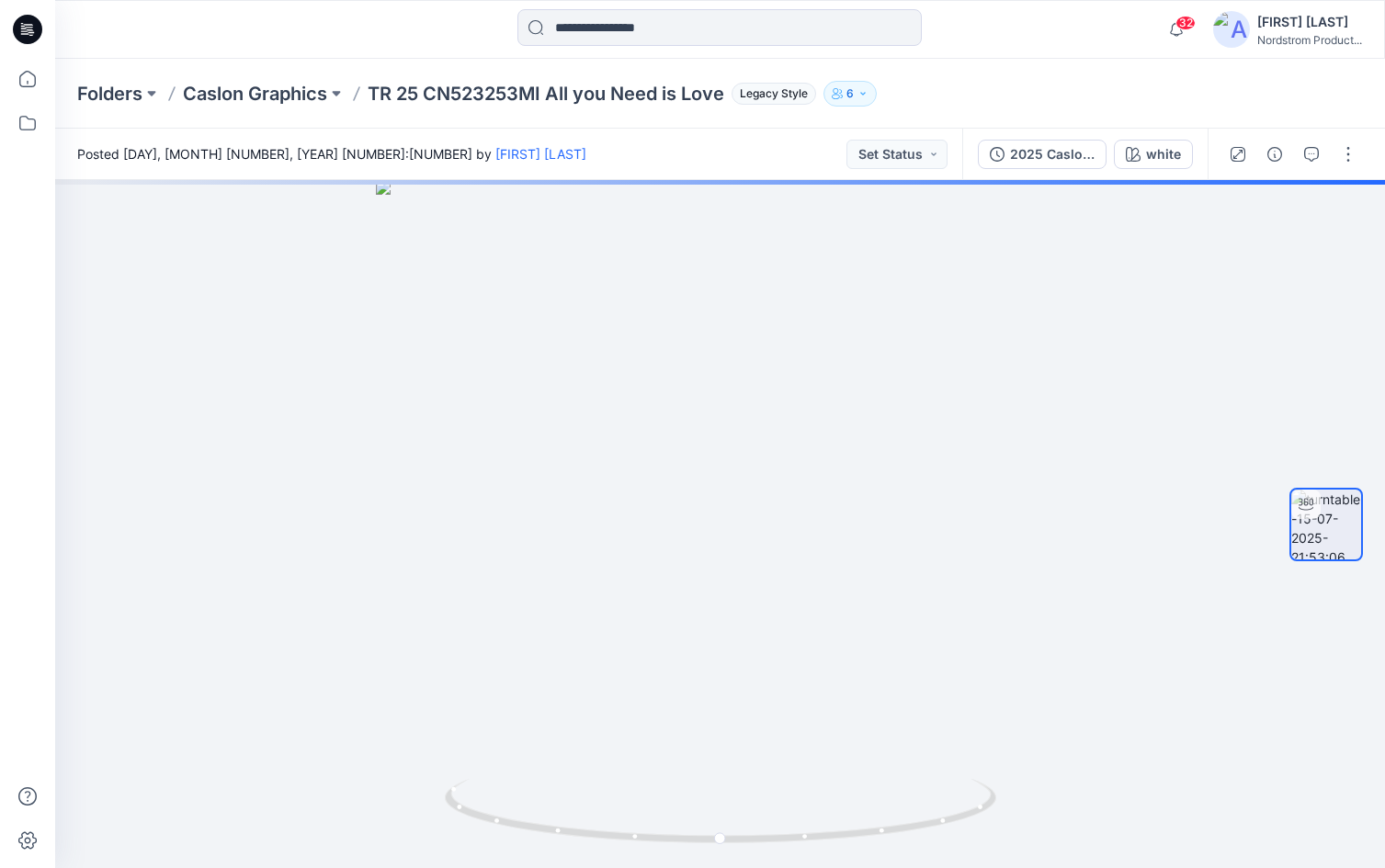 click on "TR 25 CN523253MI All you Need is Love" at bounding box center (546, 94) 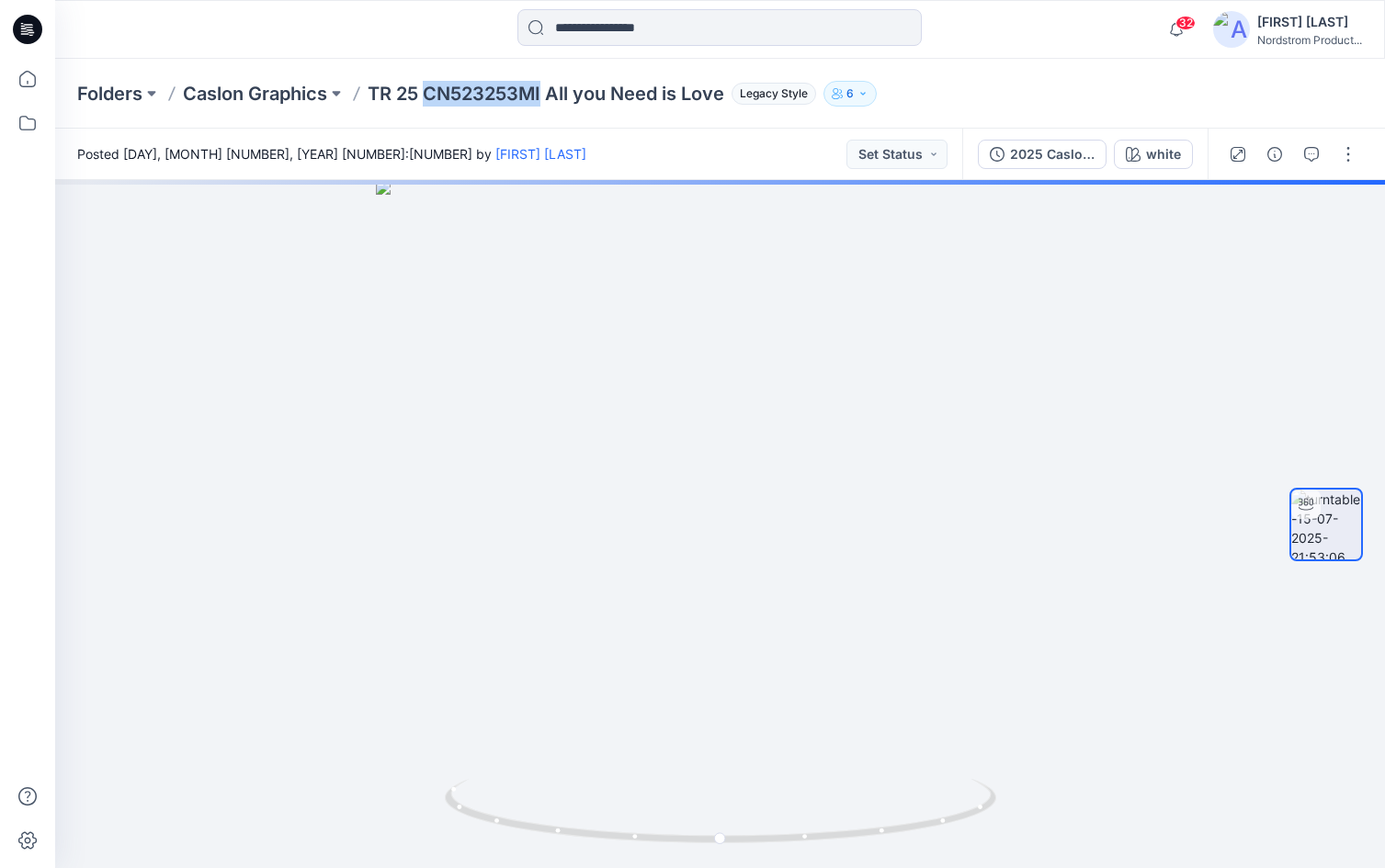 click on "TR 25 CN523253MI All you Need is Love" at bounding box center [546, 94] 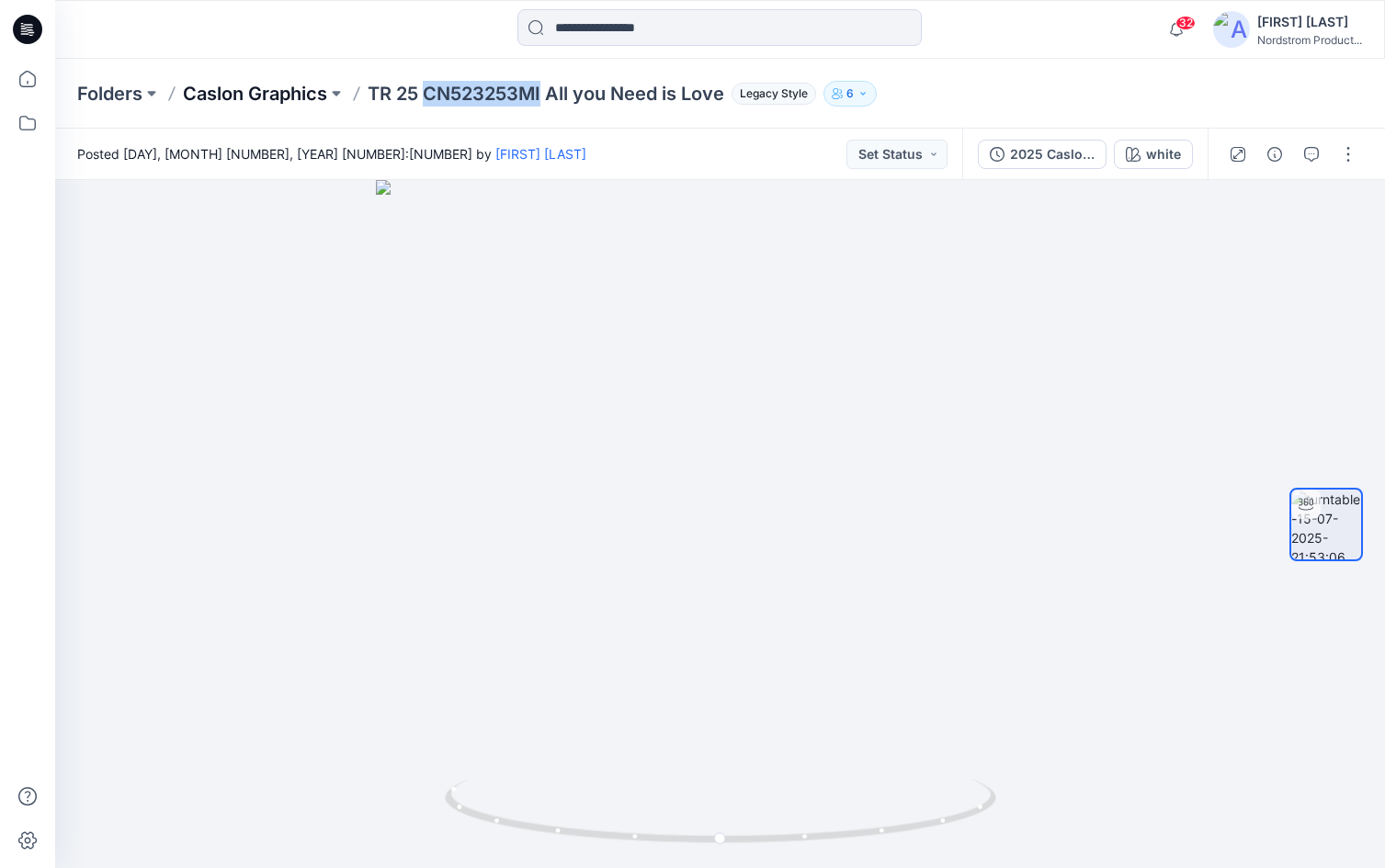 click on "Caslon Graphics" at bounding box center [255, 94] 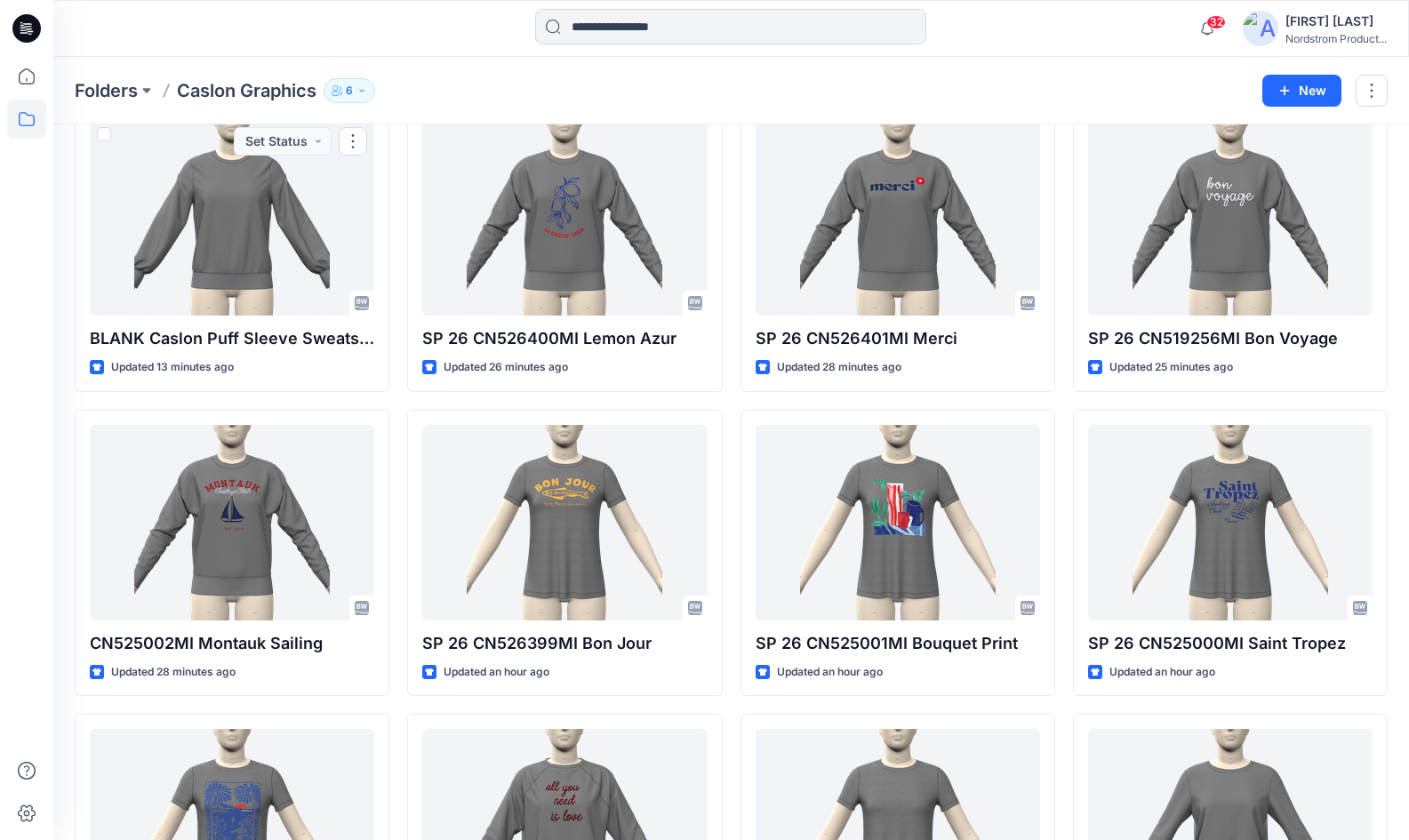 scroll, scrollTop: 95, scrollLeft: 0, axis: vertical 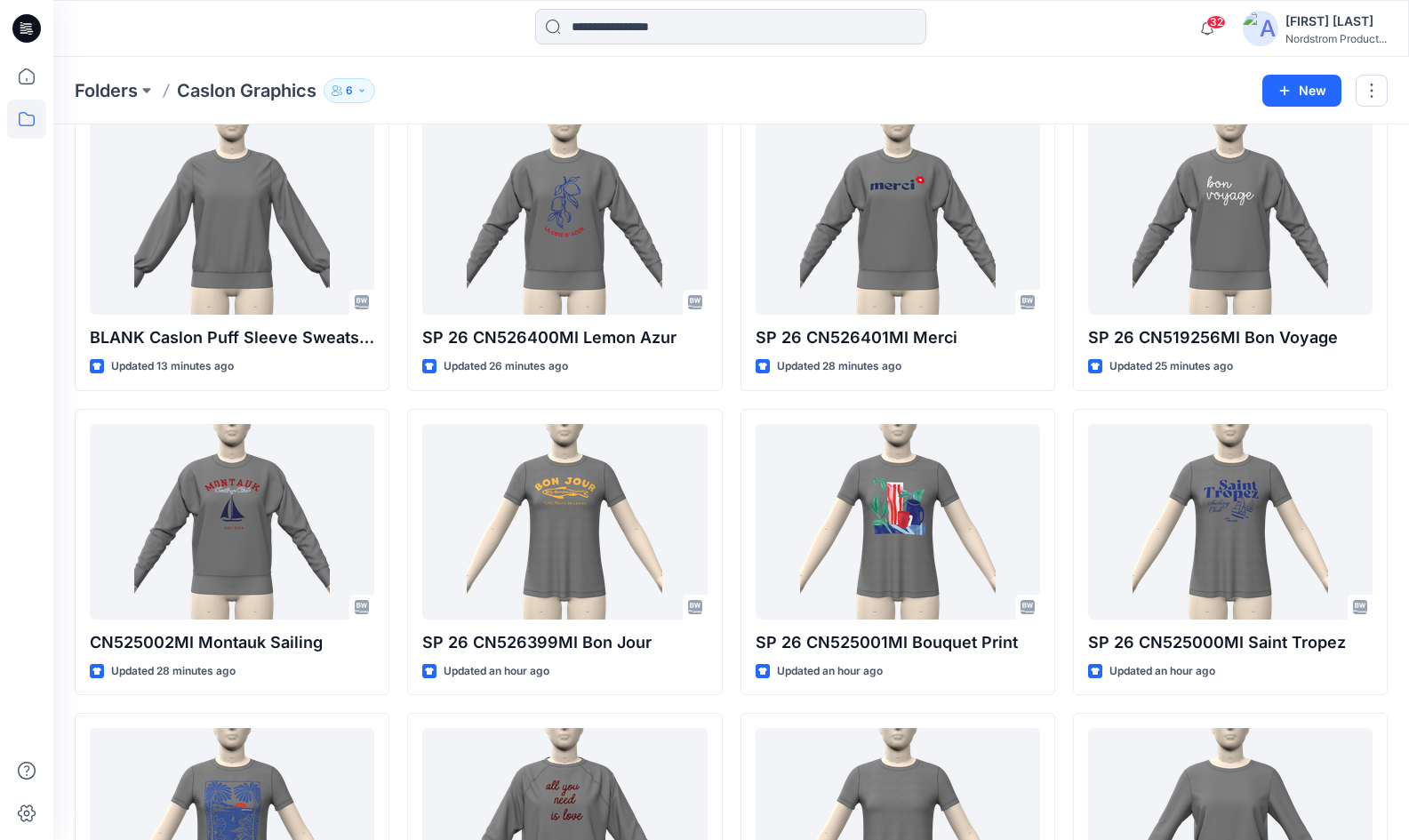 click on "Folders Caslon Graphics 6 New" at bounding box center (731, 91) 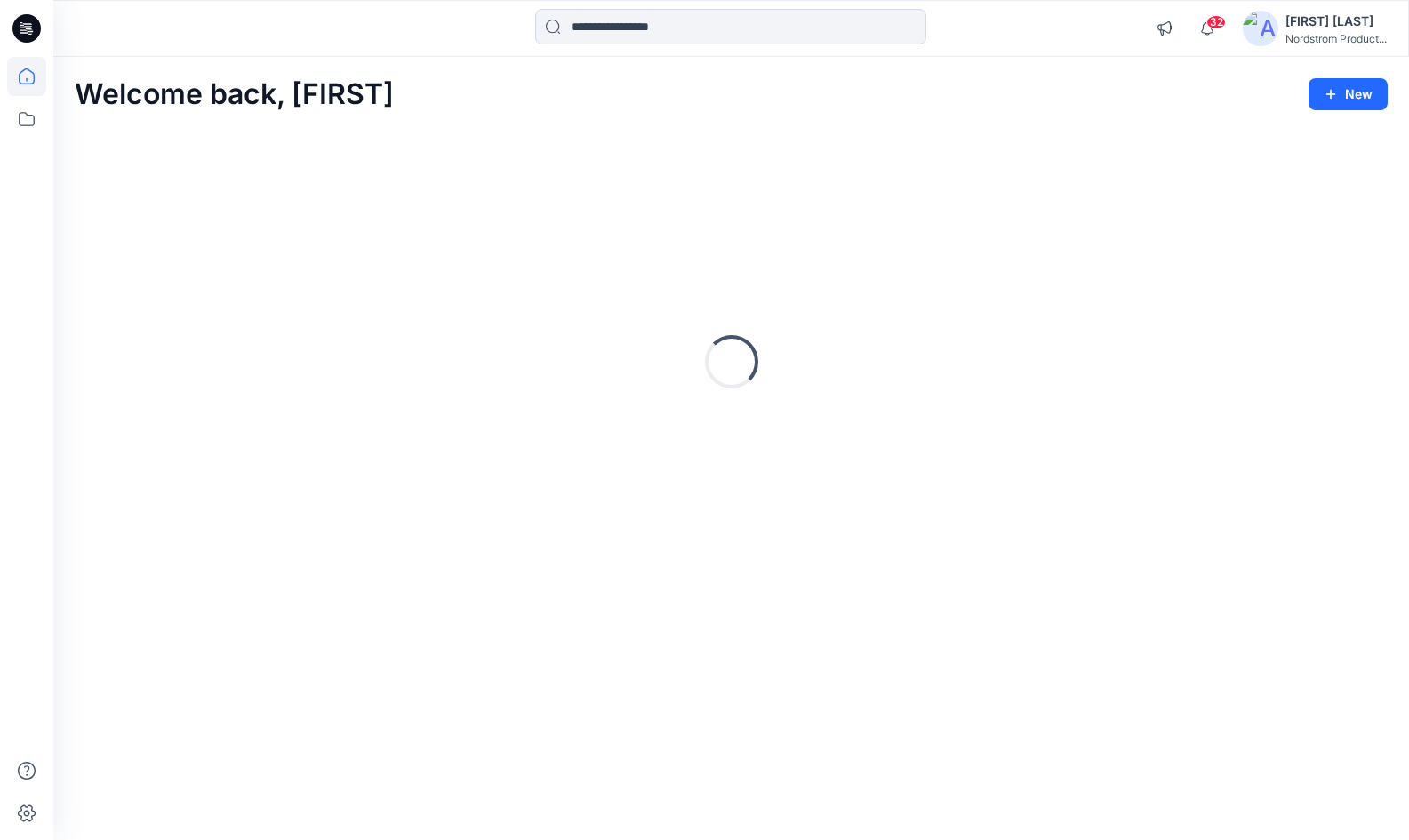 scroll, scrollTop: 0, scrollLeft: 0, axis: both 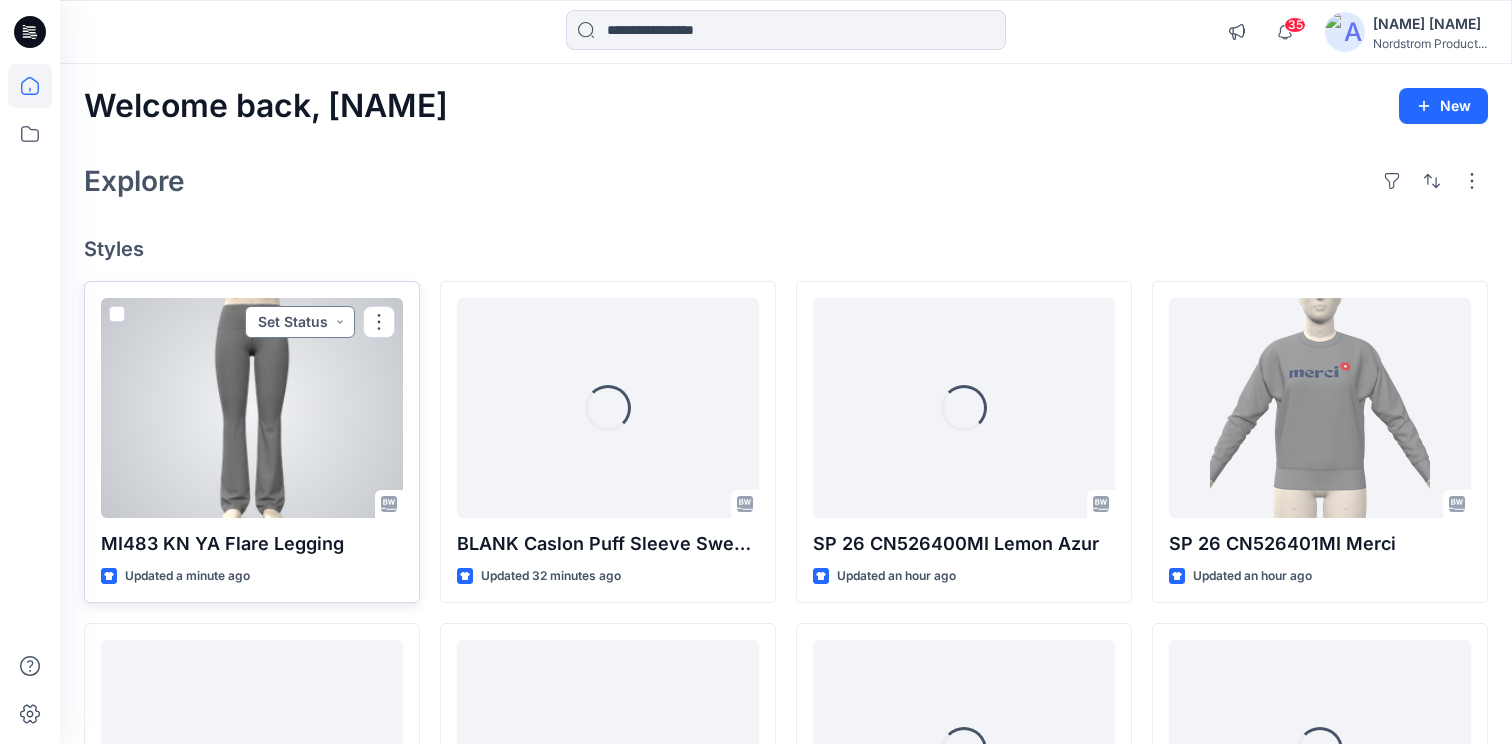 click on "Set Status" at bounding box center [300, 322] 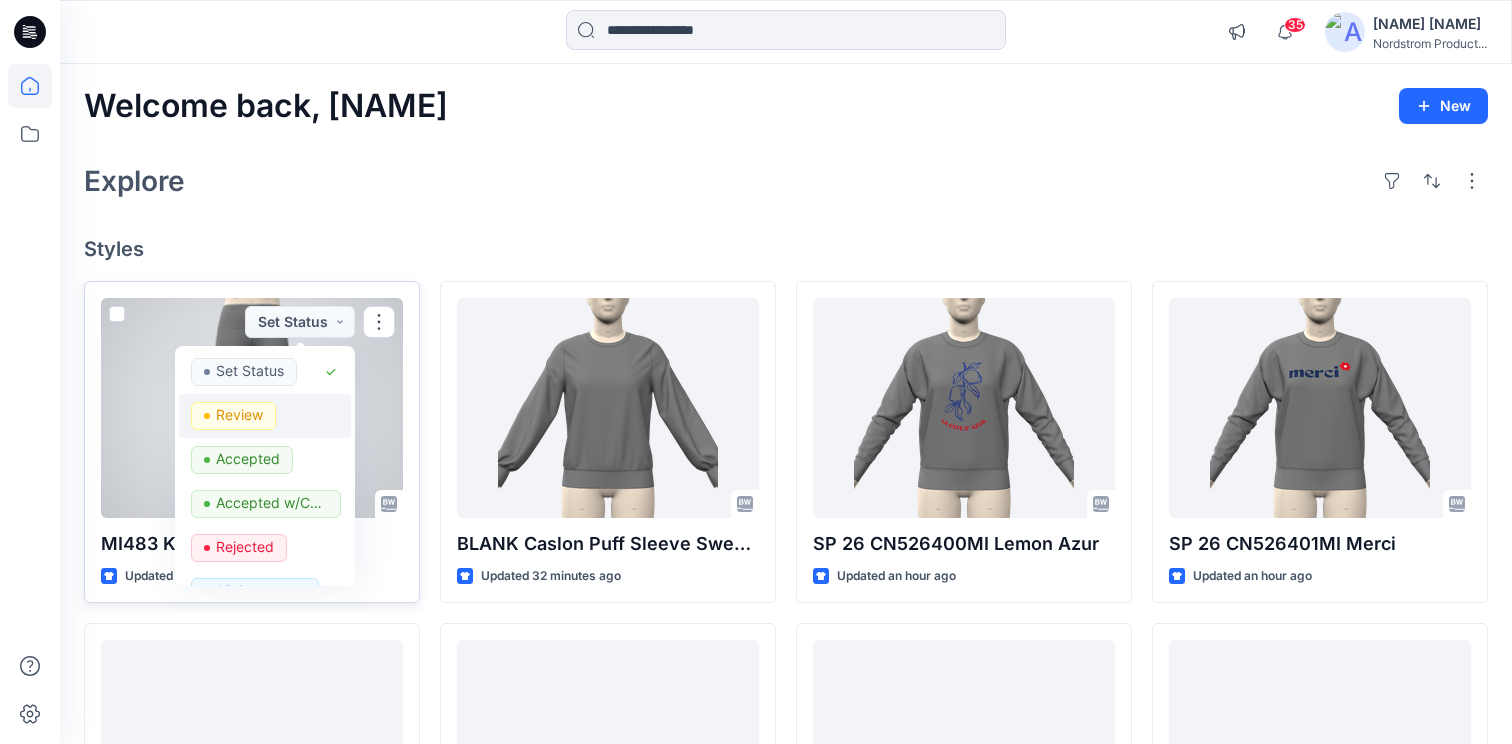 click on "Review" at bounding box center (239, 415) 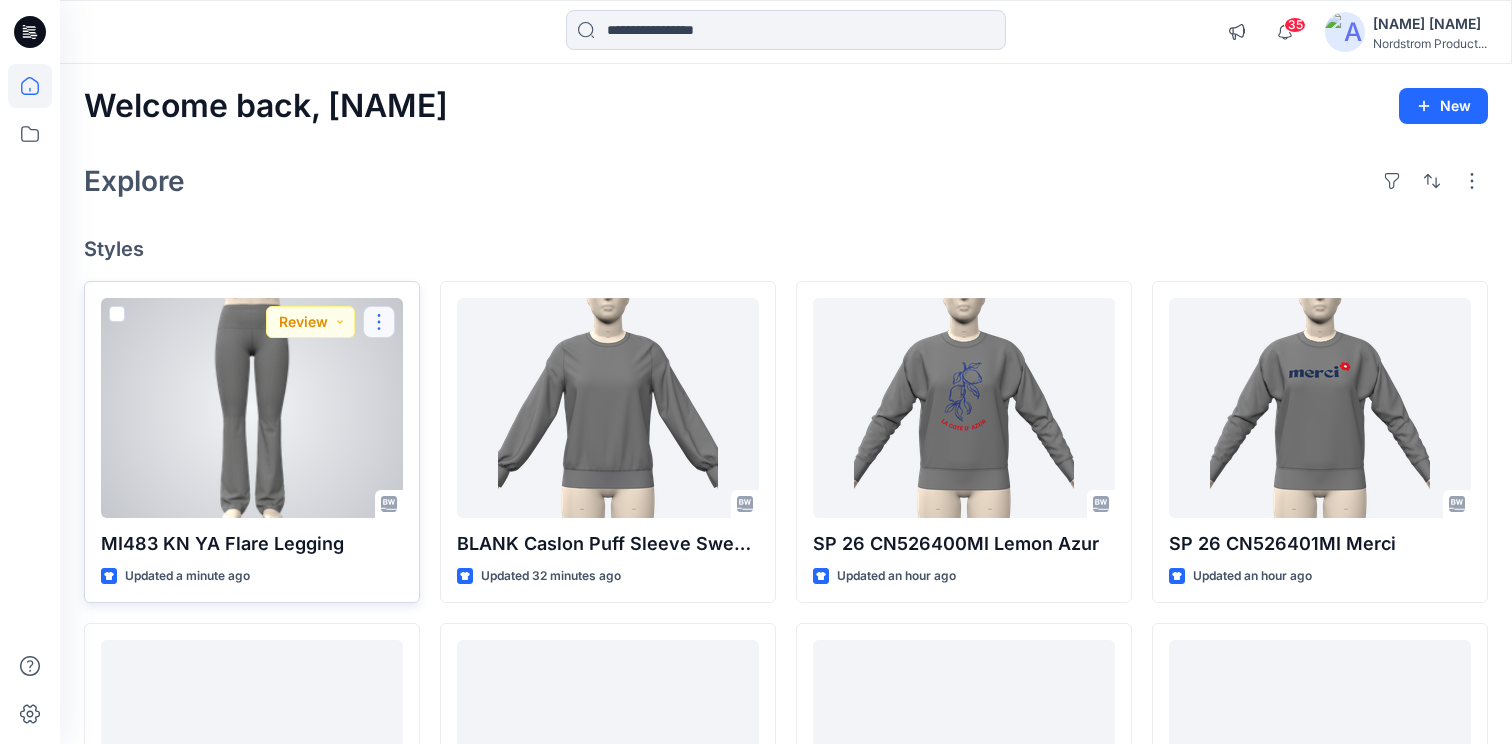 click at bounding box center (379, 322) 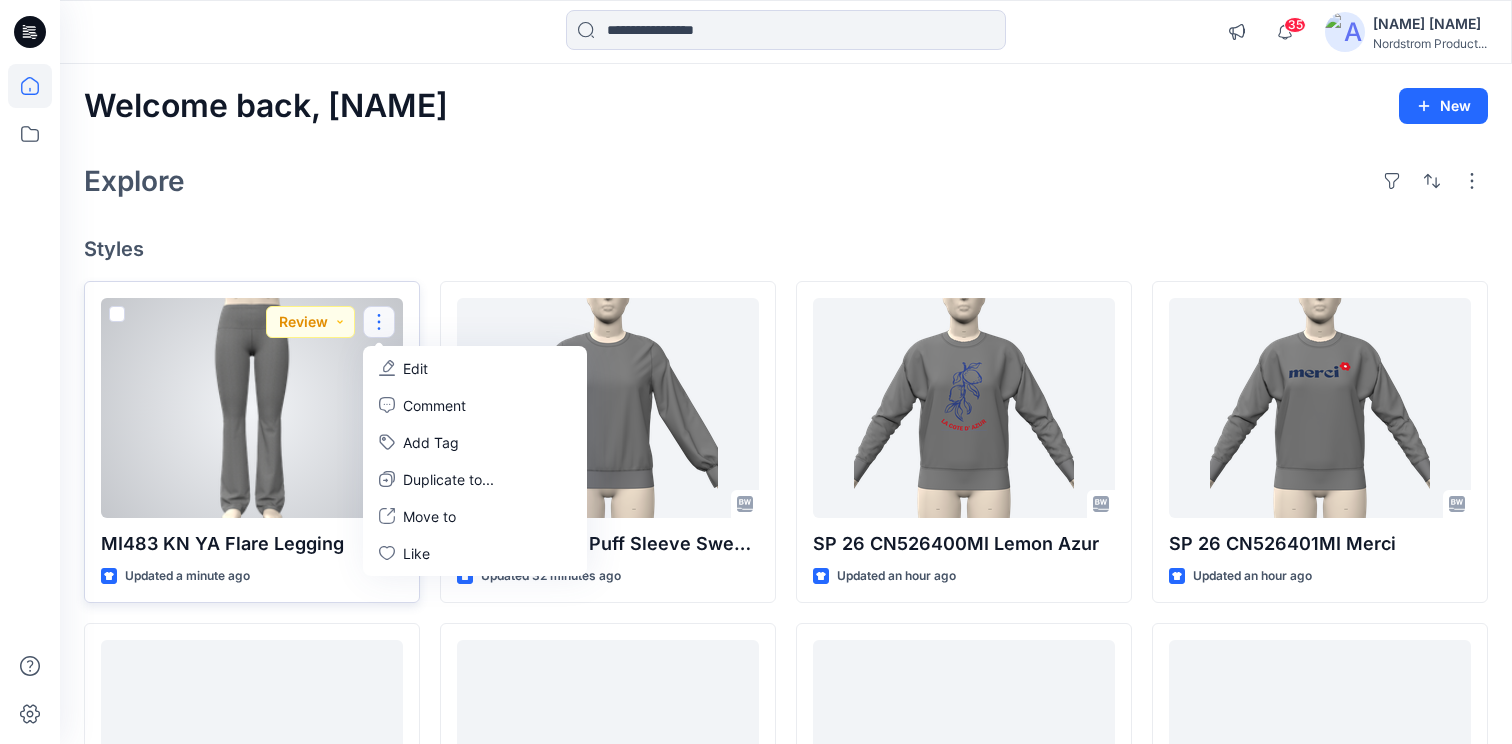 click on "Edit" at bounding box center (415, 368) 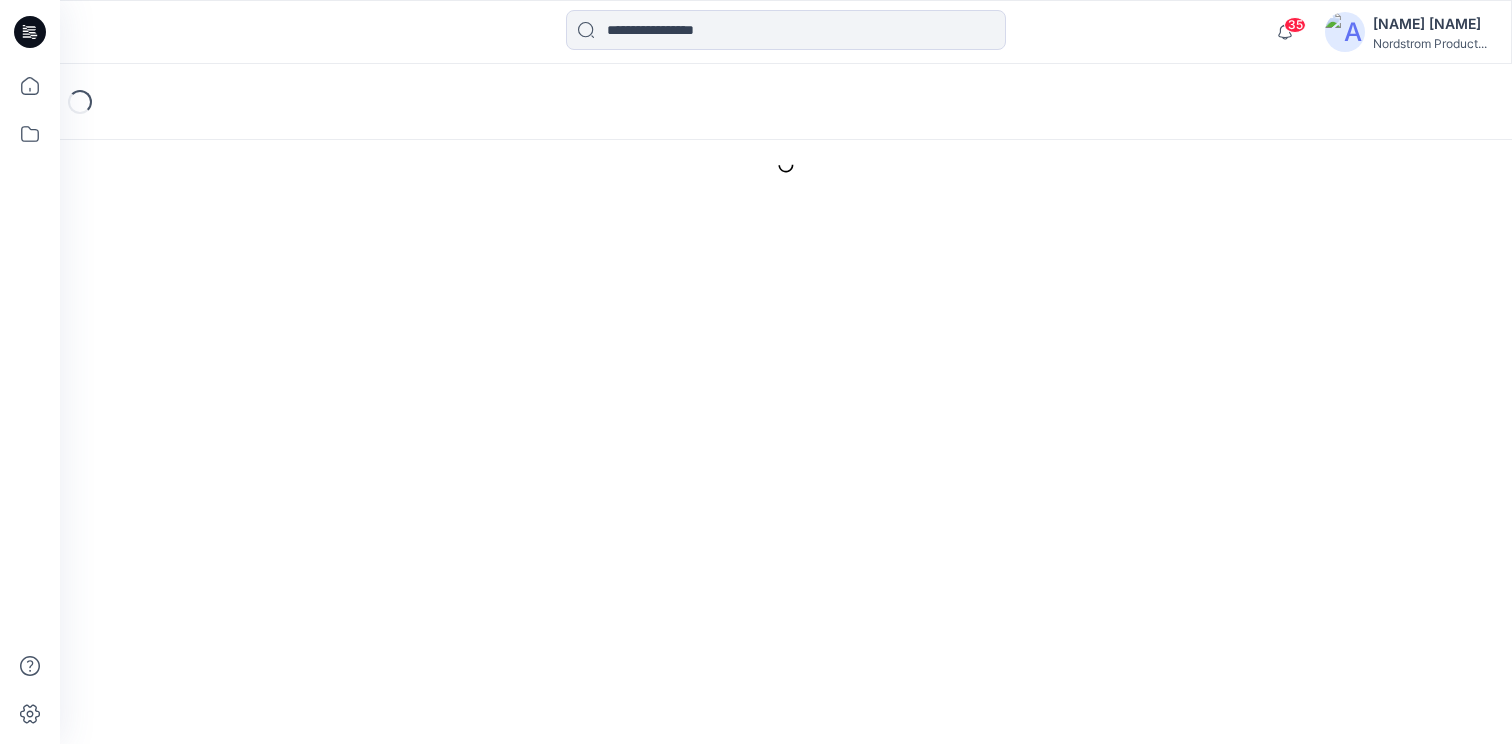 scroll, scrollTop: 0, scrollLeft: 0, axis: both 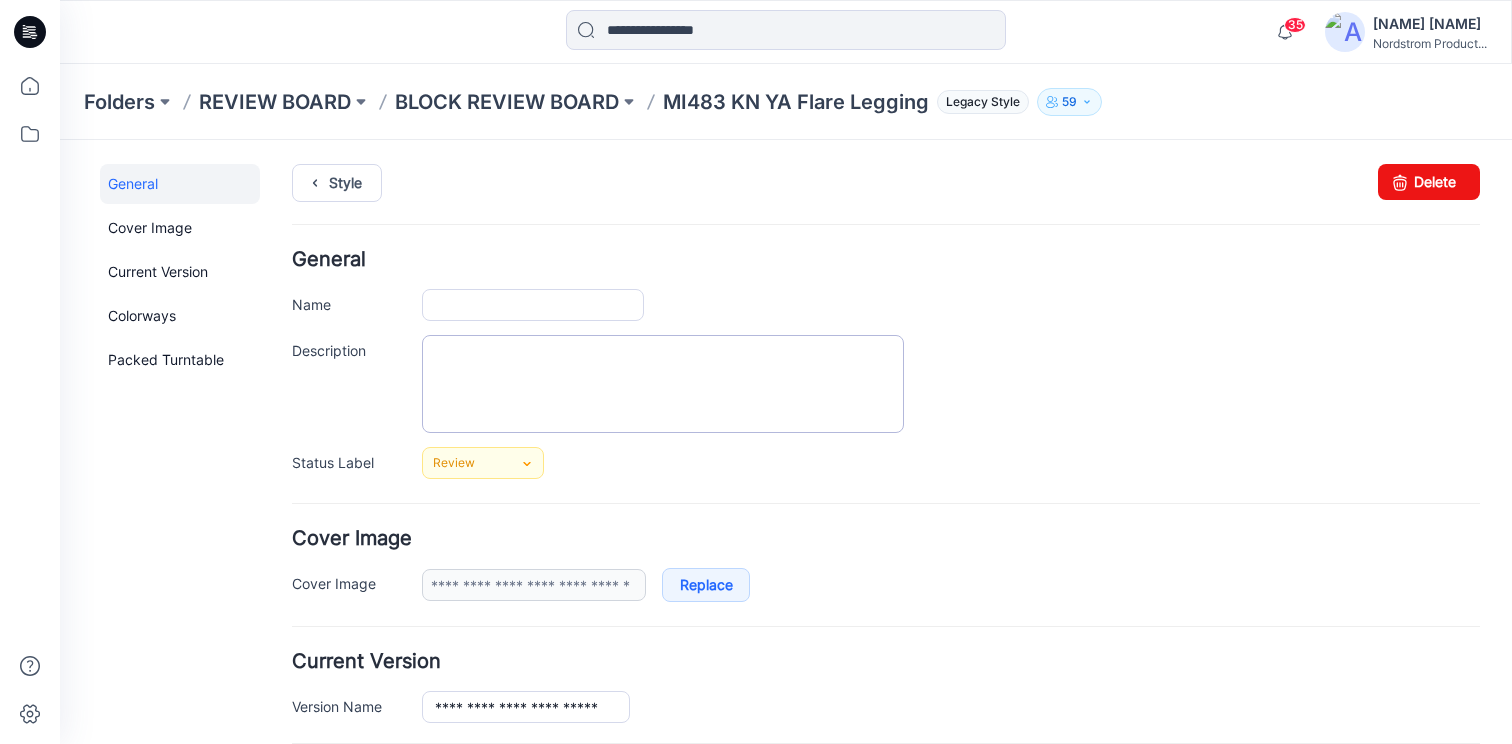 type on "**********" 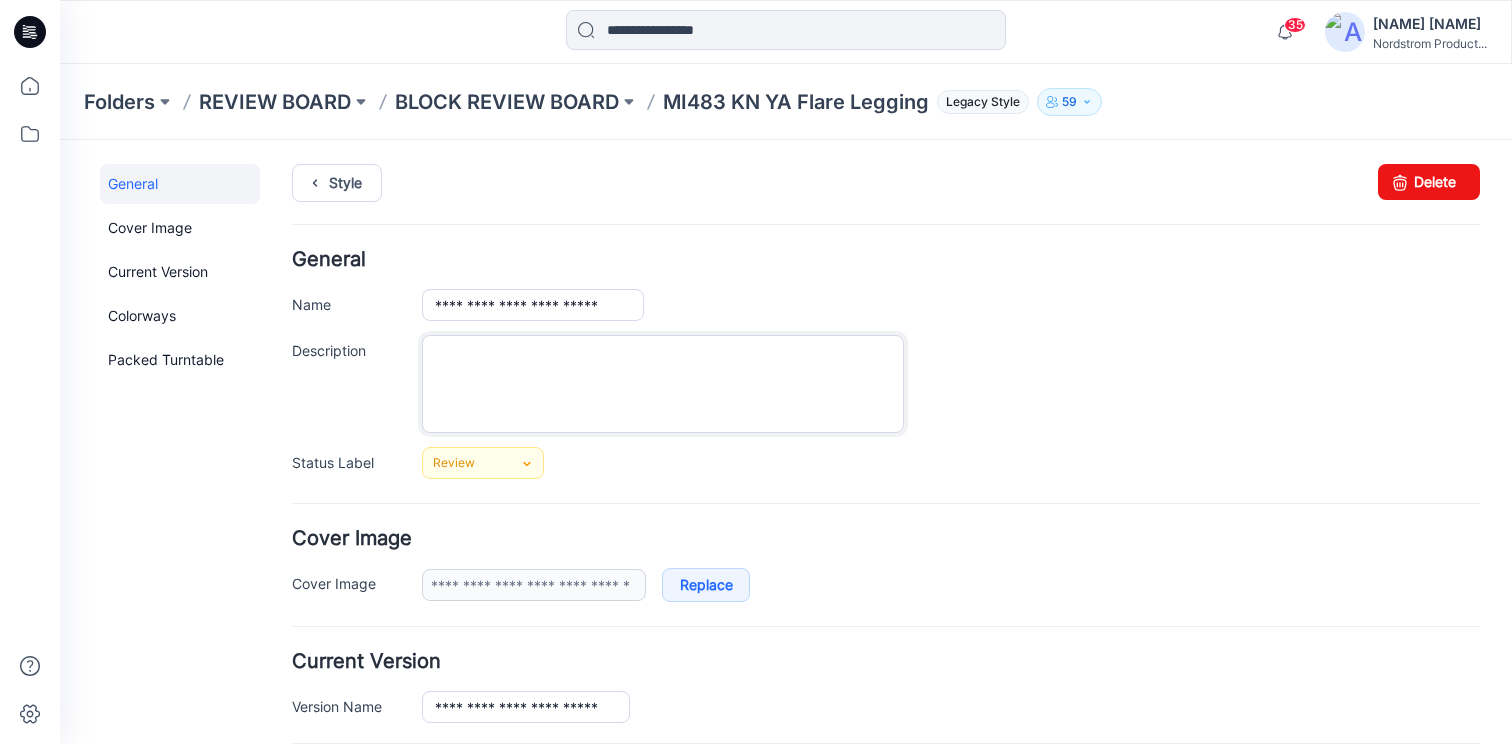 click on "Description" at bounding box center [663, 384] 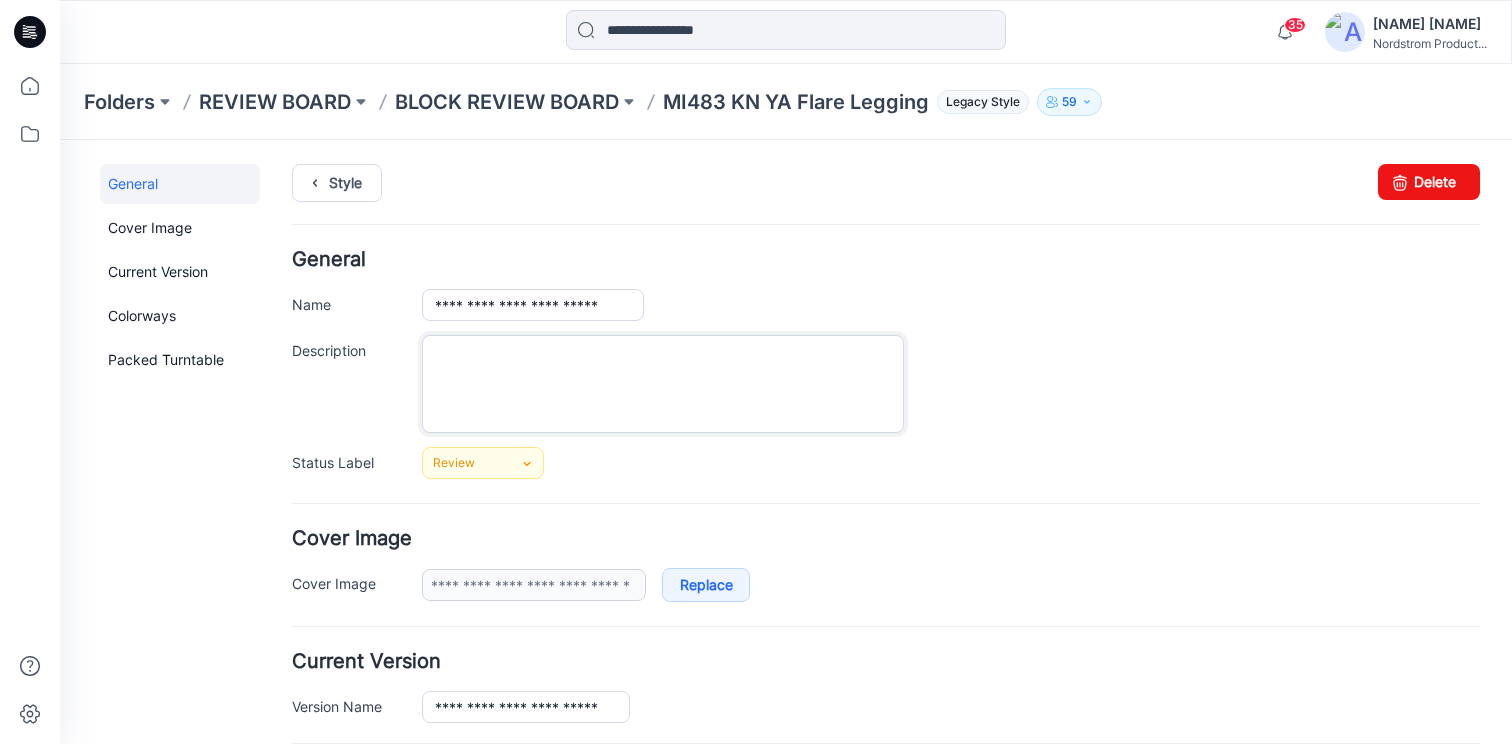 paste on "**********" 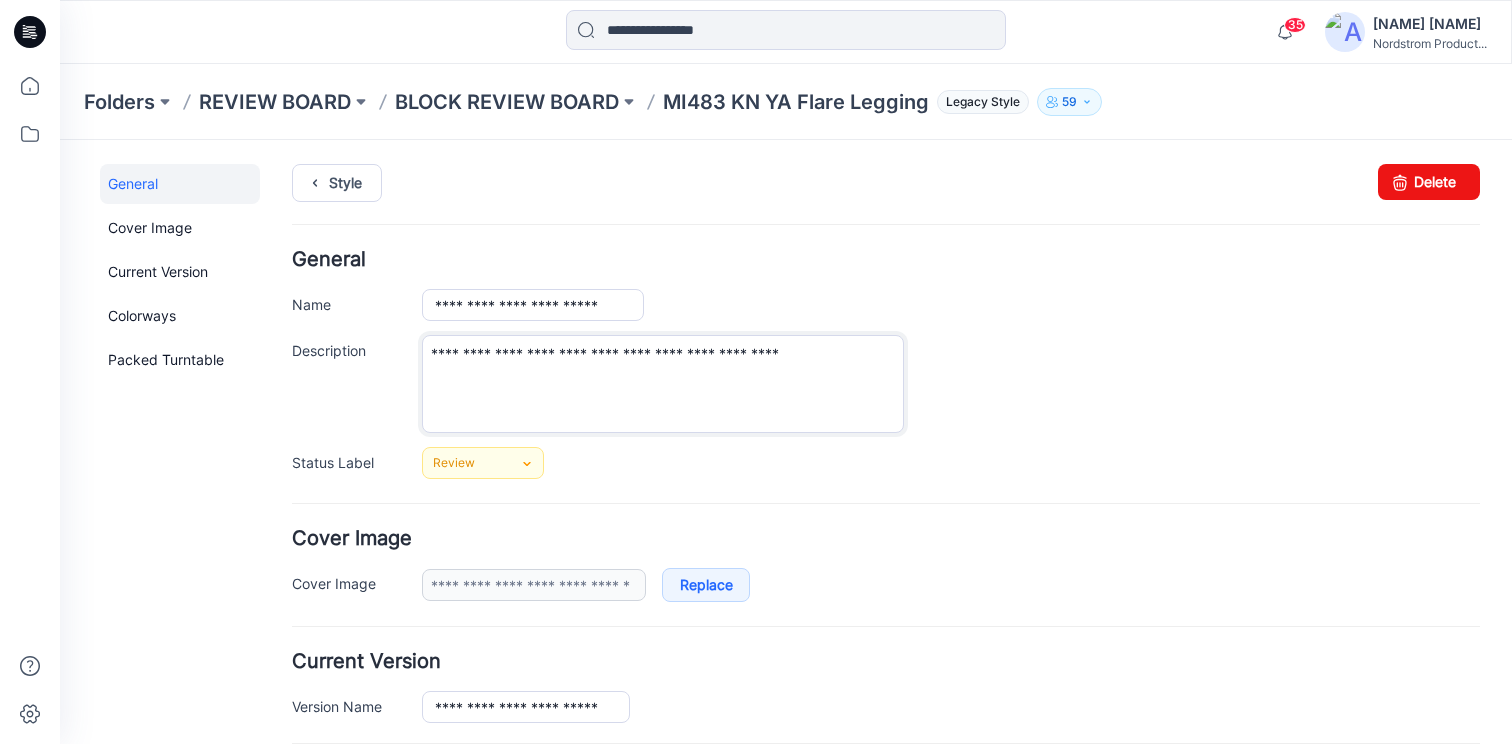 type on "**********" 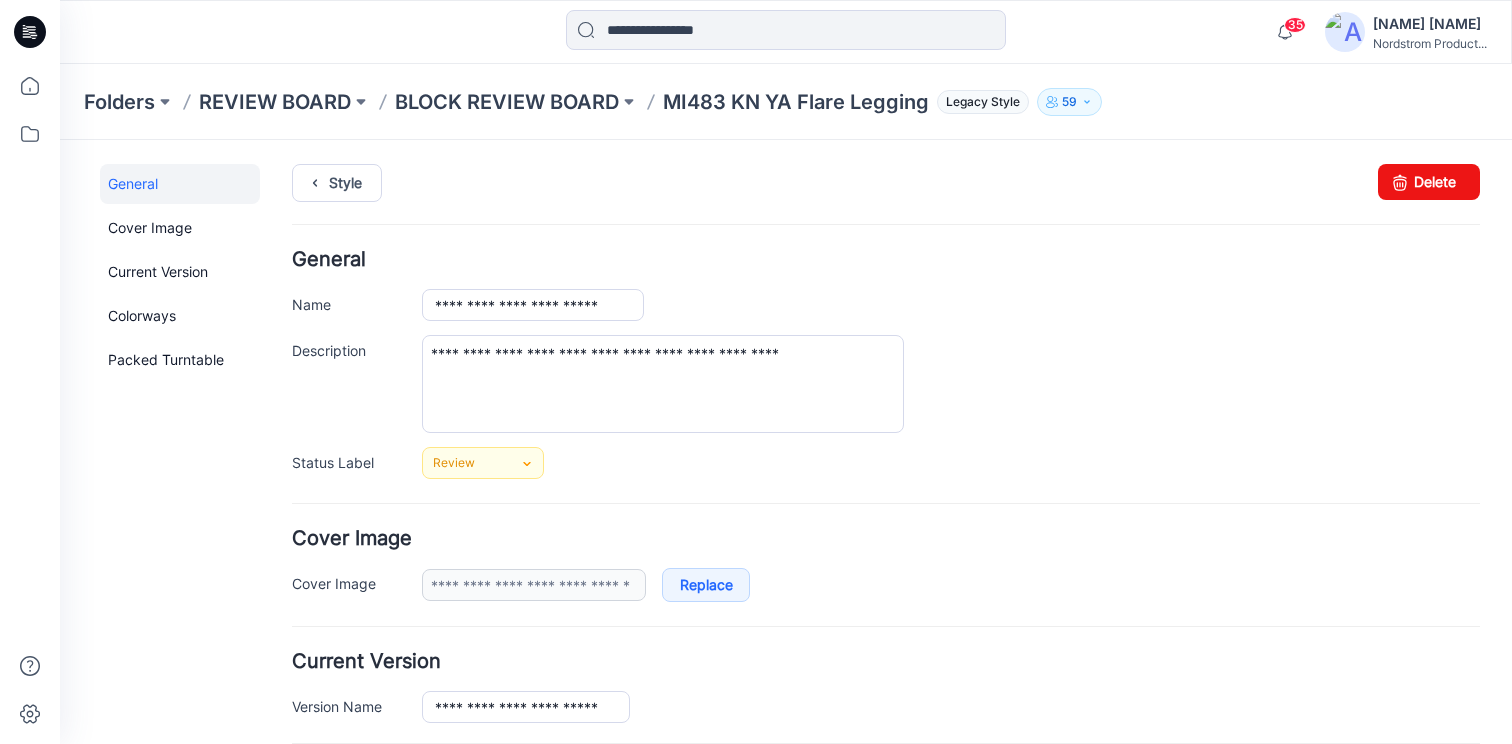 click on "Style" at bounding box center (886, 182) 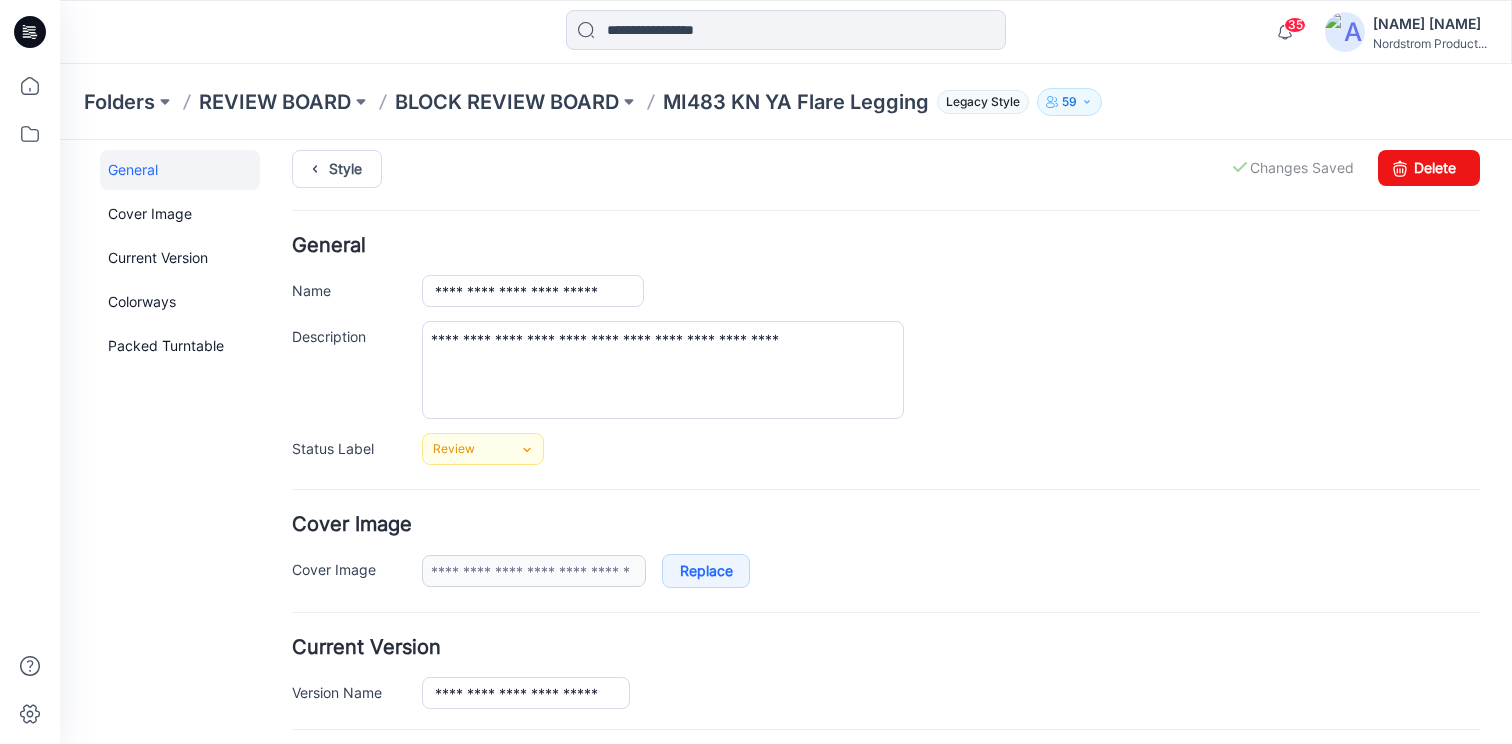 scroll, scrollTop: 0, scrollLeft: 0, axis: both 